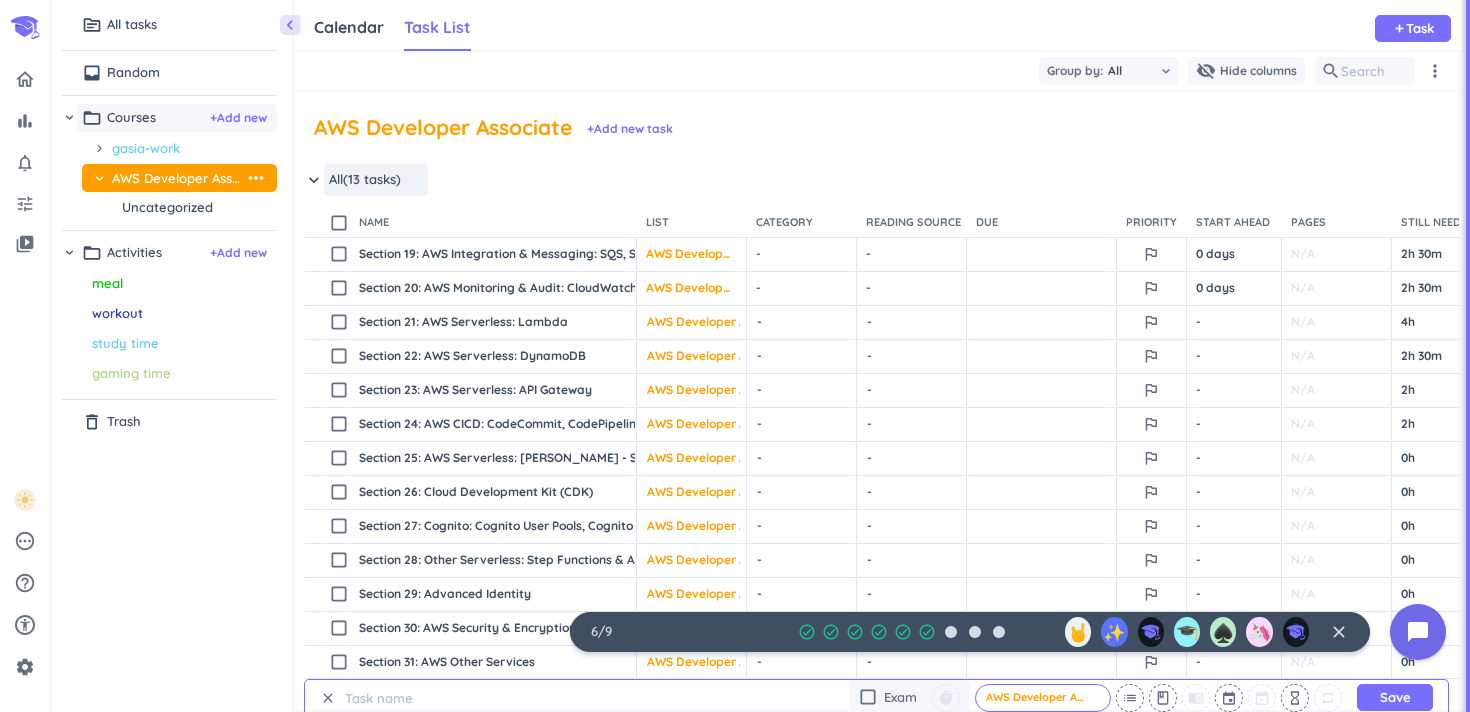 scroll, scrollTop: 0, scrollLeft: 0, axis: both 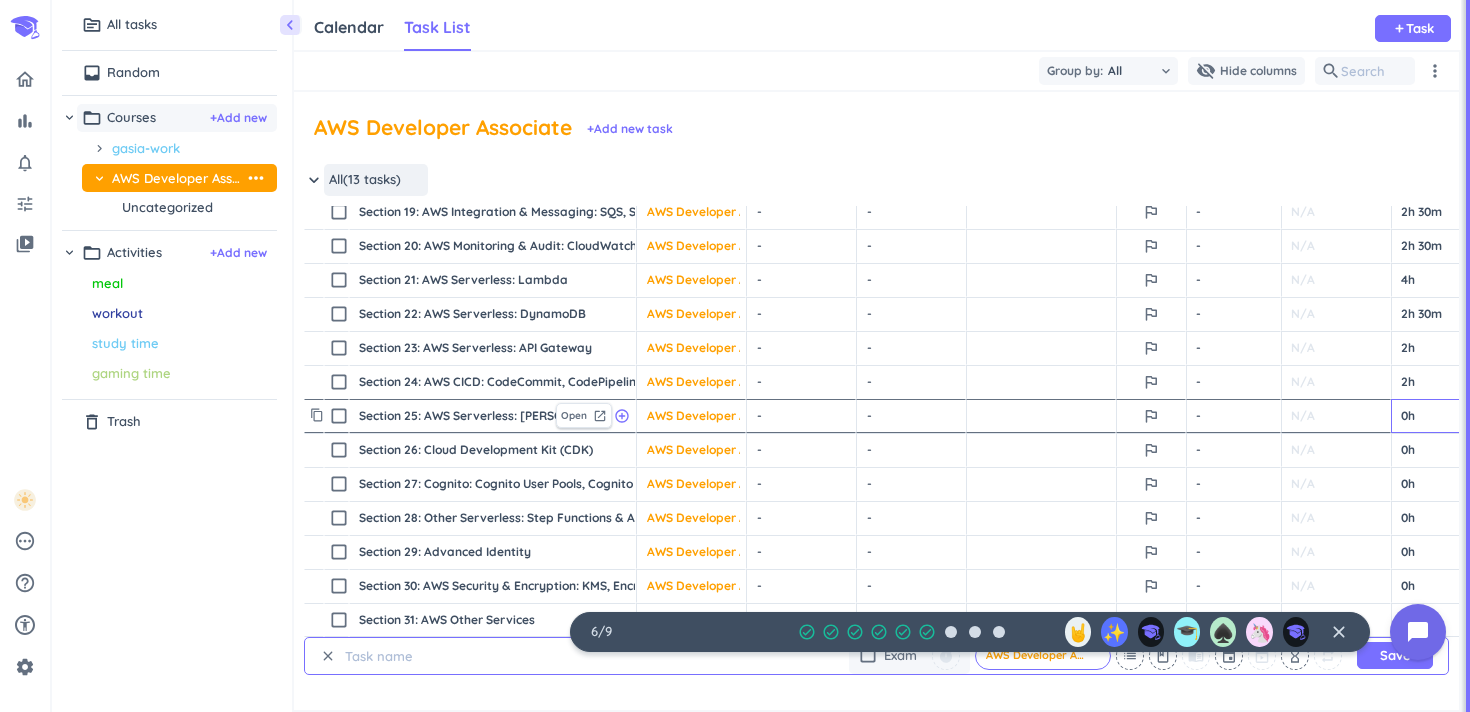 click on "0h" at bounding box center [1431, 416] 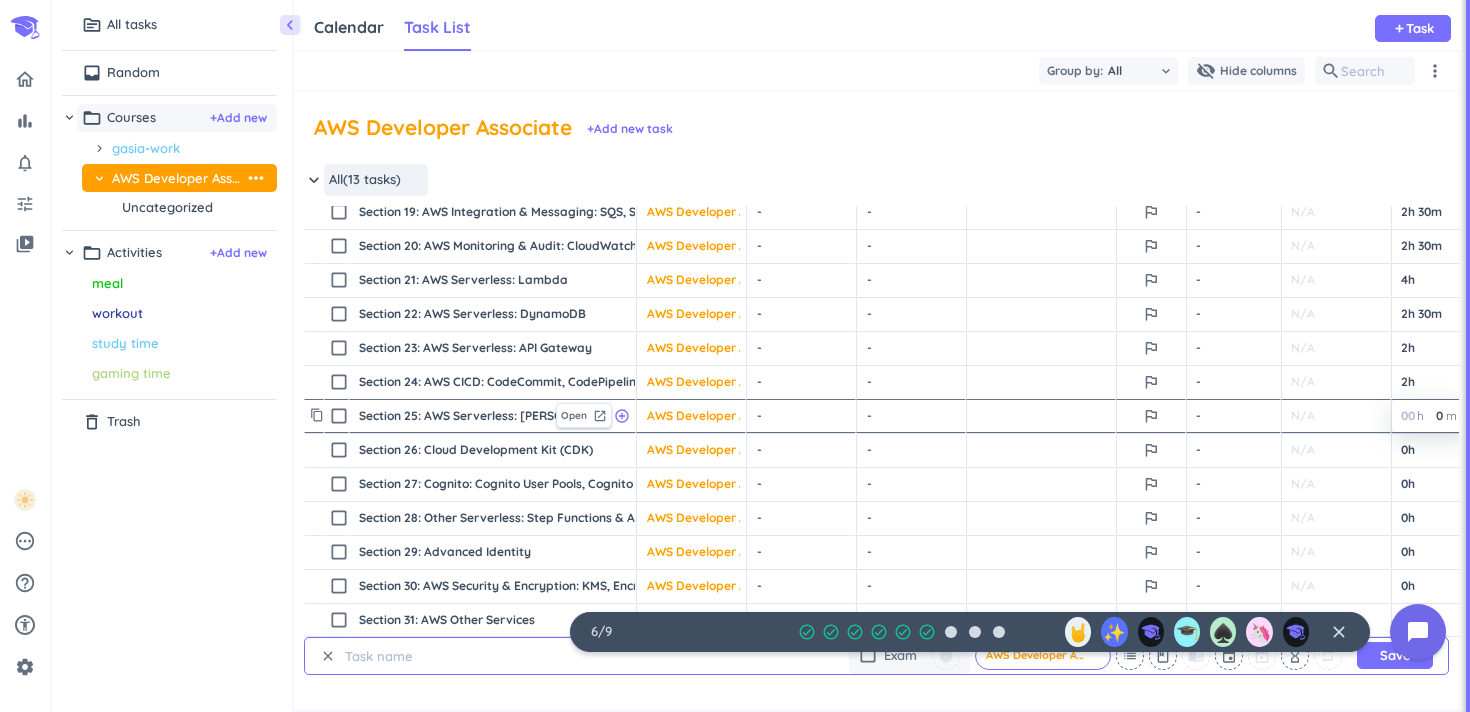 type on "2" 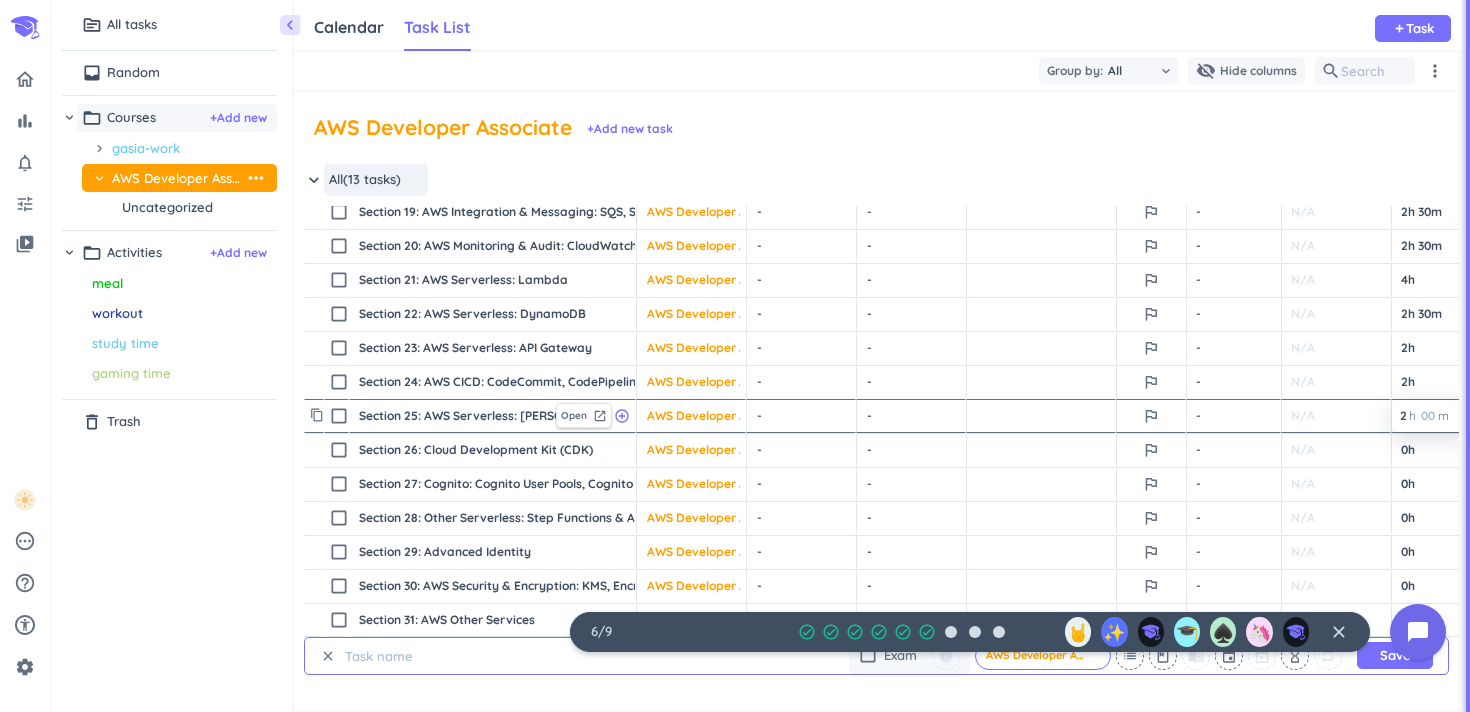 type on "2" 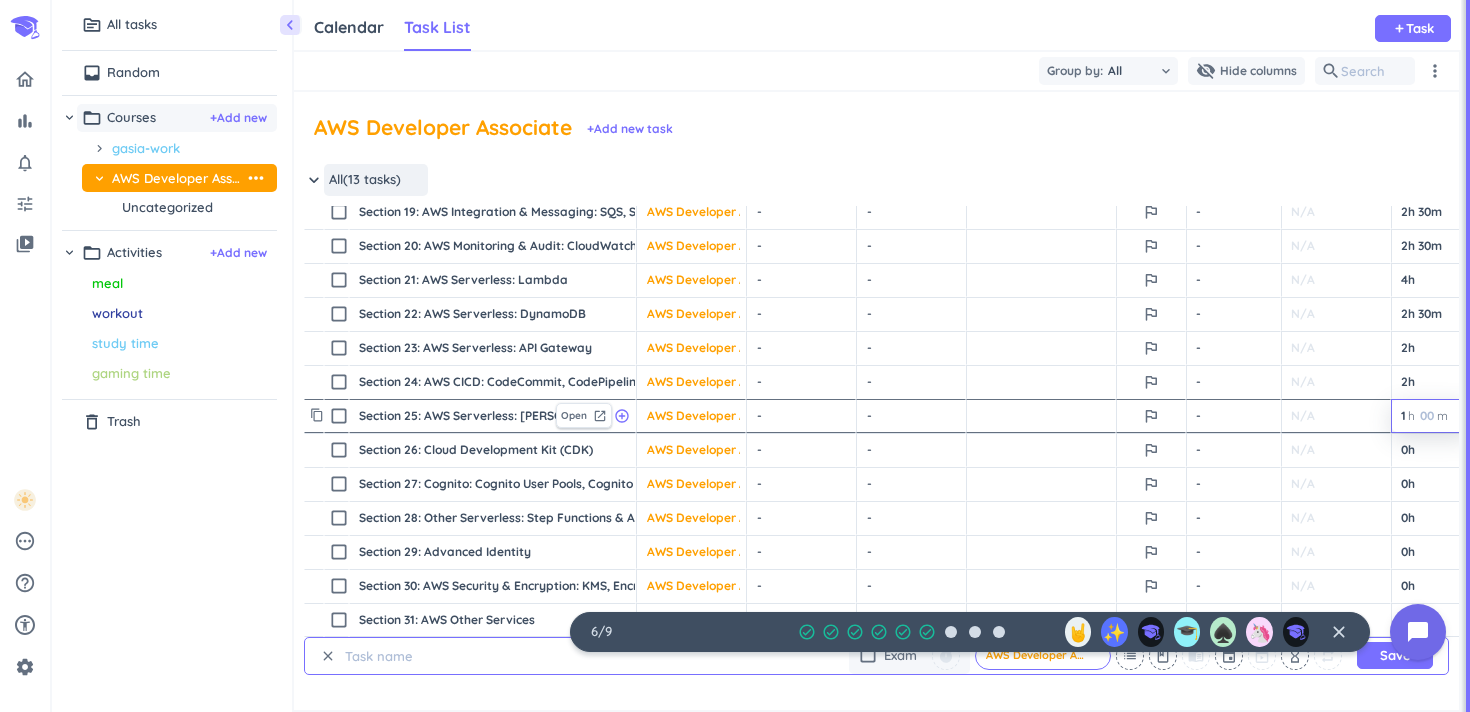 type on "1" 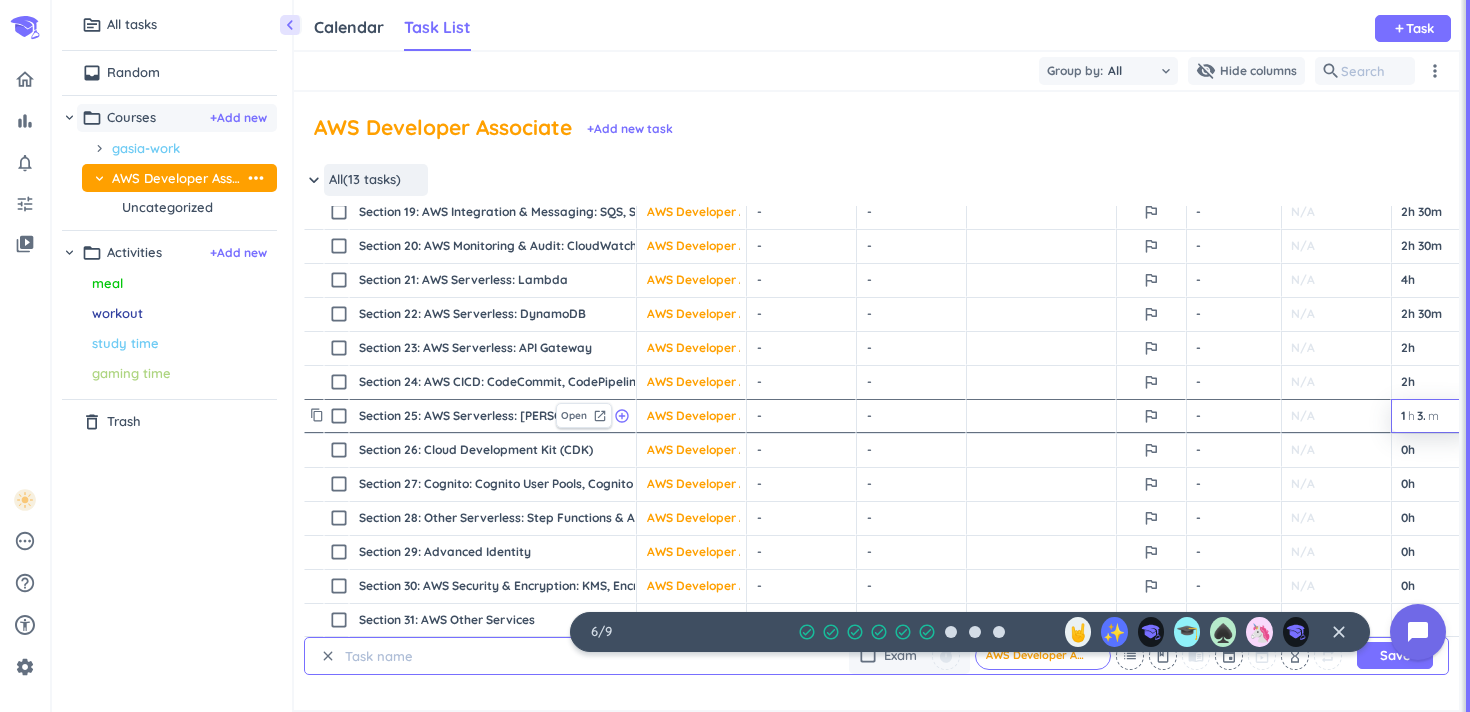 type on "30" 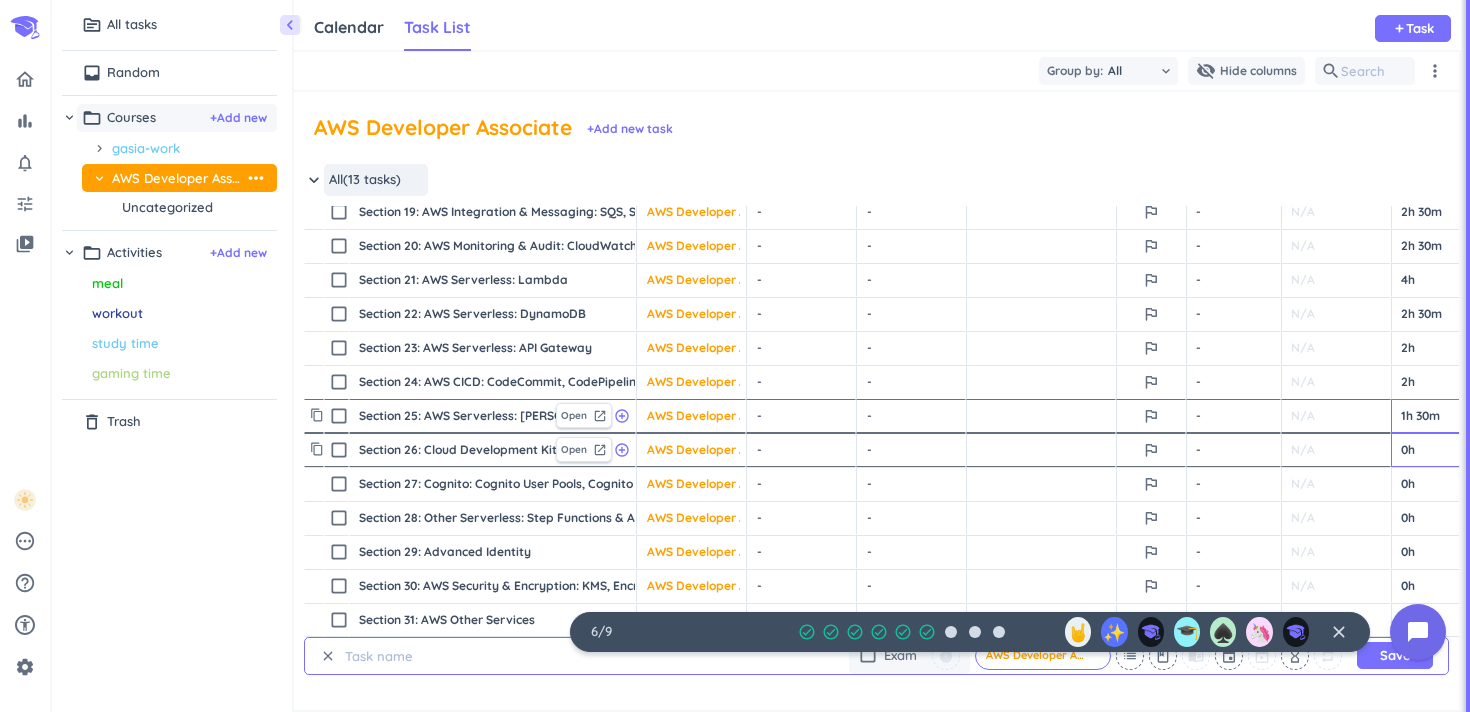 click on "0h" at bounding box center [1431, 450] 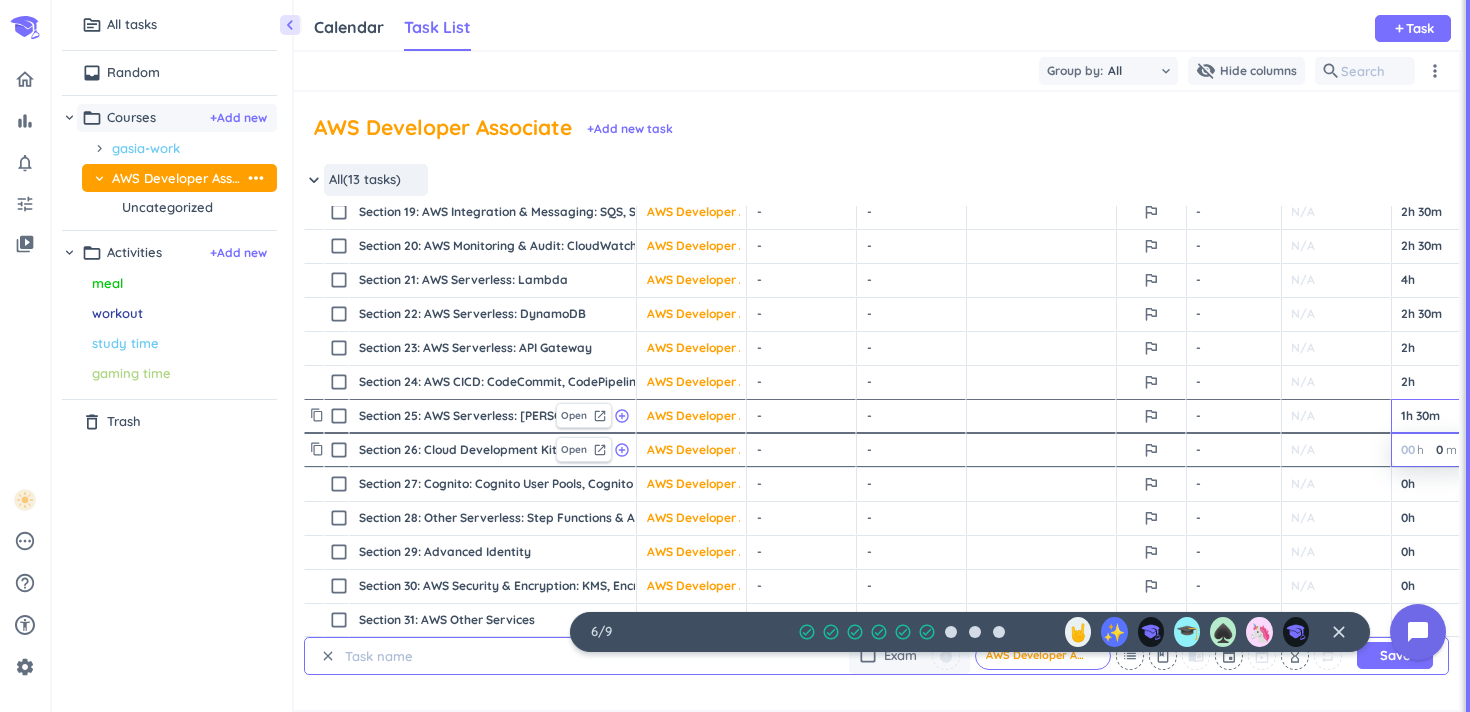 click on "00" at bounding box center (1412, 450) 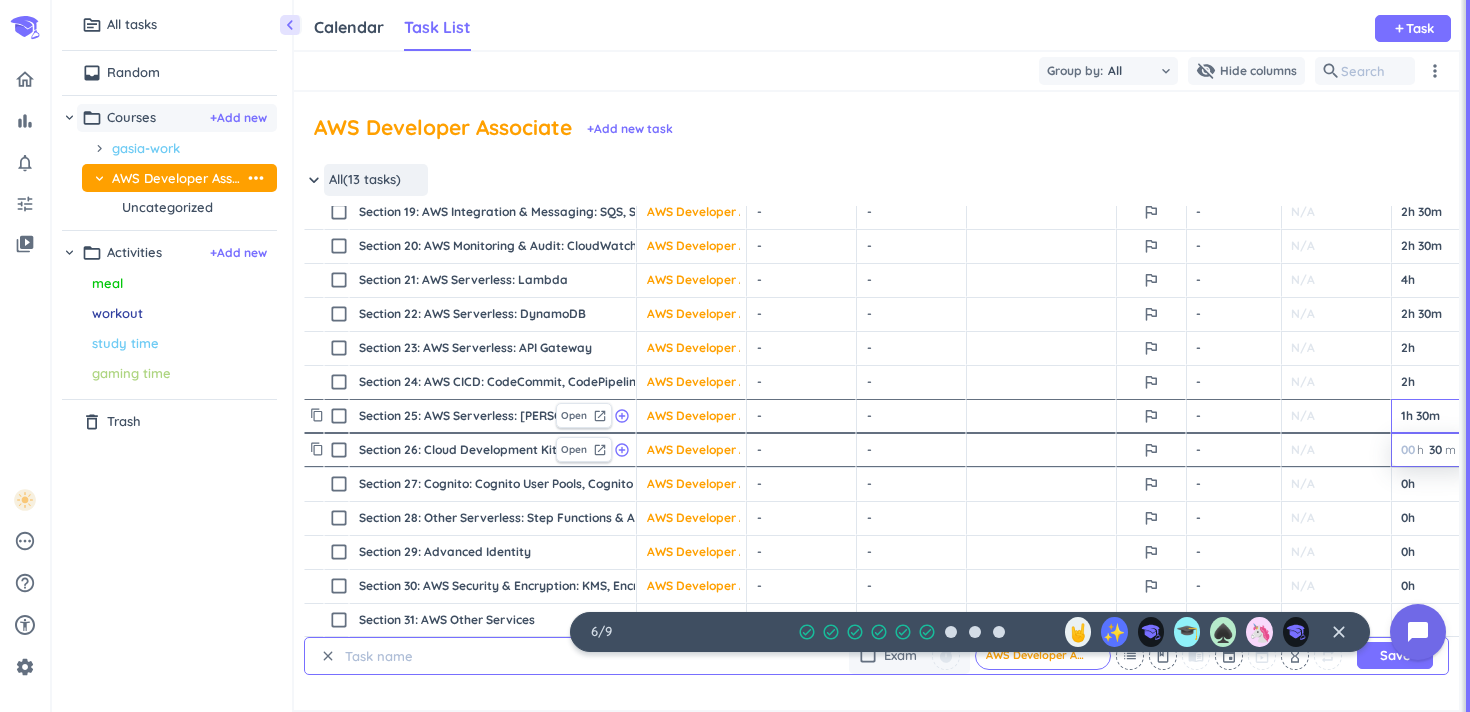 type on "30" 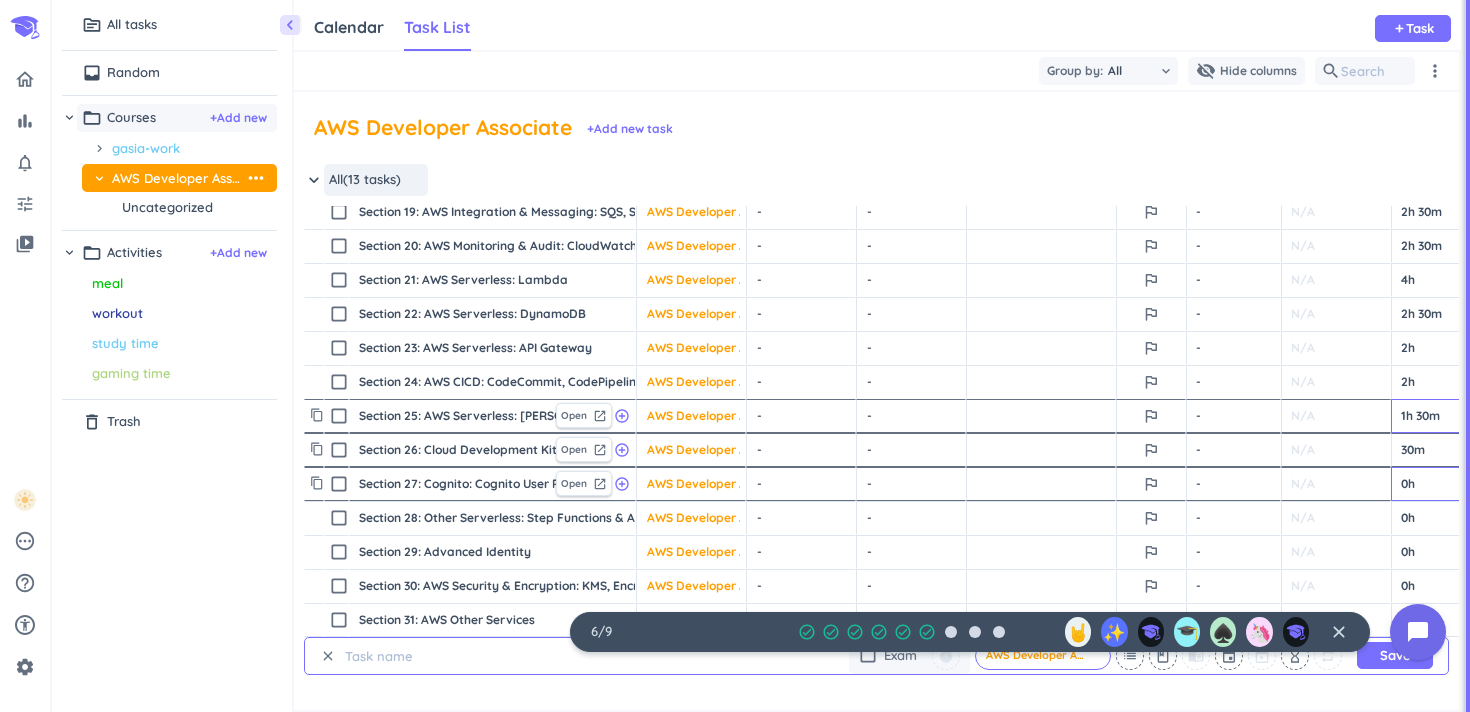 click on "0h" at bounding box center [1431, 484] 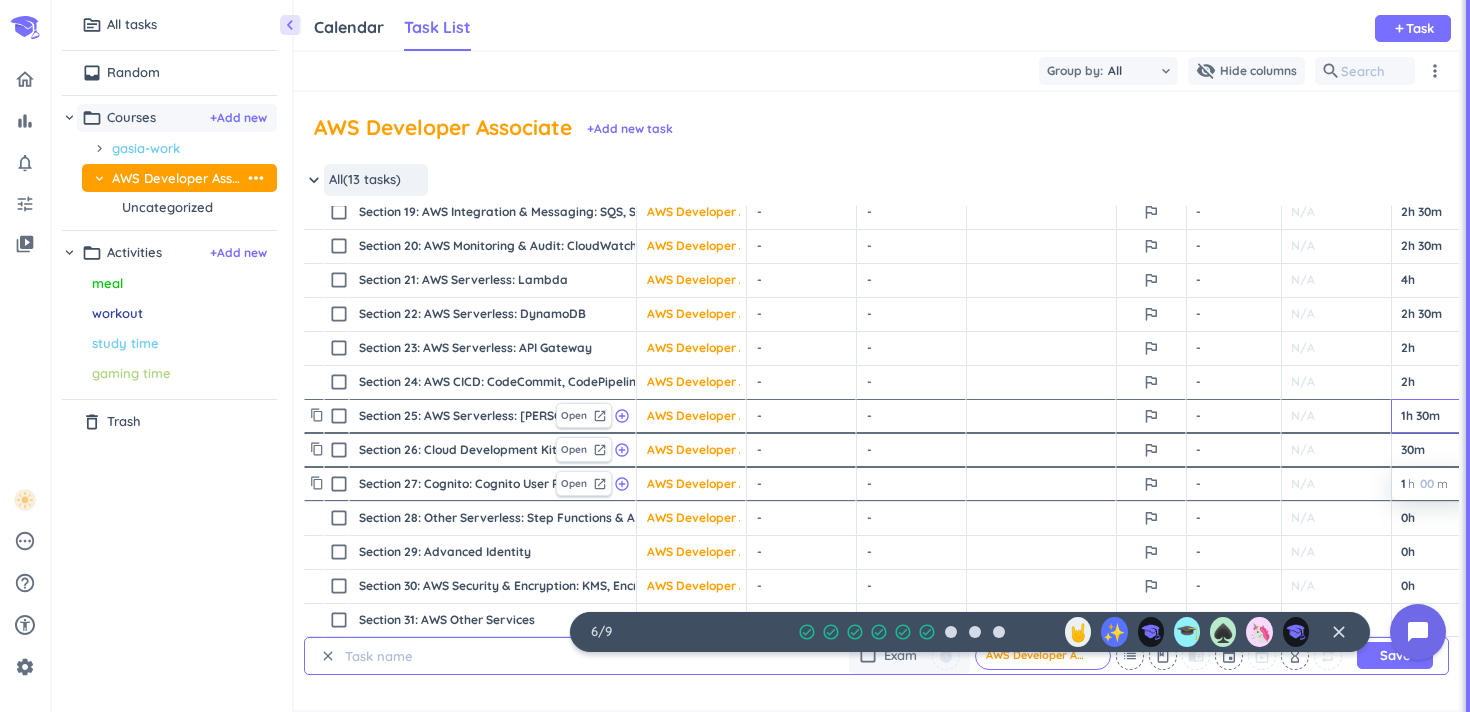 type on "1" 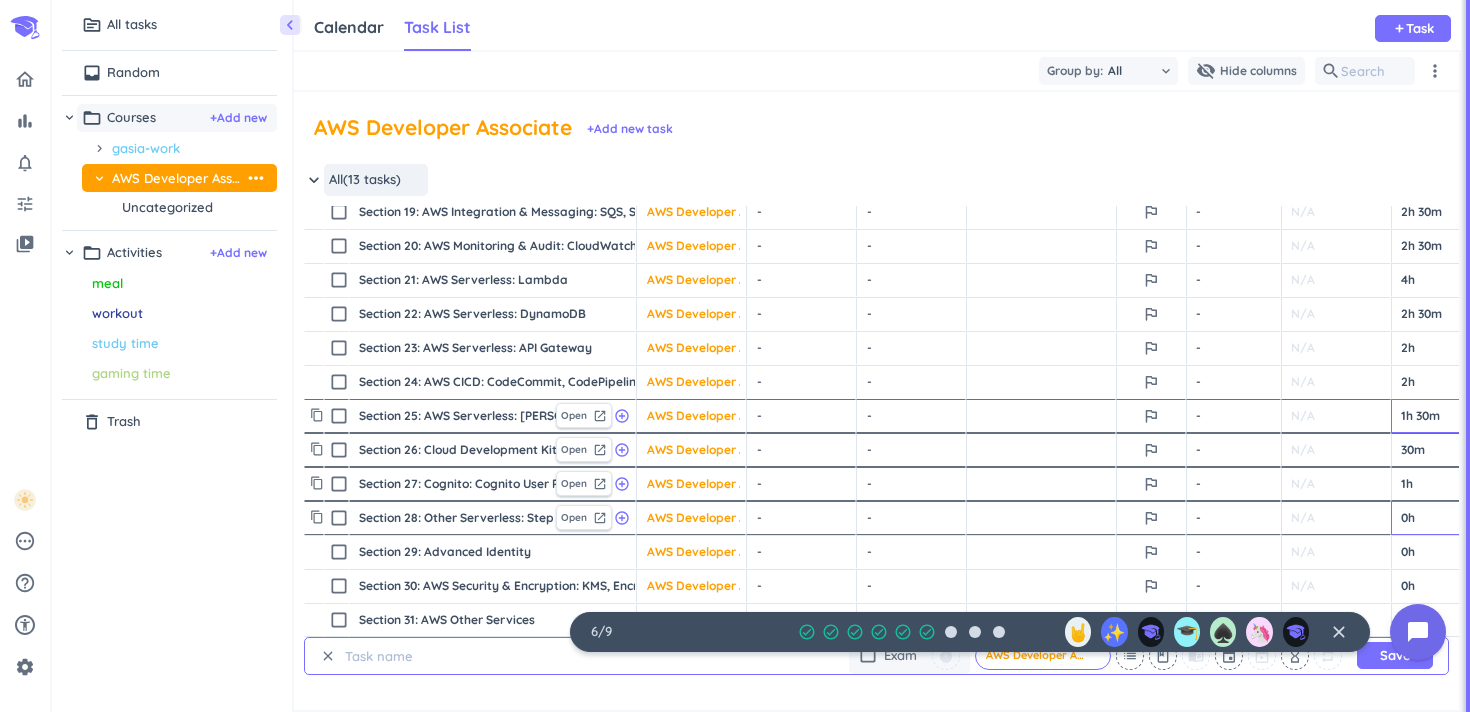 click on "0h" at bounding box center [1431, 518] 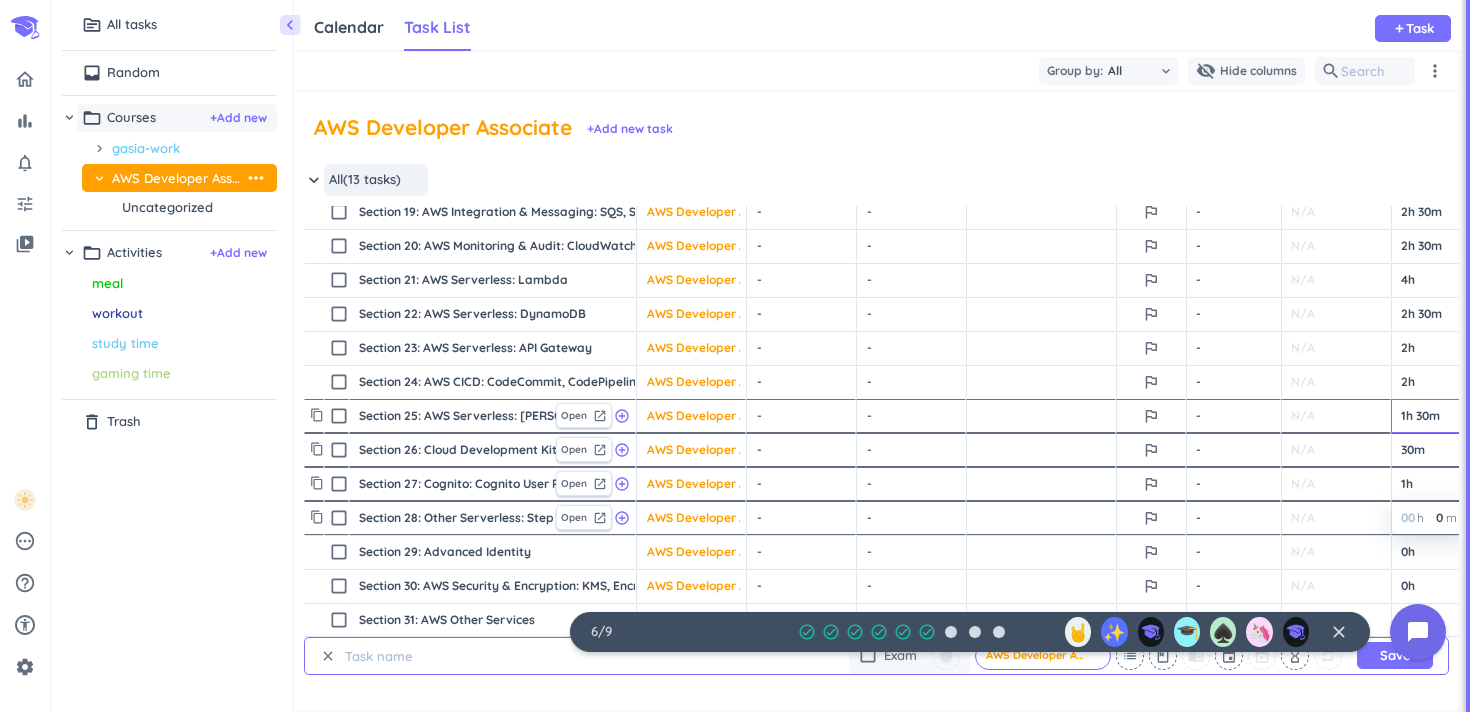 type on "1" 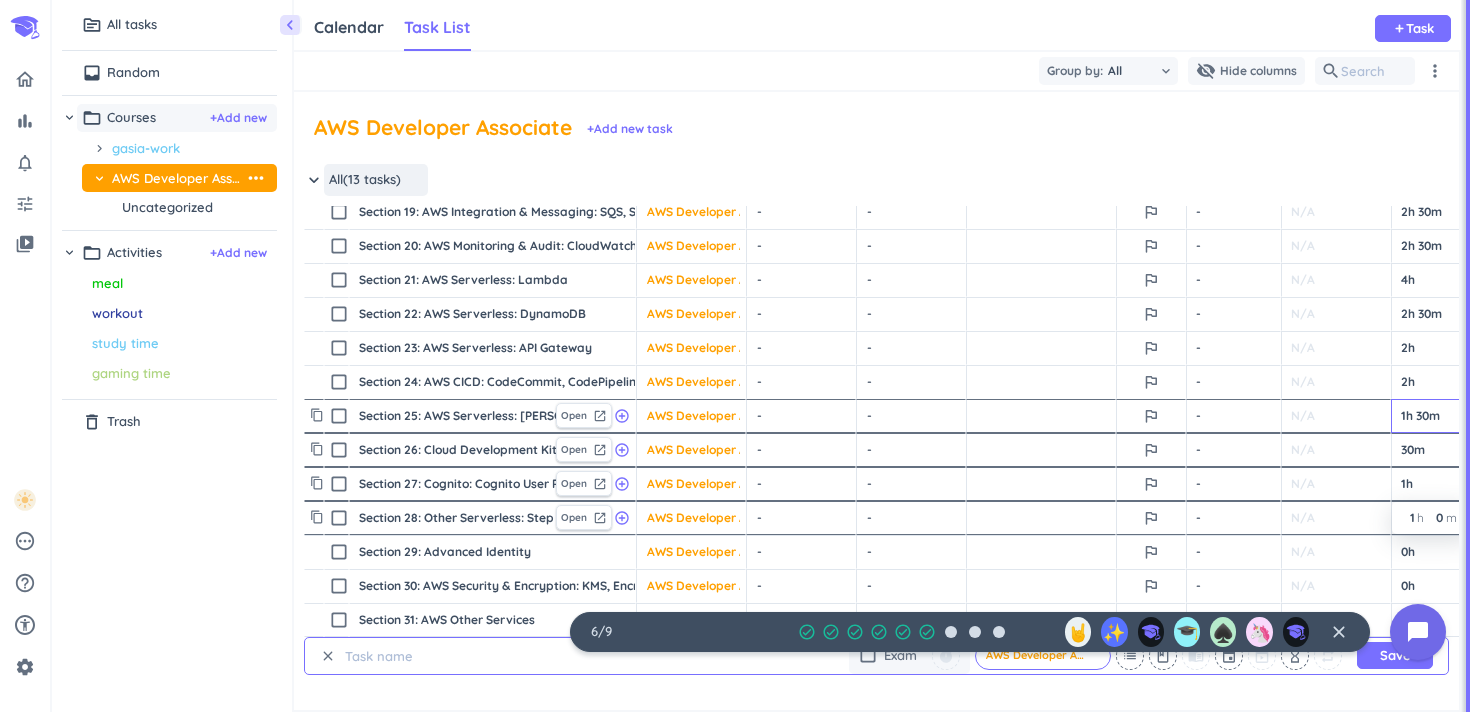 type 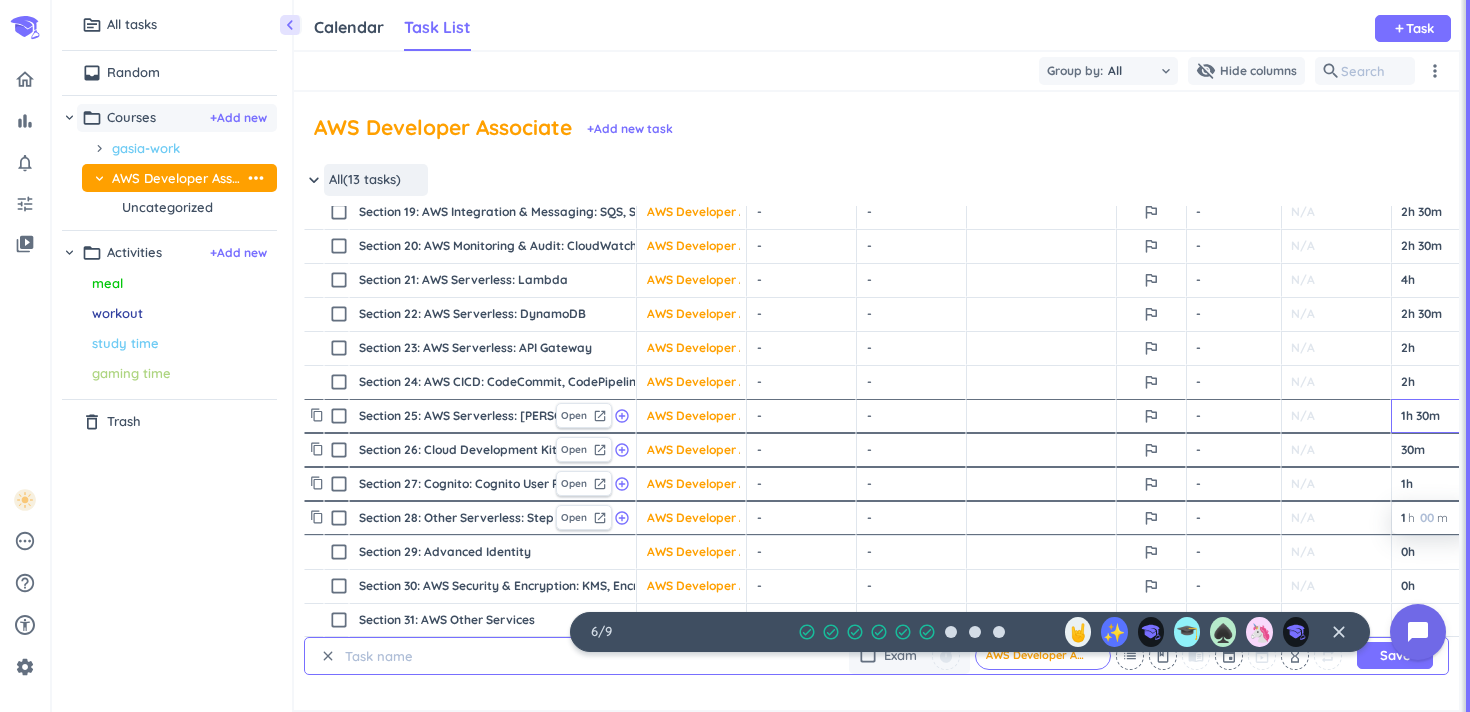 type on "1" 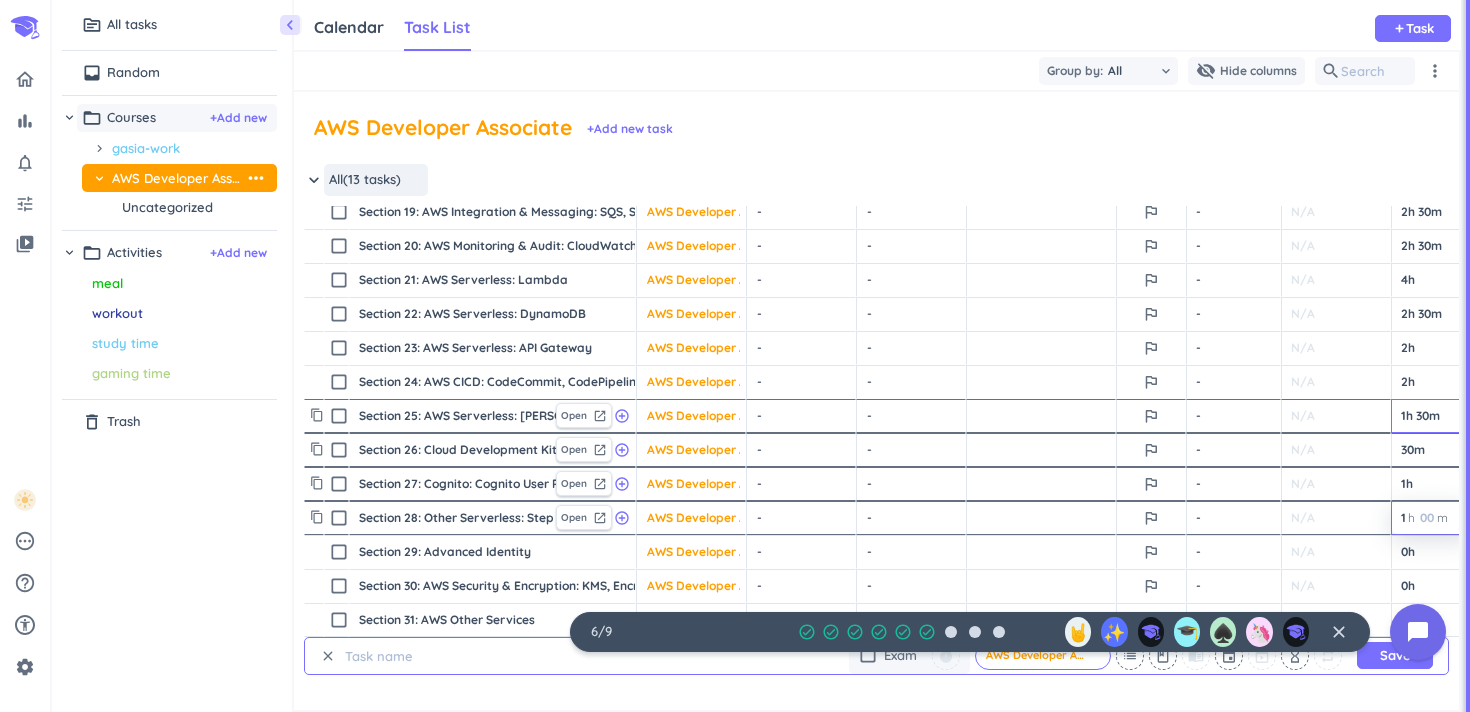 click at bounding box center (1425, 518) 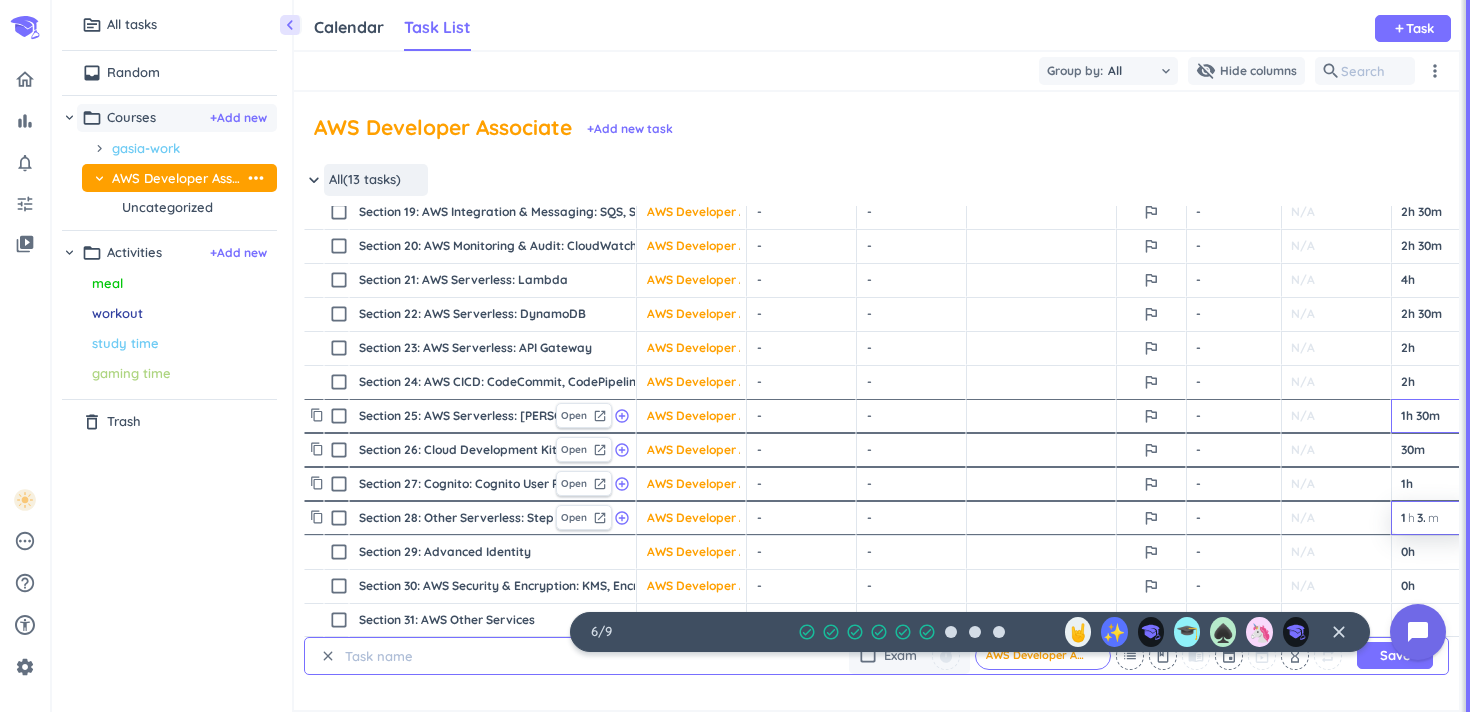 type on "30" 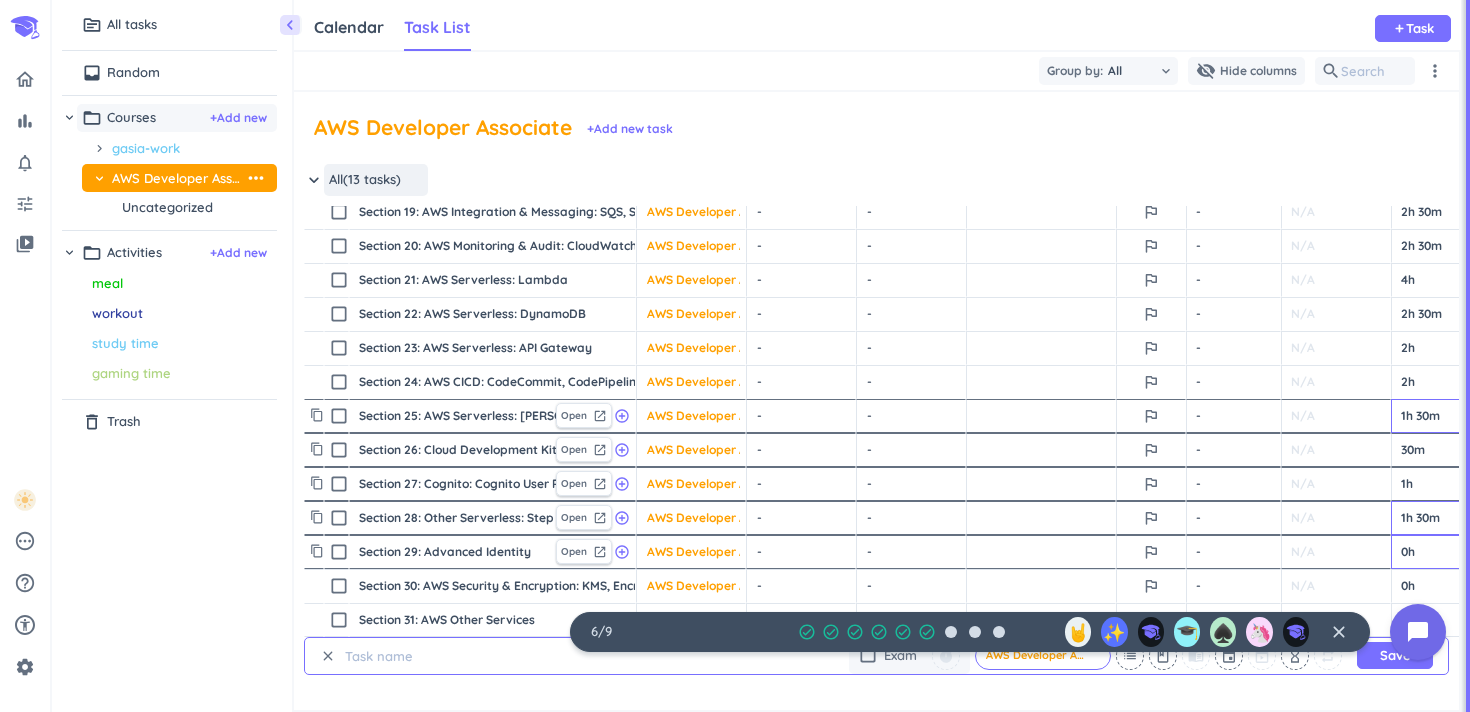 click on "0h" at bounding box center (1431, 552) 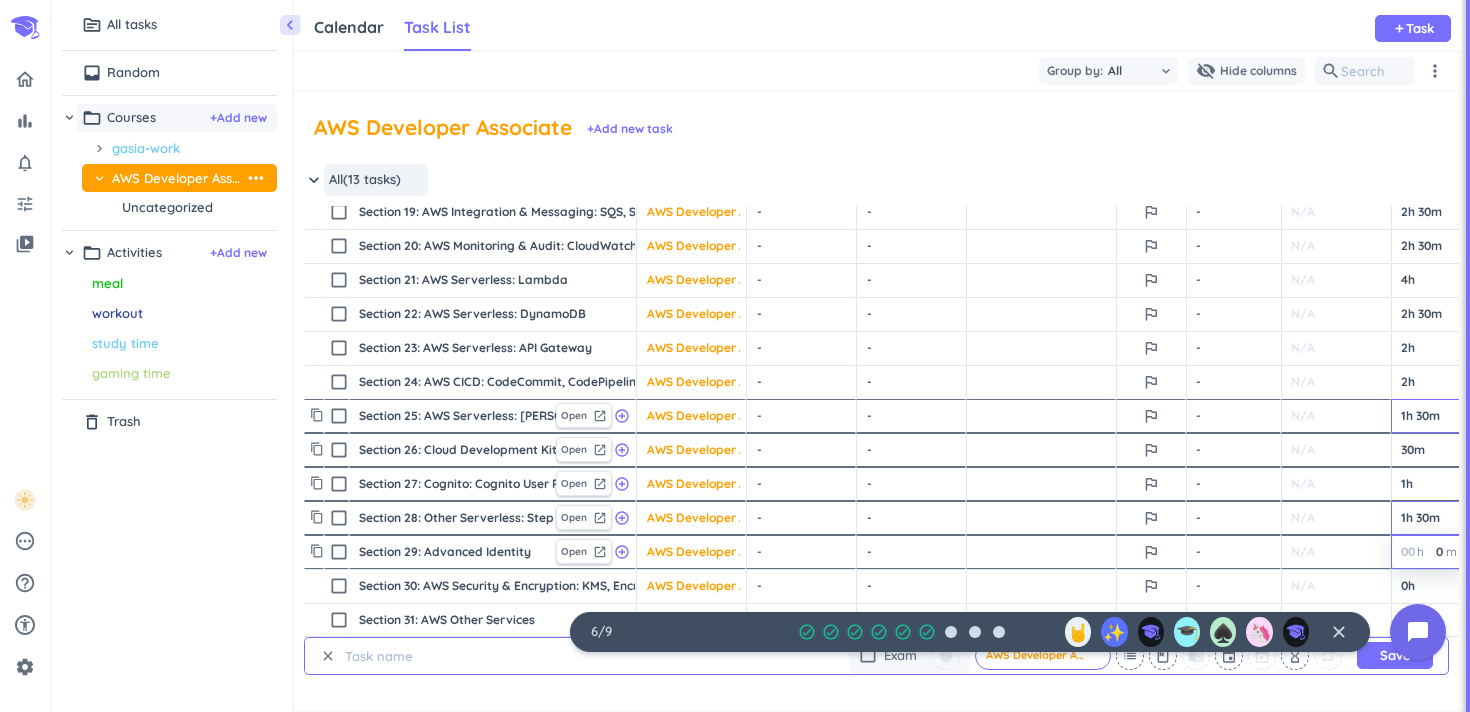click on "0" at bounding box center (1434, 552) 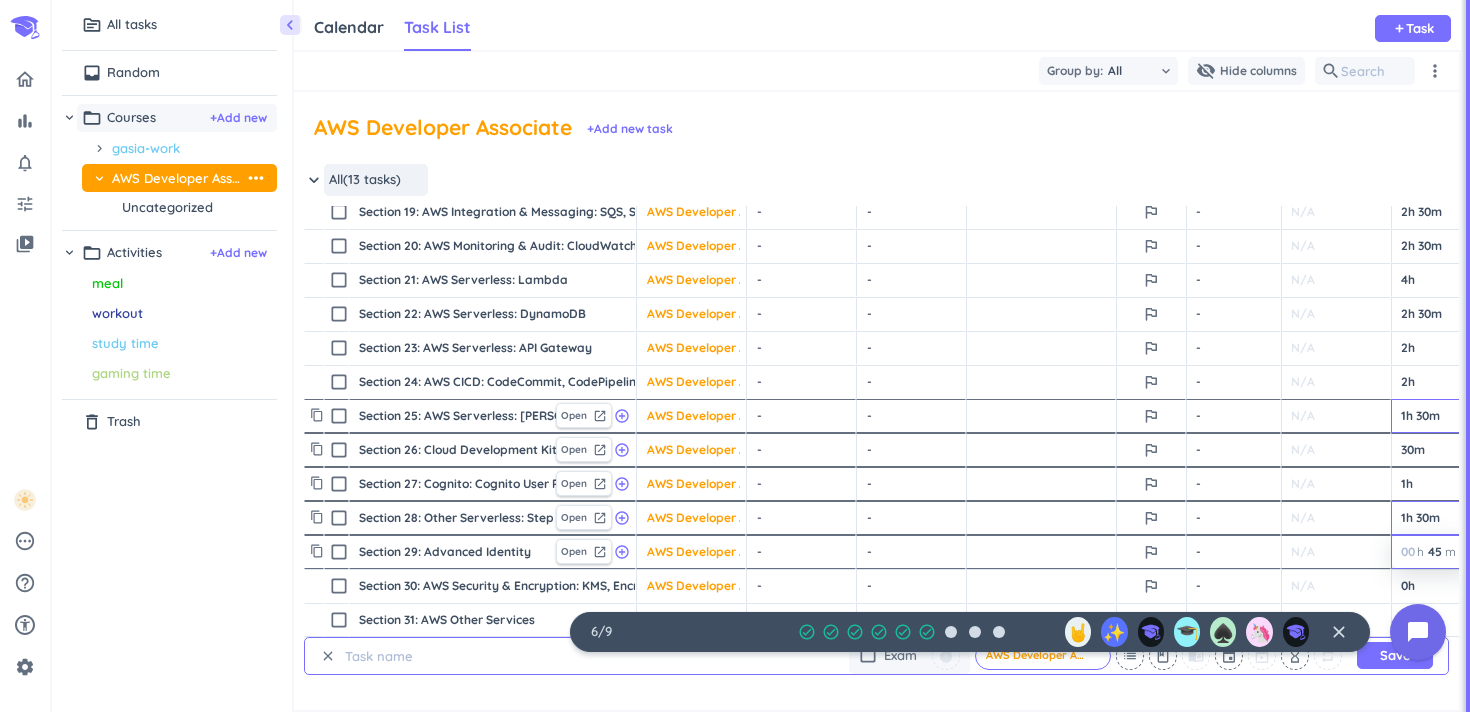 type on "45" 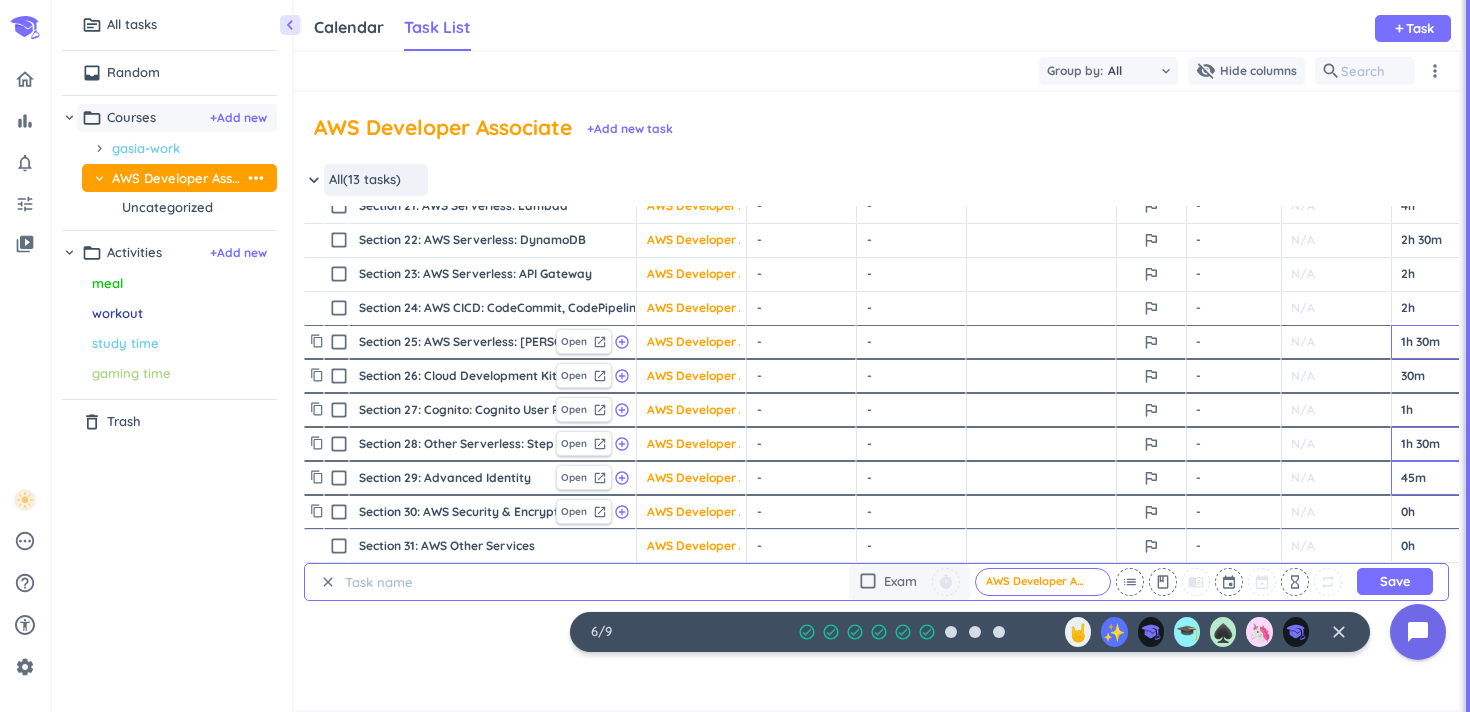 scroll, scrollTop: 125, scrollLeft: 0, axis: vertical 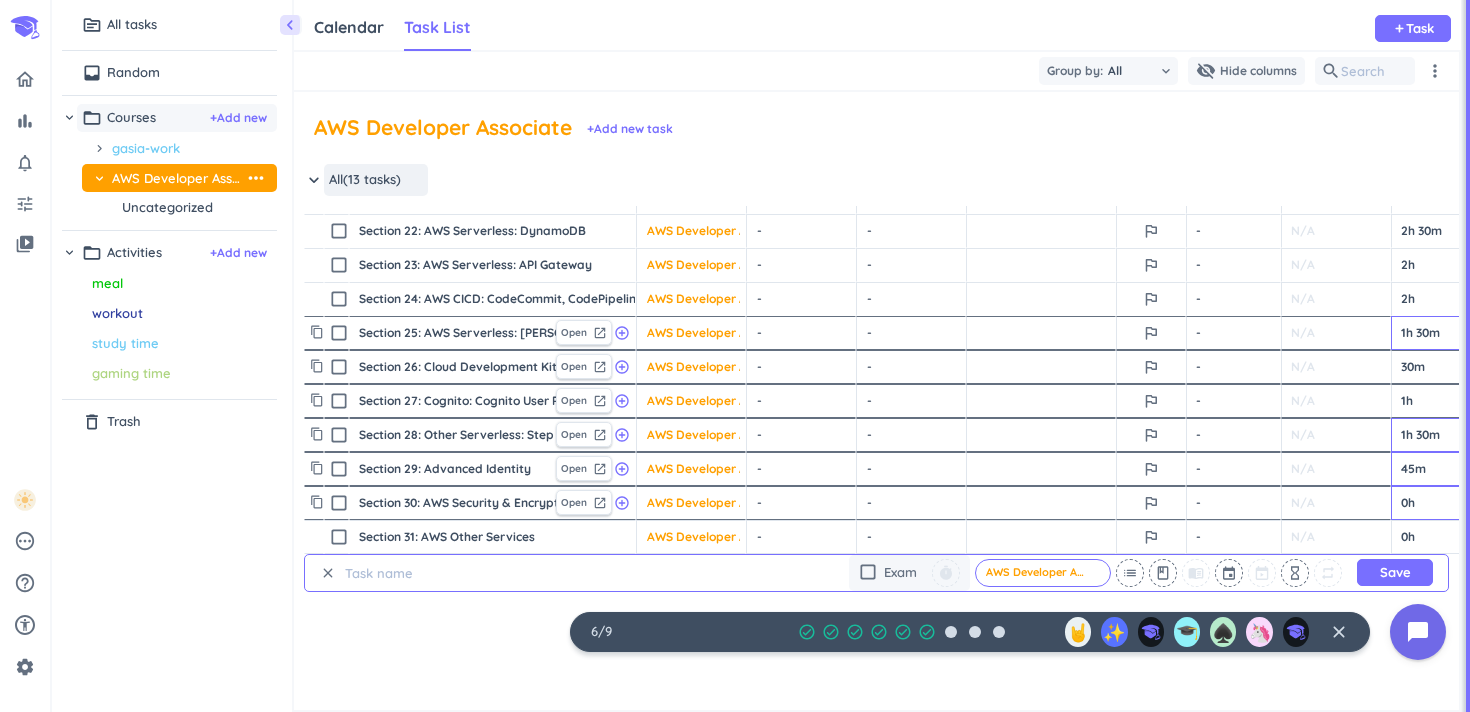 click on "0h" at bounding box center (1431, 503) 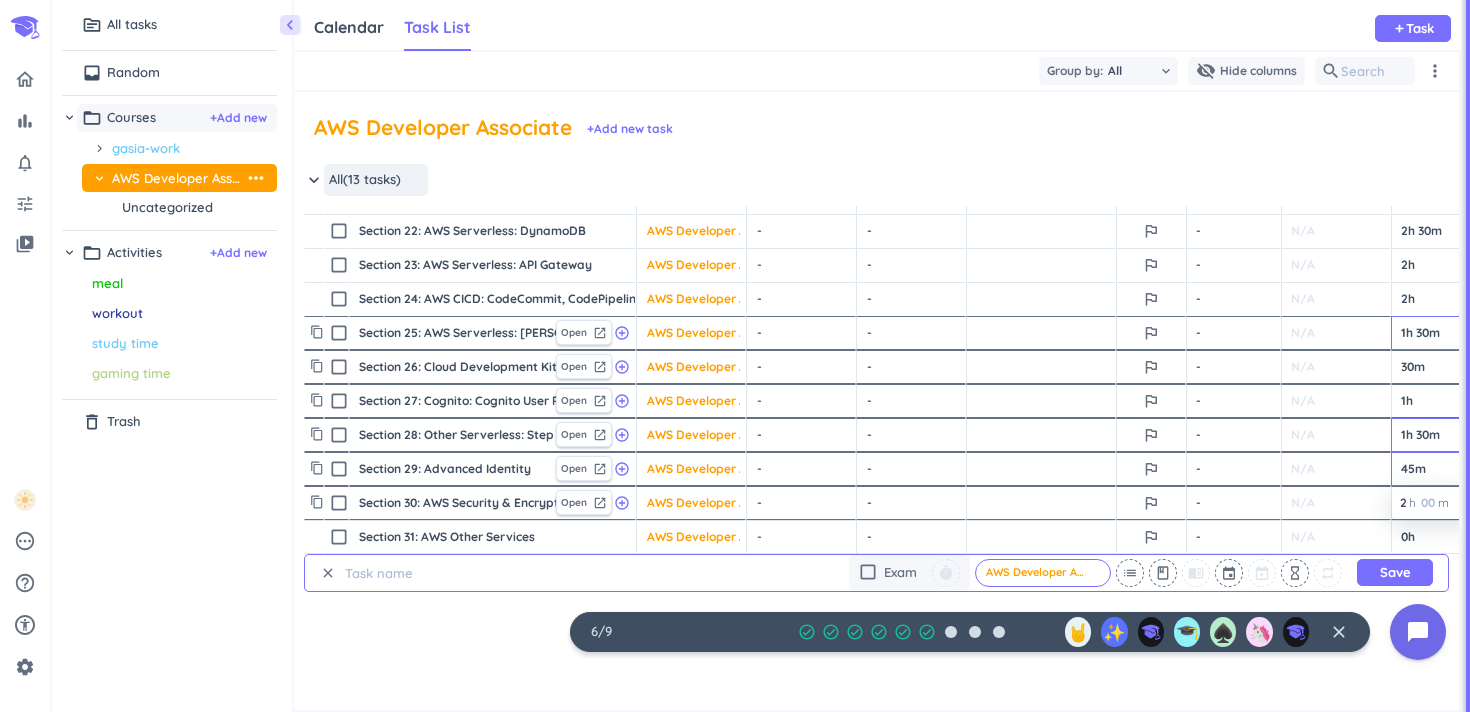 type on "2" 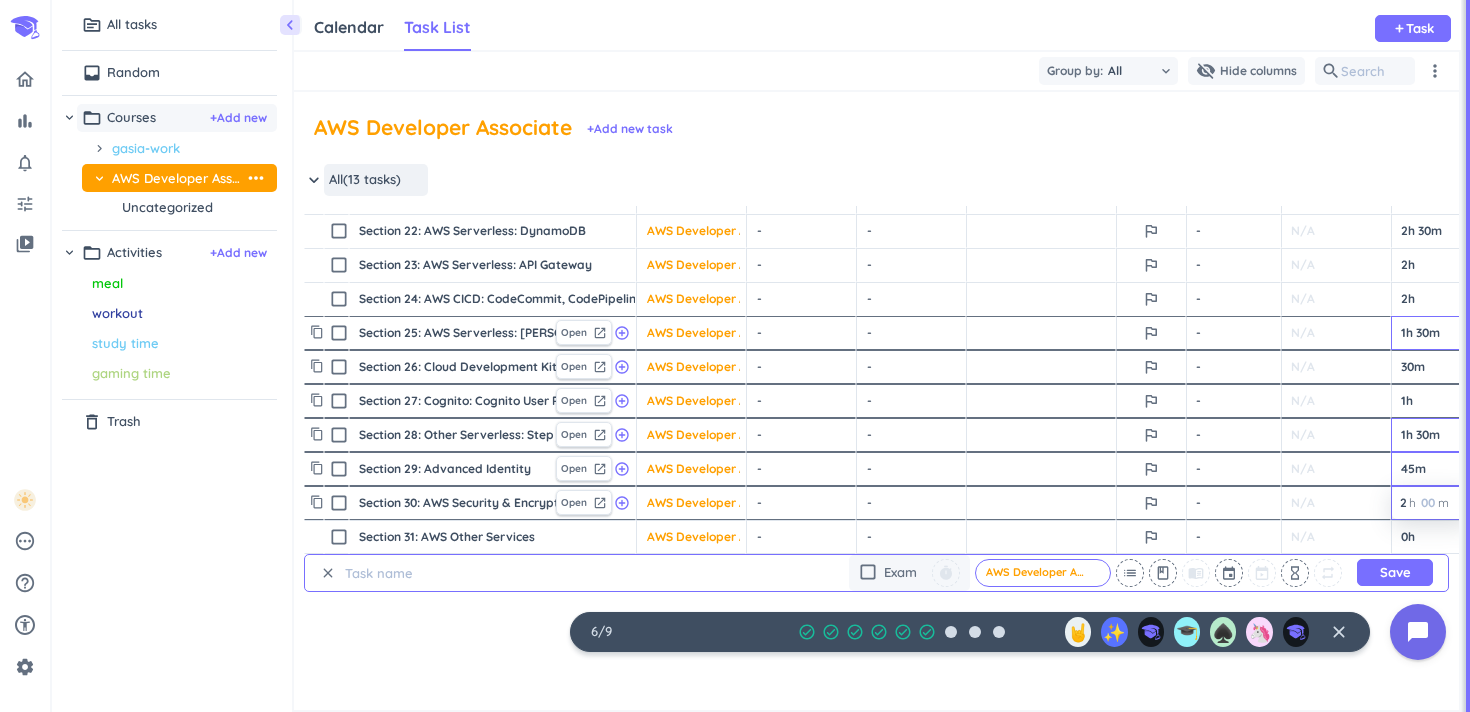 click at bounding box center [1426, 503] 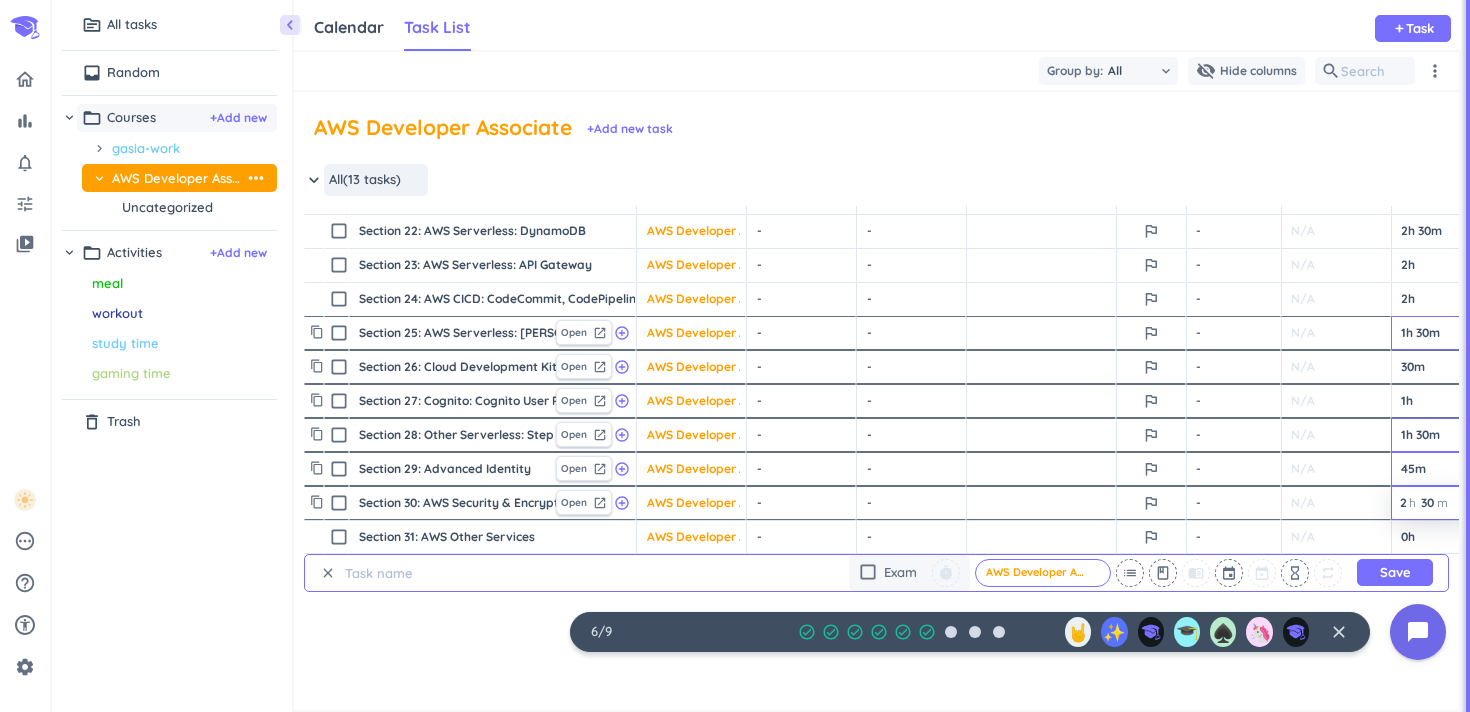type on "30" 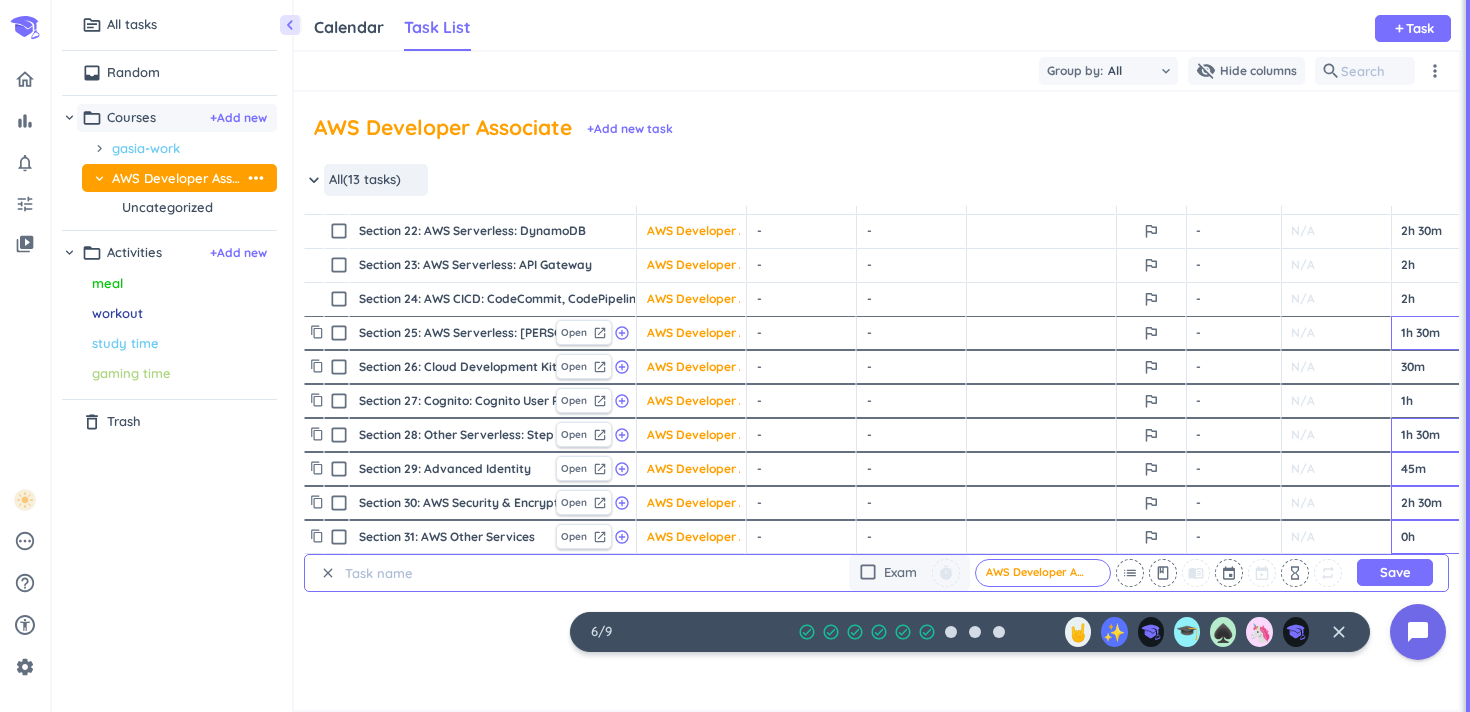 click on "0h" at bounding box center [1431, 537] 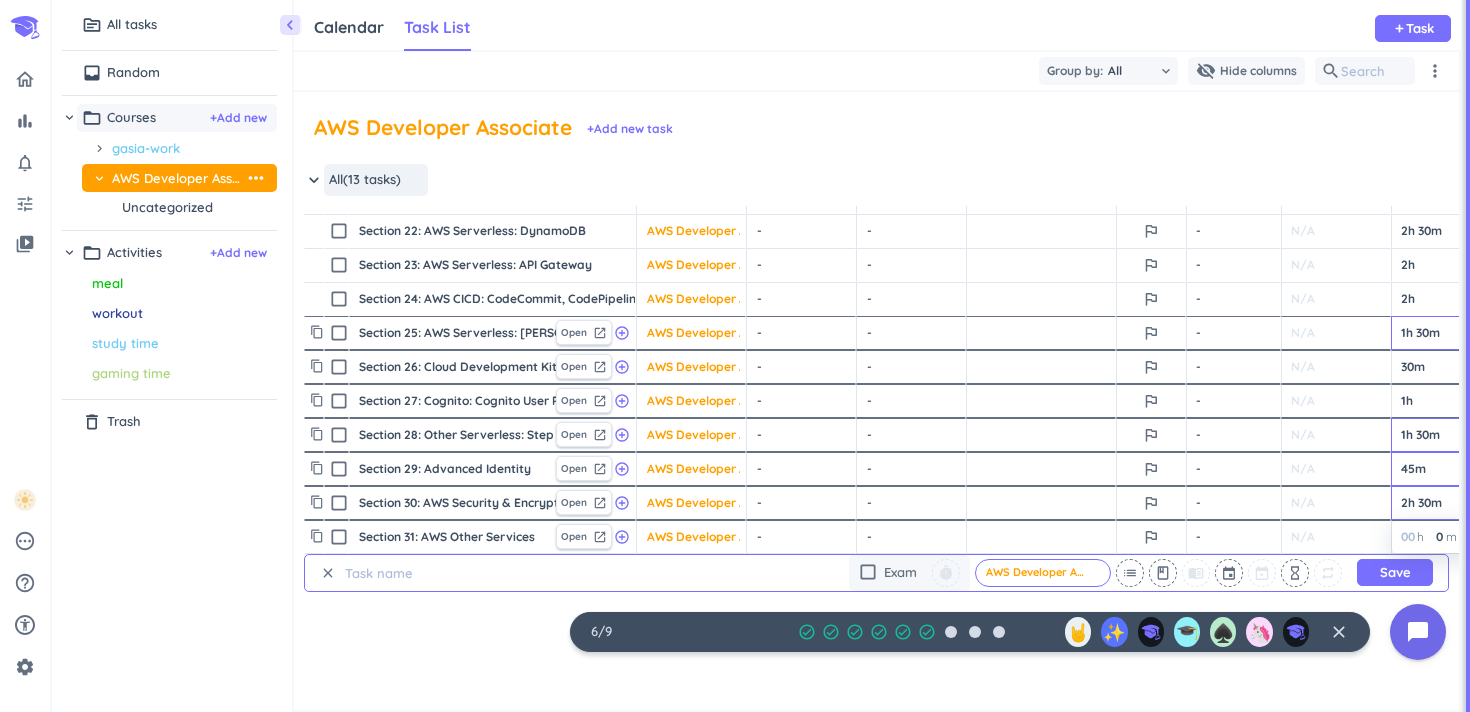 type on "1" 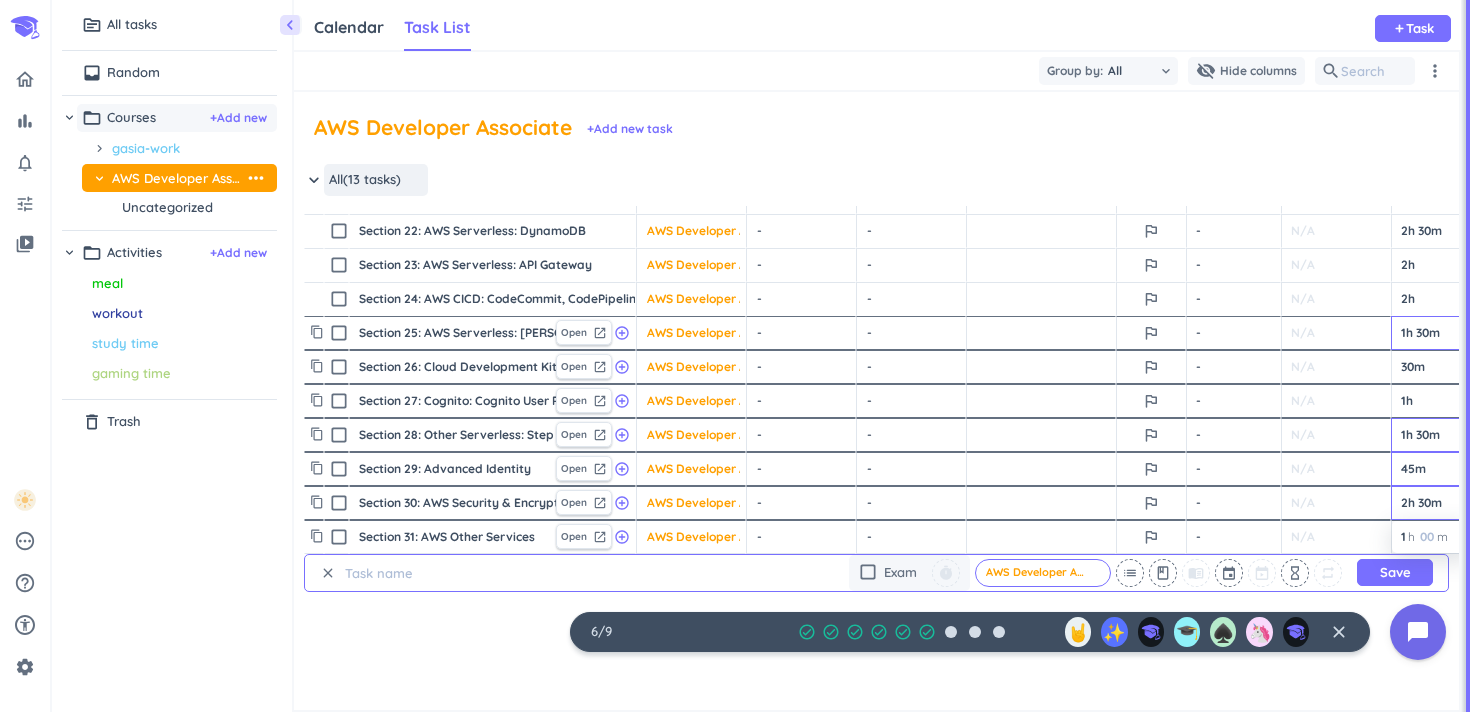 type on "1" 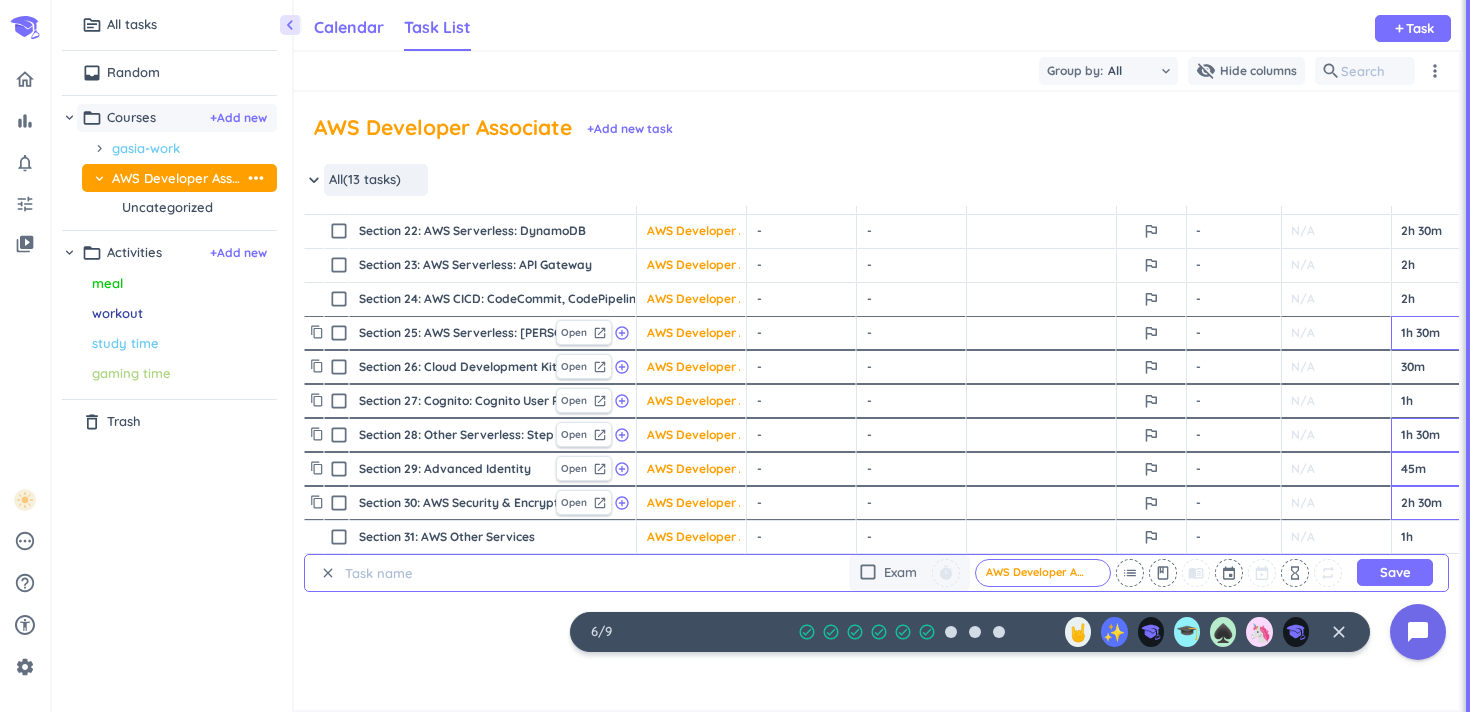 click on "Calendar" at bounding box center (349, 28) 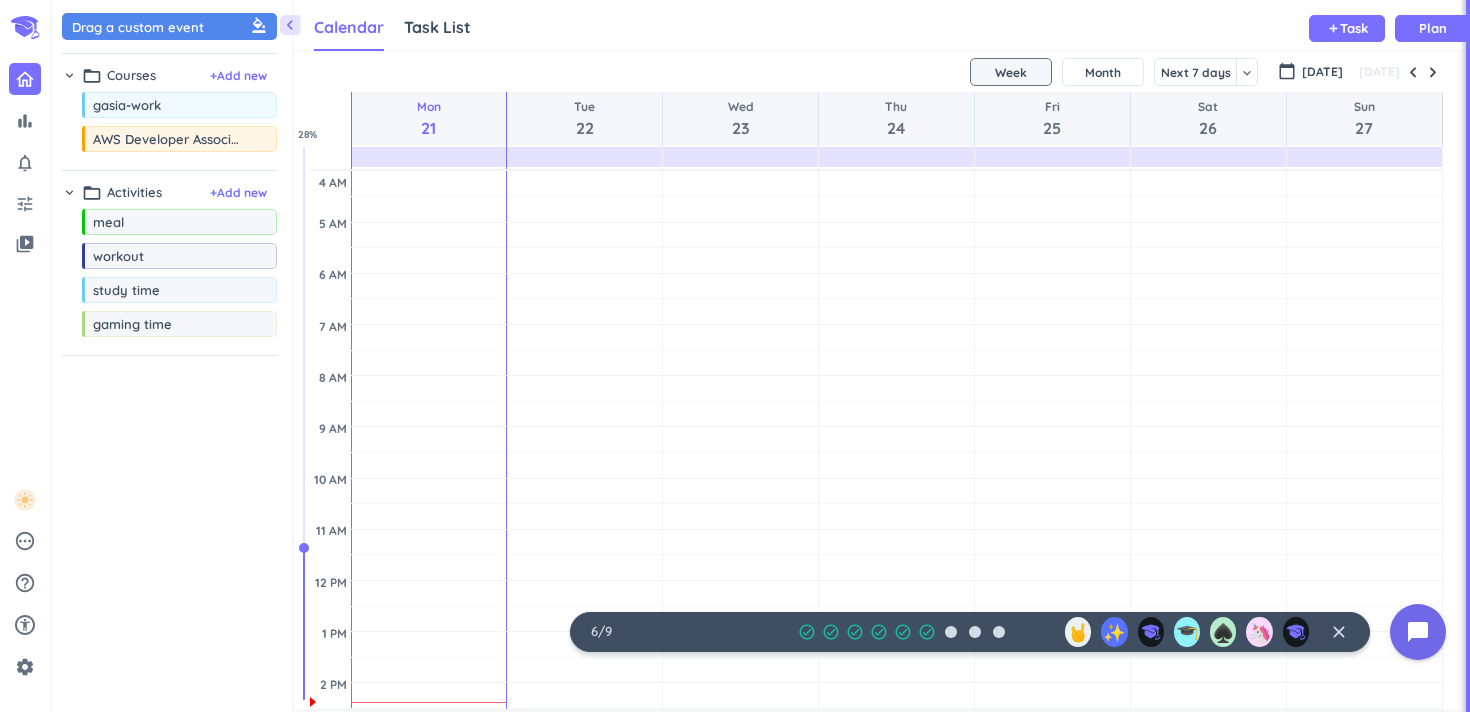 scroll, scrollTop: 1, scrollLeft: 1, axis: both 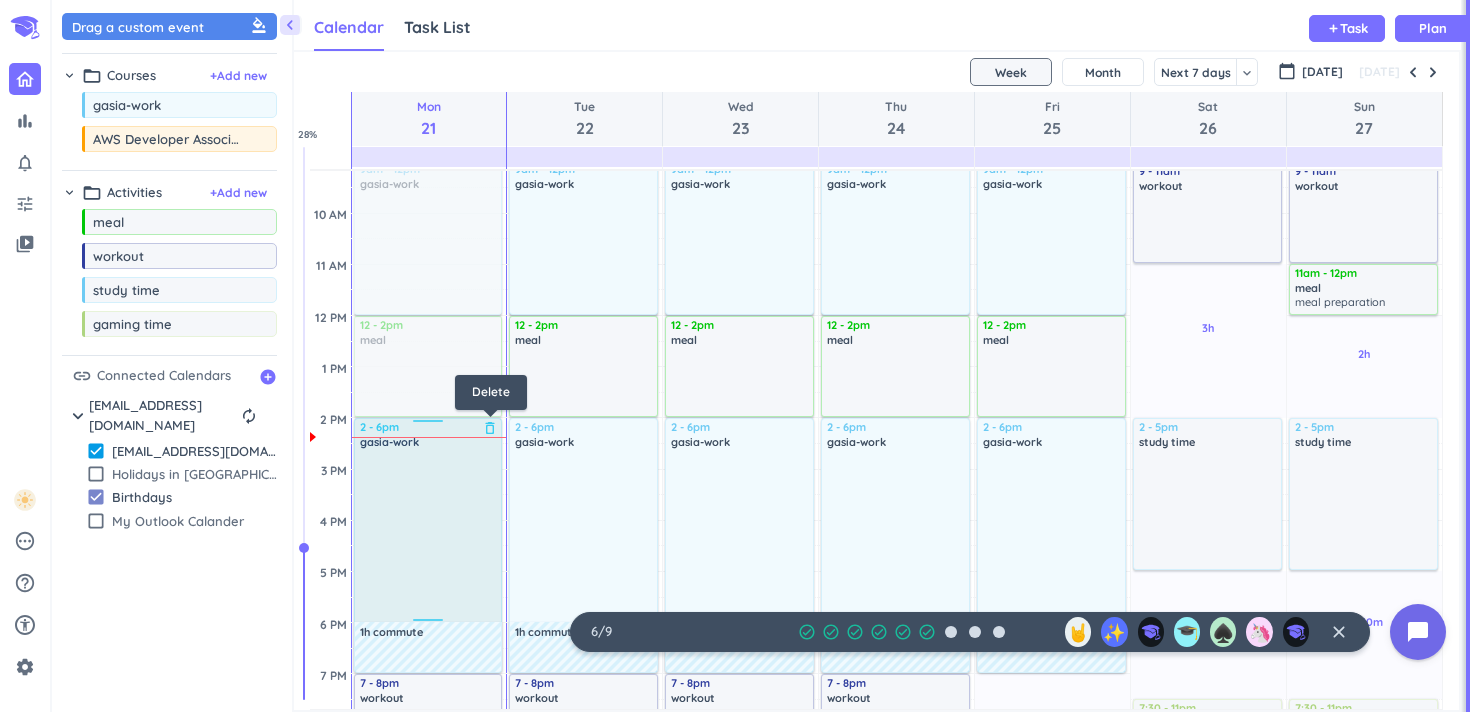 click on "delete_outline" at bounding box center [490, 428] 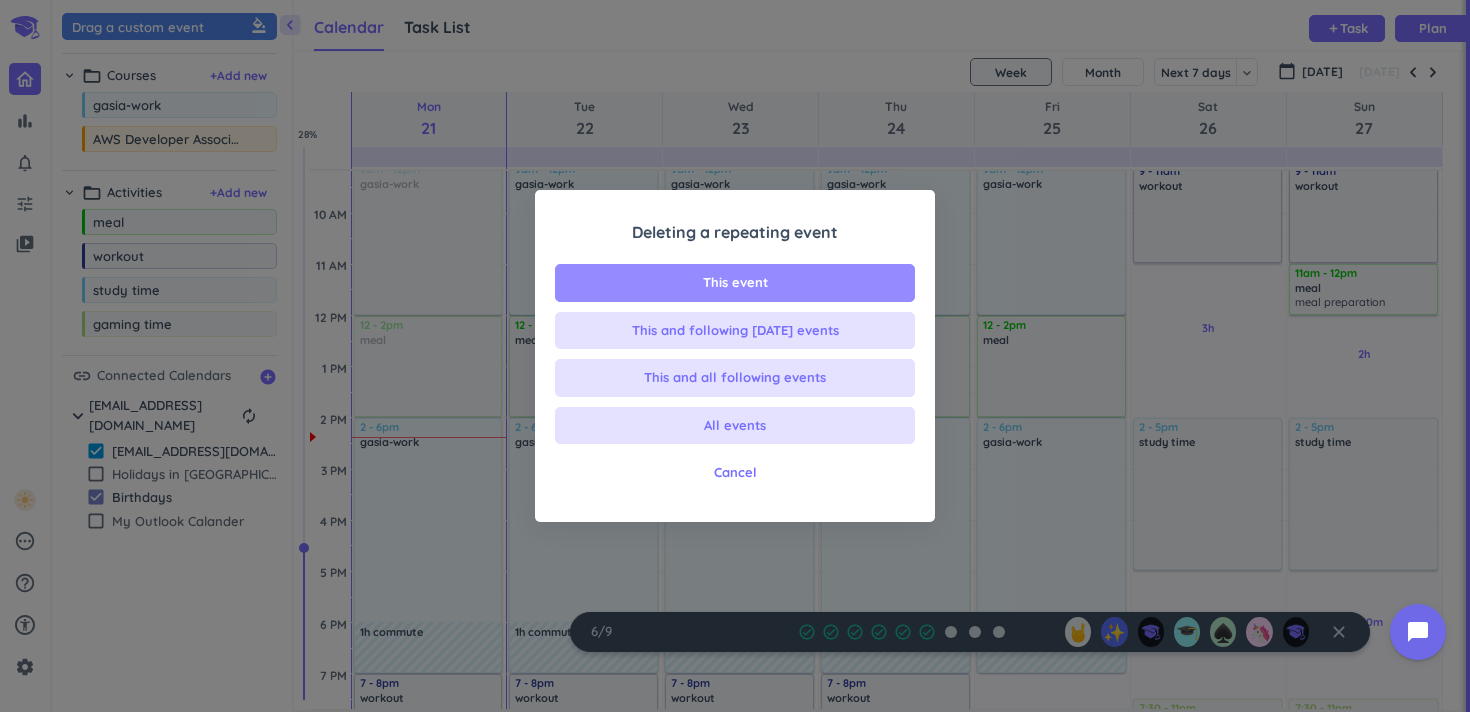 click on "This event" at bounding box center [735, 283] 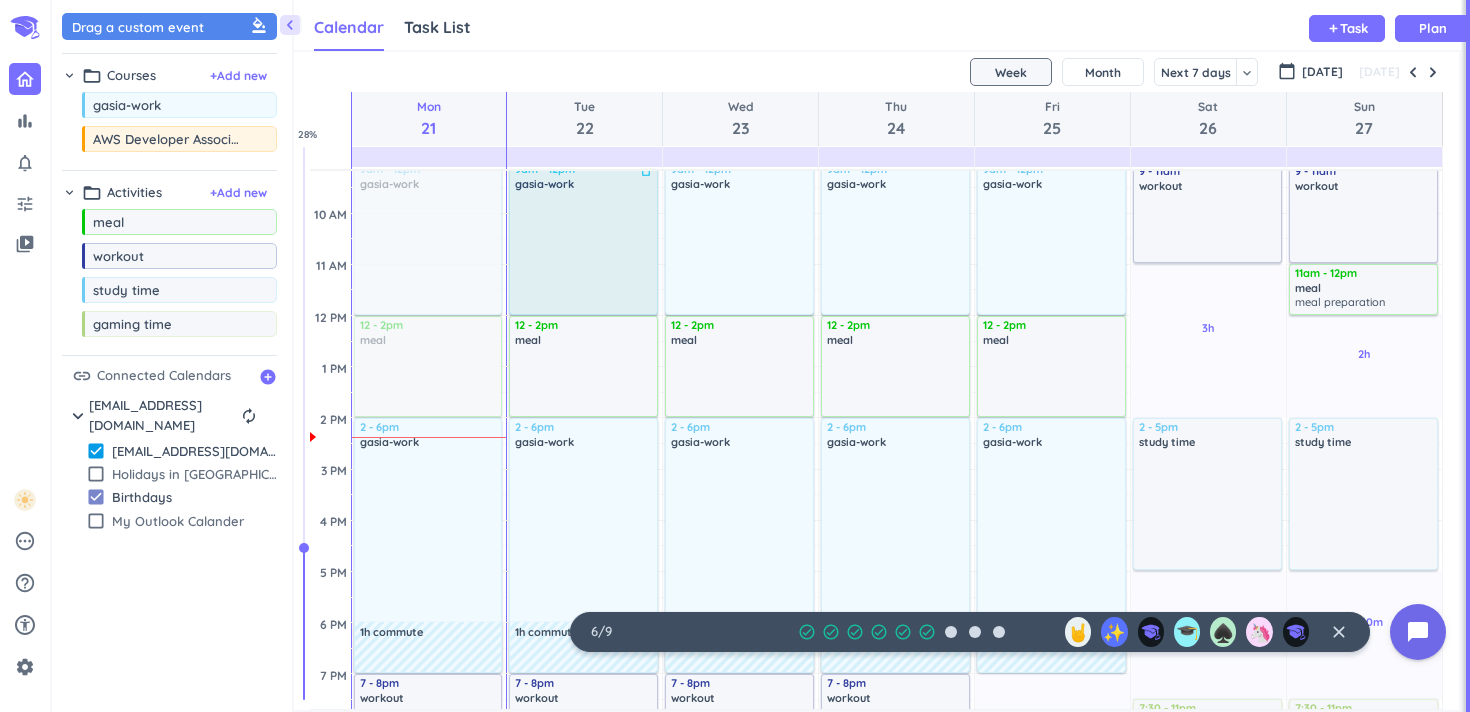scroll, scrollTop: 204, scrollLeft: 0, axis: vertical 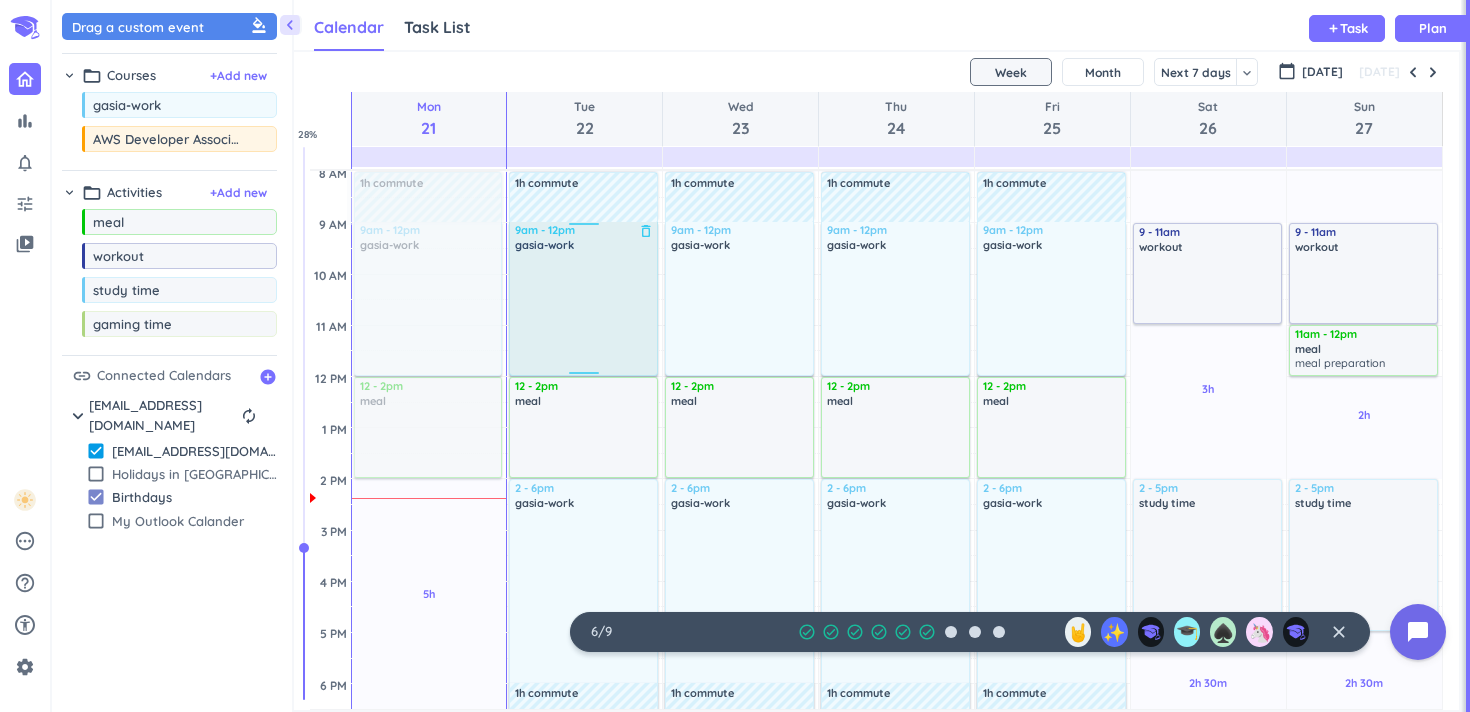 click on "delete_outline" at bounding box center (646, 231) 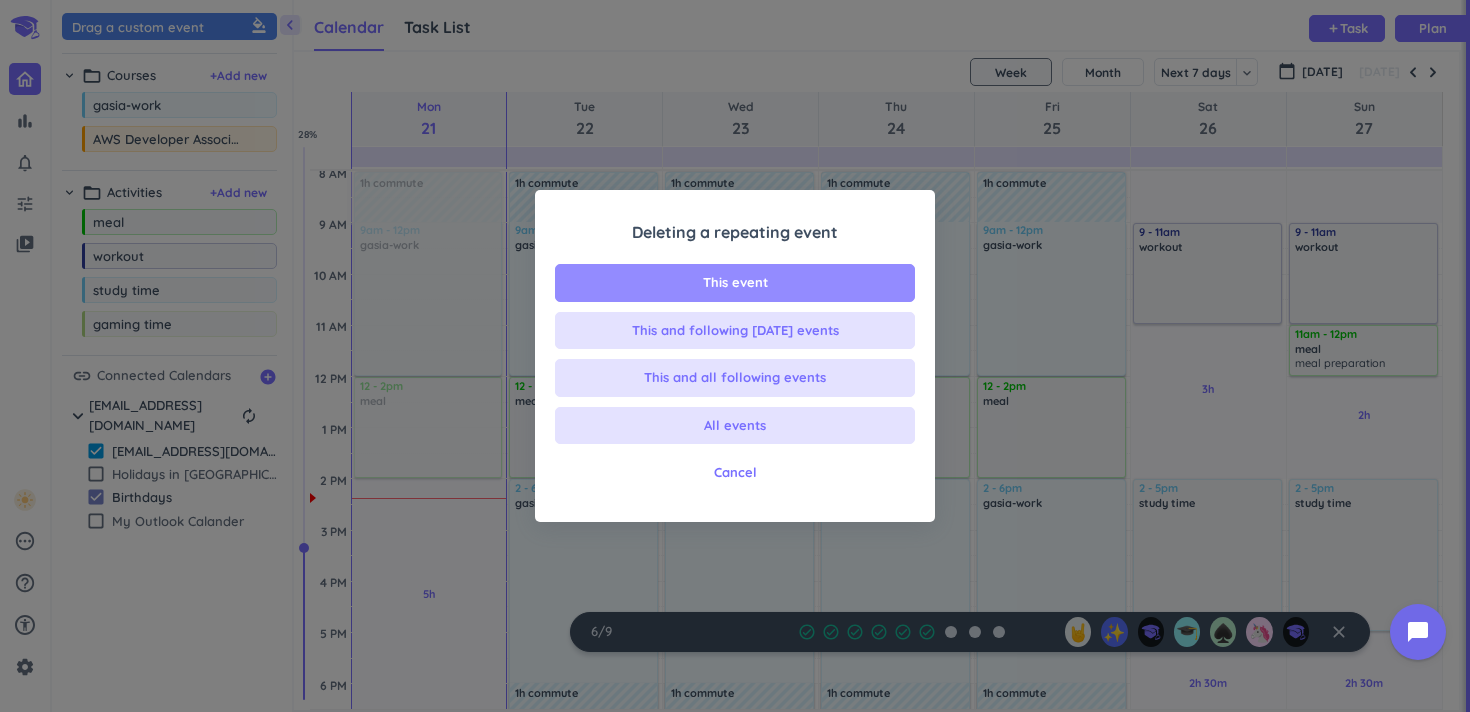 click on "This event" at bounding box center (735, 283) 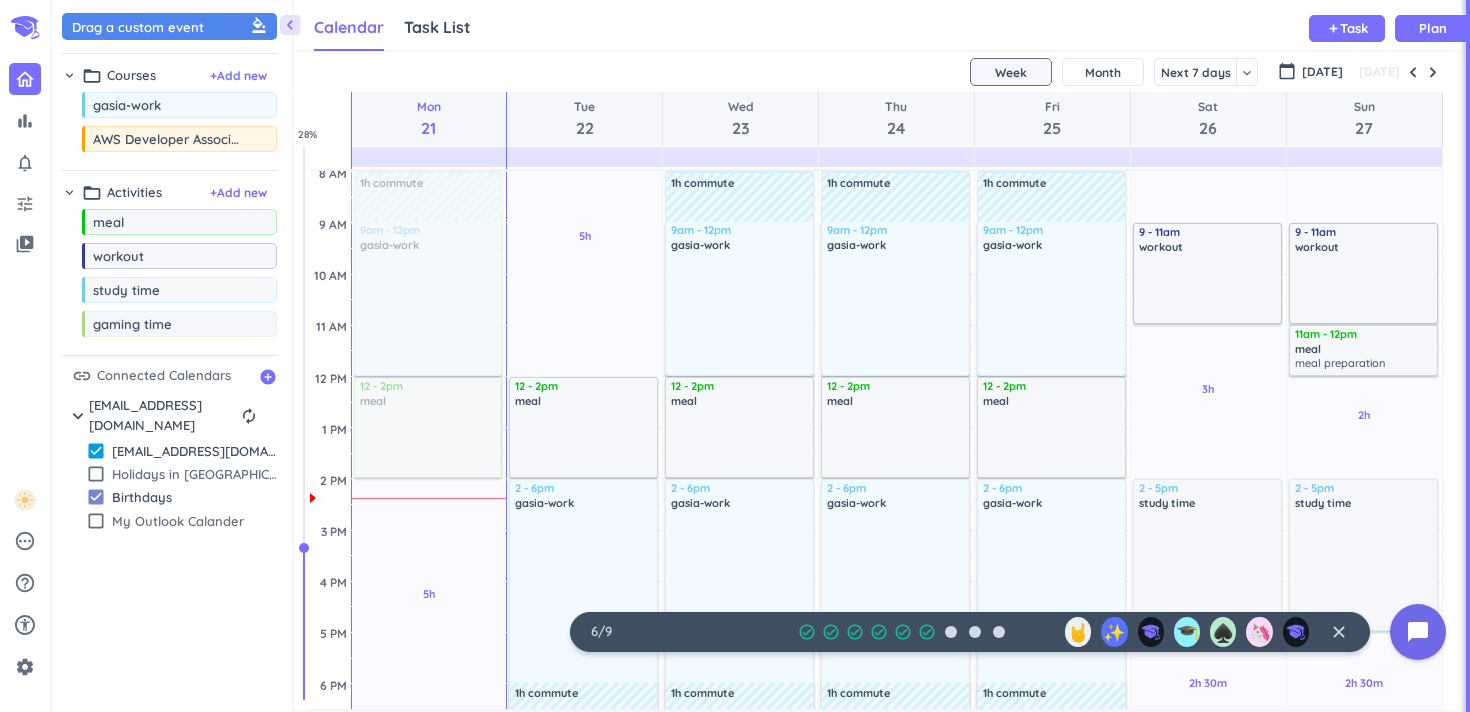 click on "delete_outline" at bounding box center (646, 489) 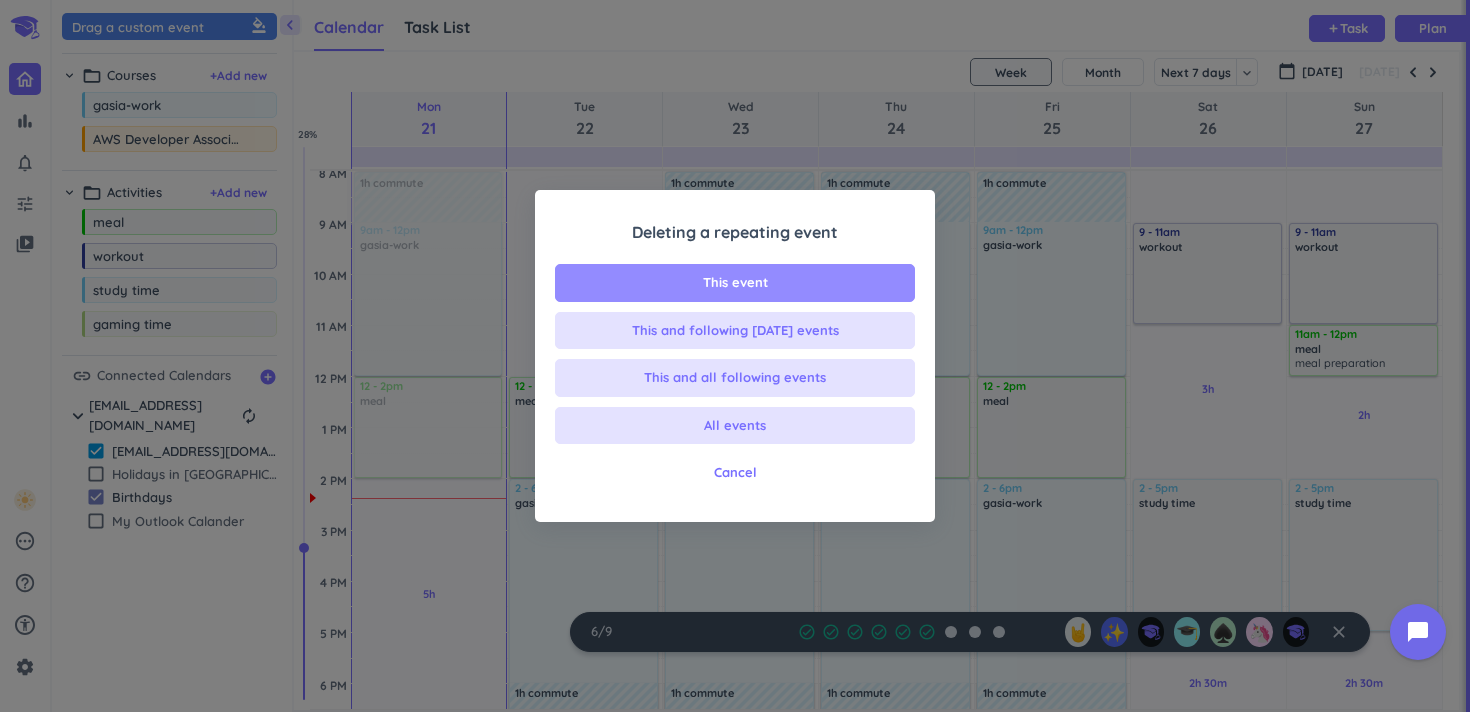 click on "This event" at bounding box center [735, 283] 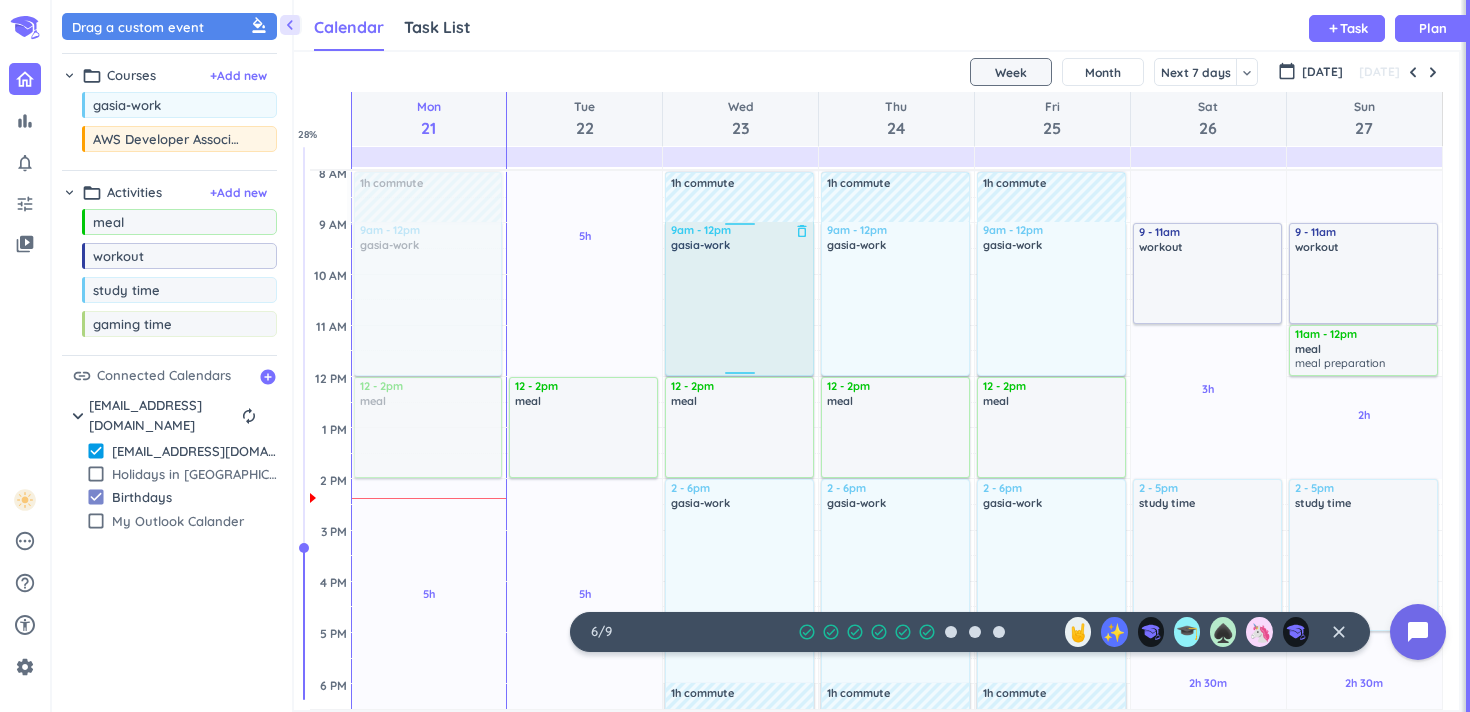 click on "delete_outline" at bounding box center [802, 231] 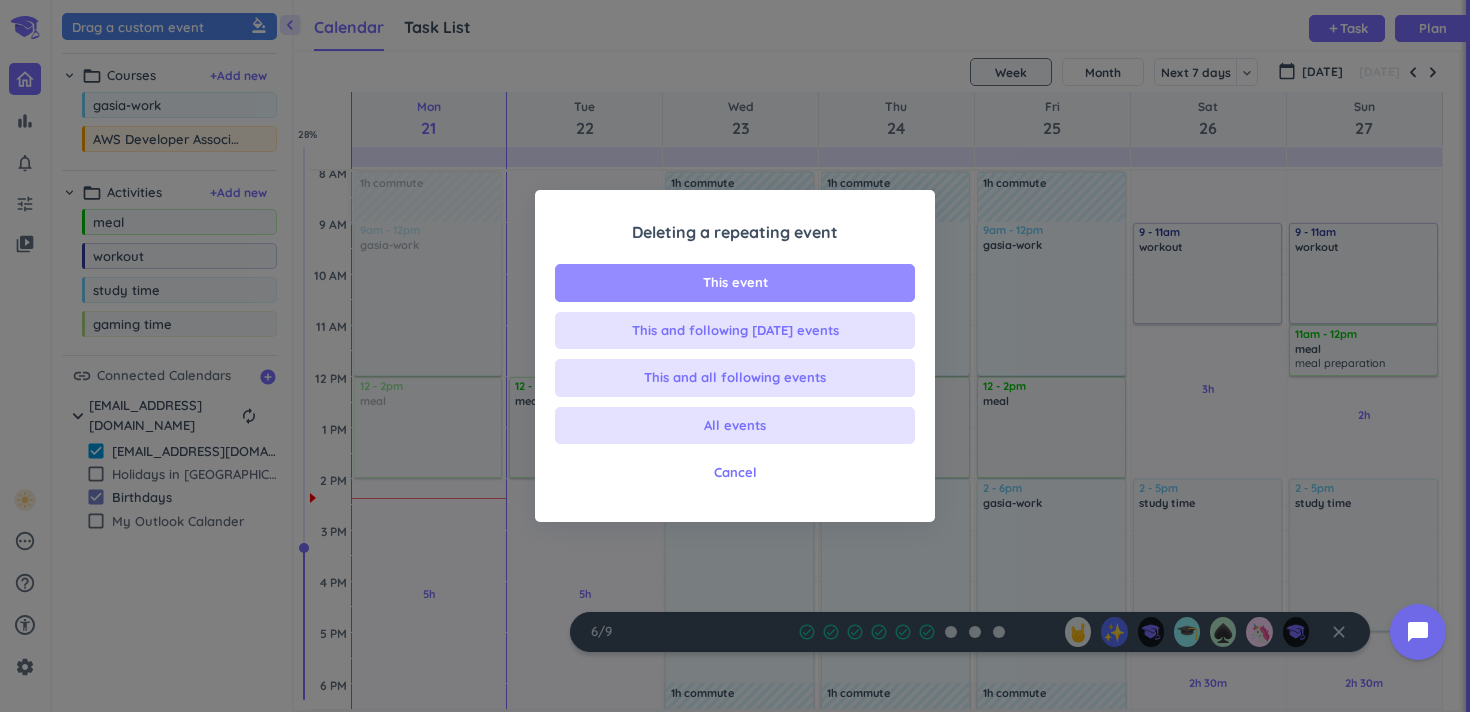 click on "This event" at bounding box center [735, 283] 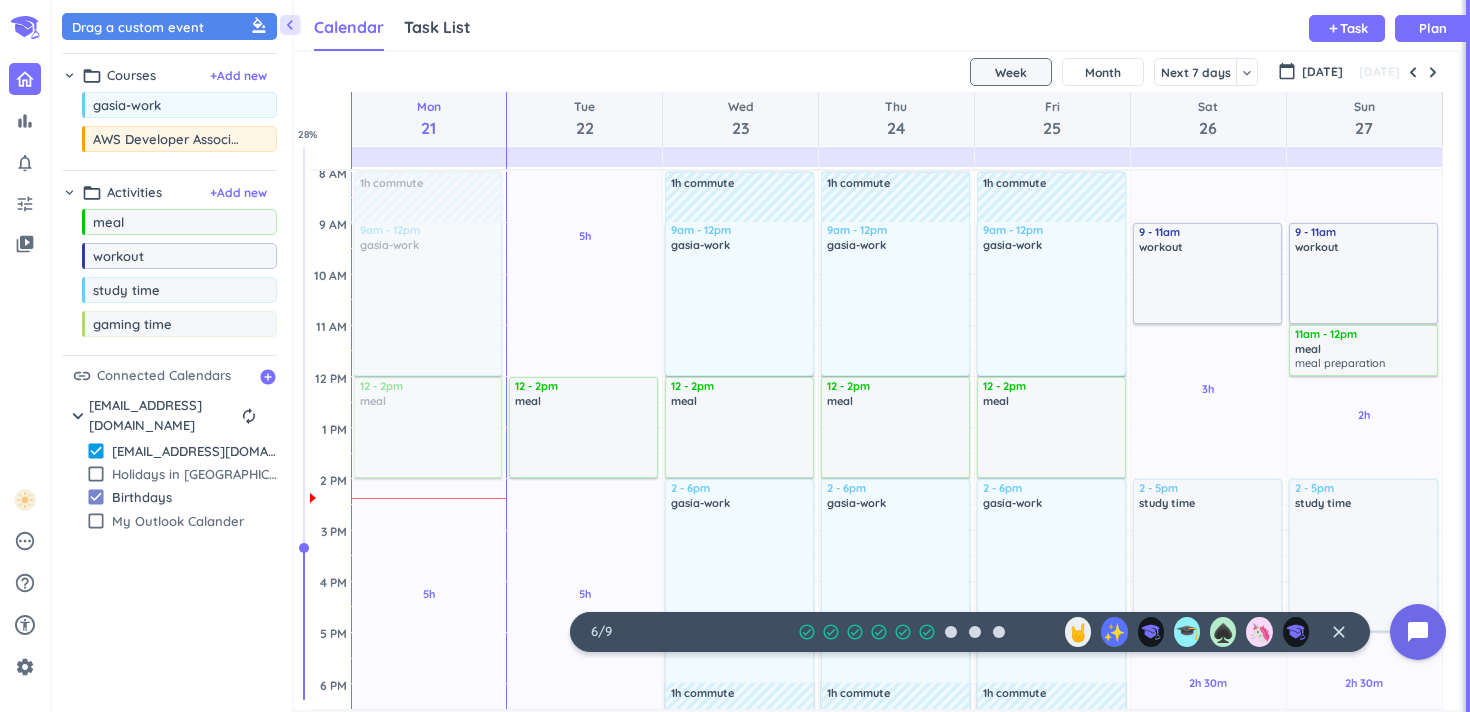 scroll, scrollTop: 369, scrollLeft: 0, axis: vertical 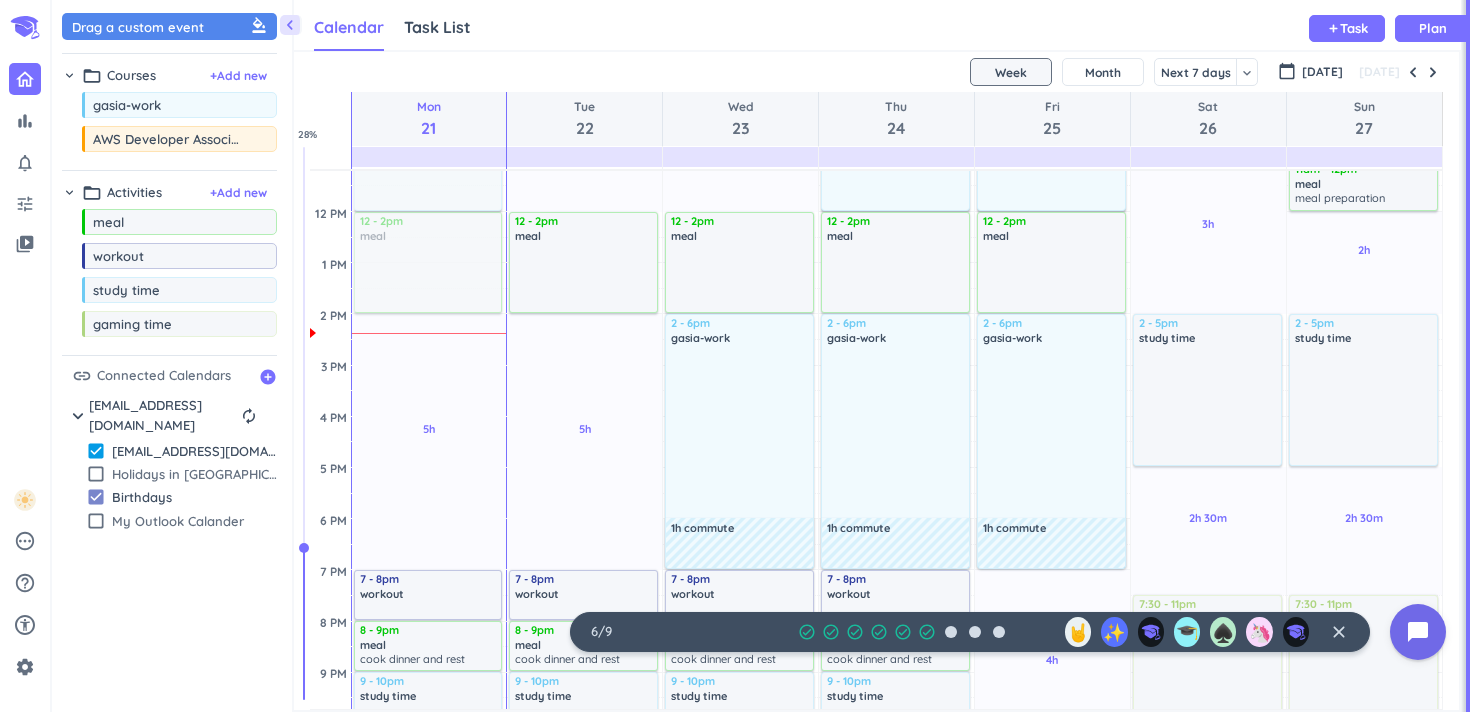 click on "delete_outline" at bounding box center [802, 324] 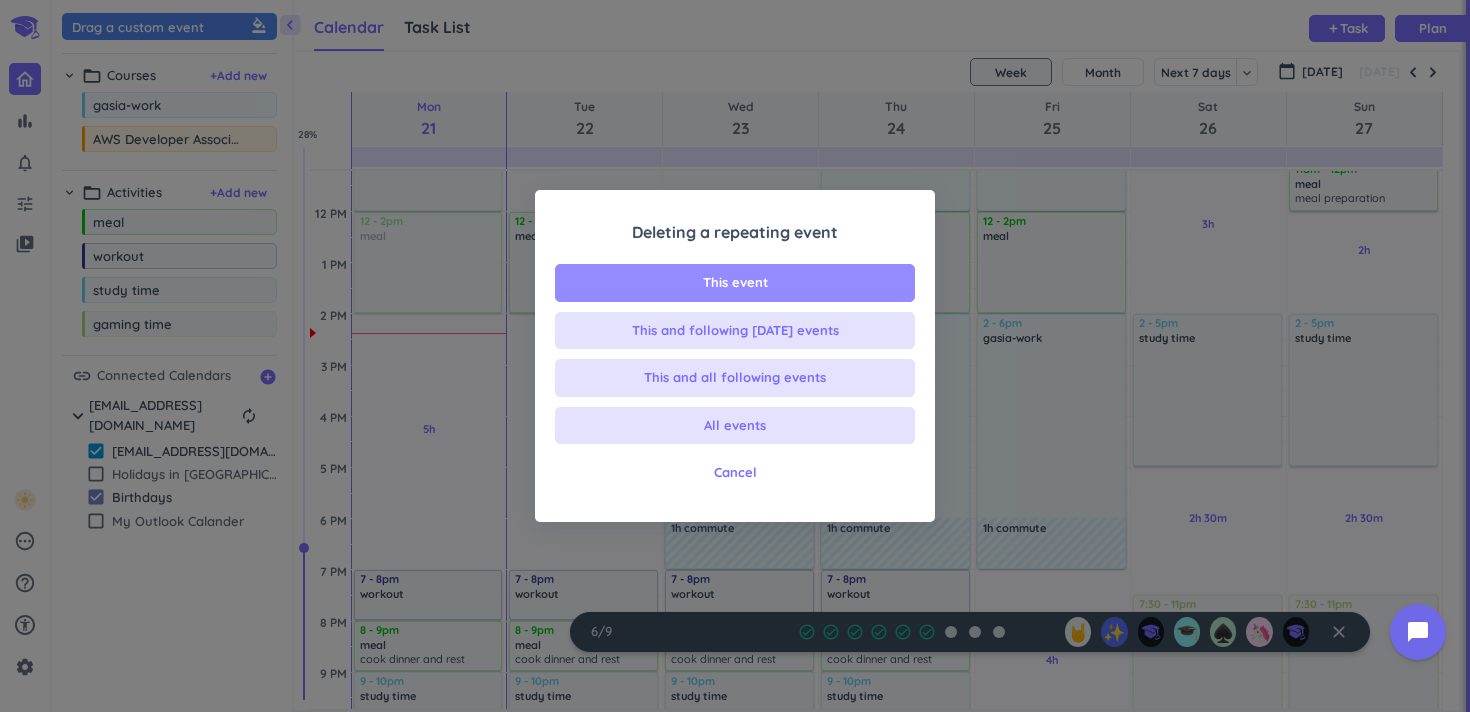 click on "This event" at bounding box center (735, 283) 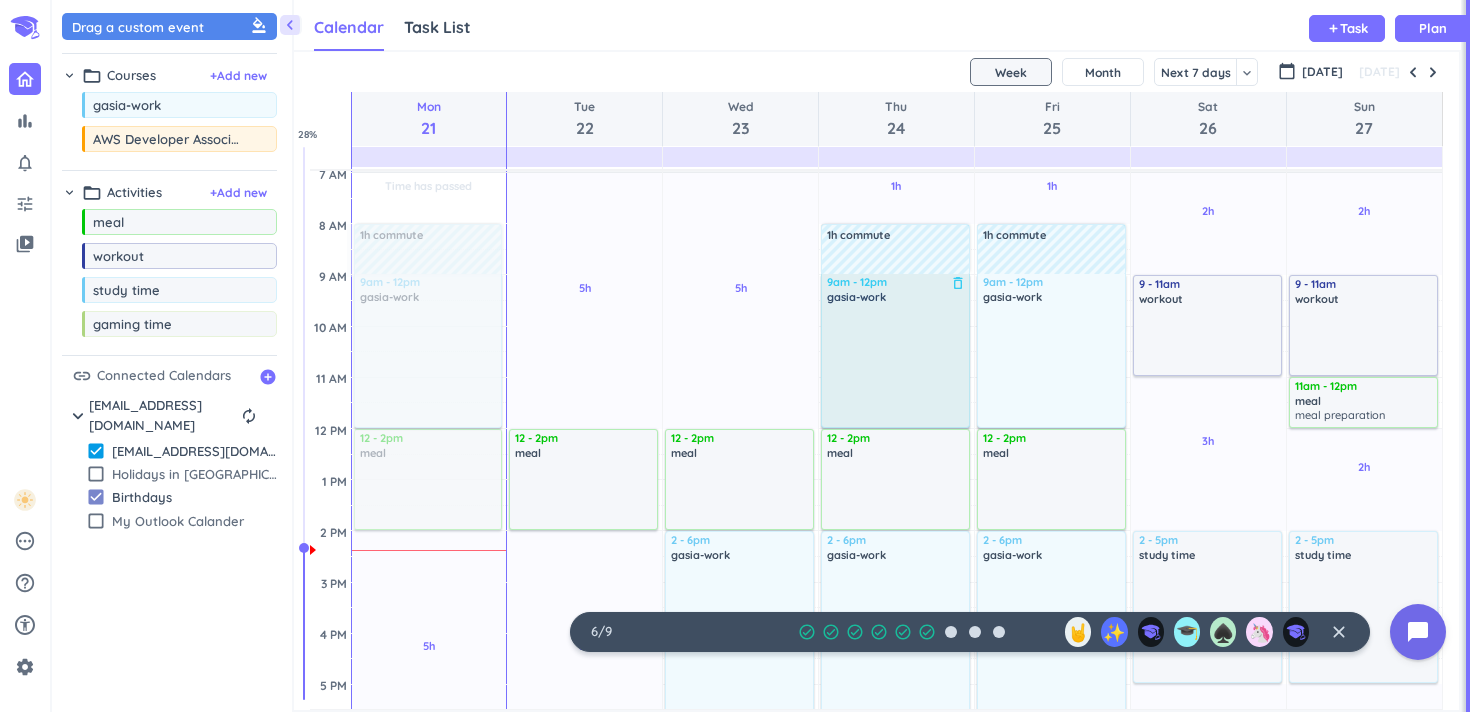 scroll, scrollTop: 107, scrollLeft: 0, axis: vertical 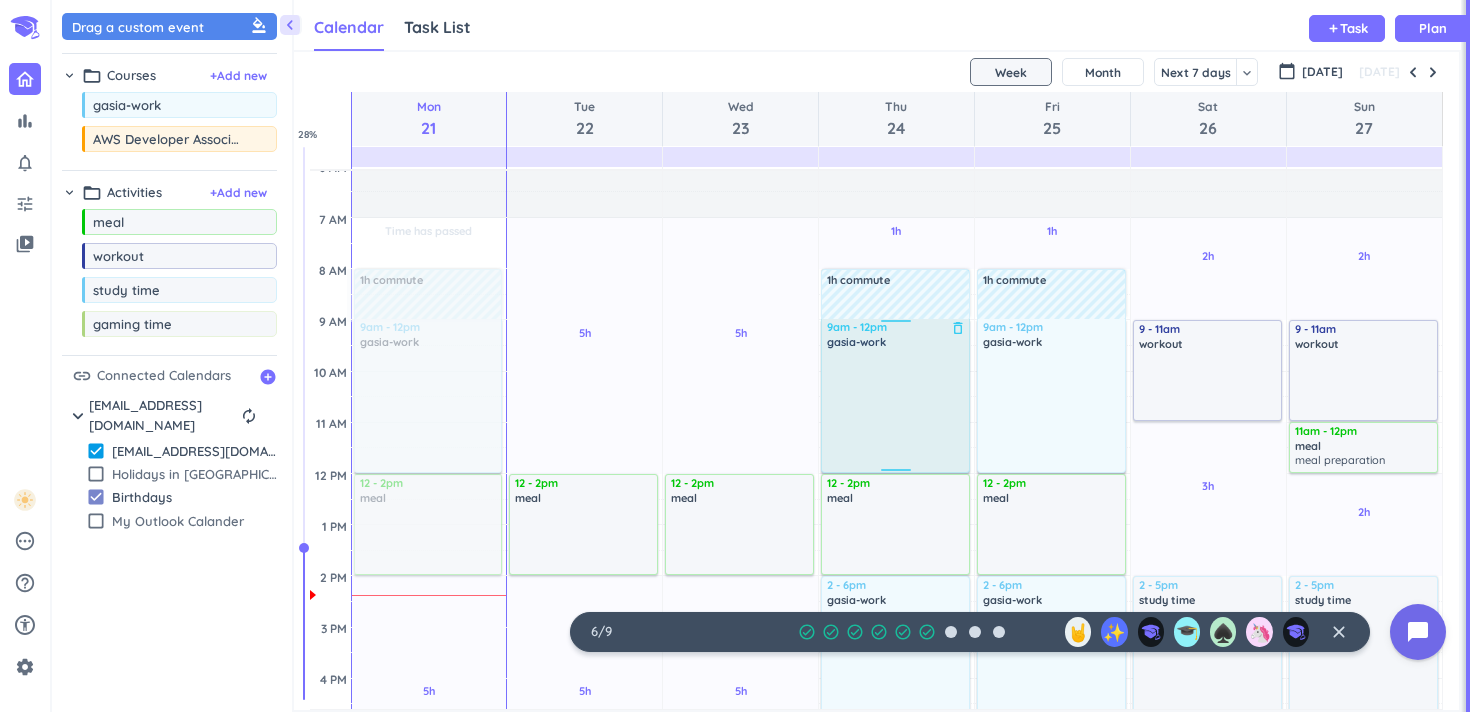 click on "delete_outline" at bounding box center [958, 328] 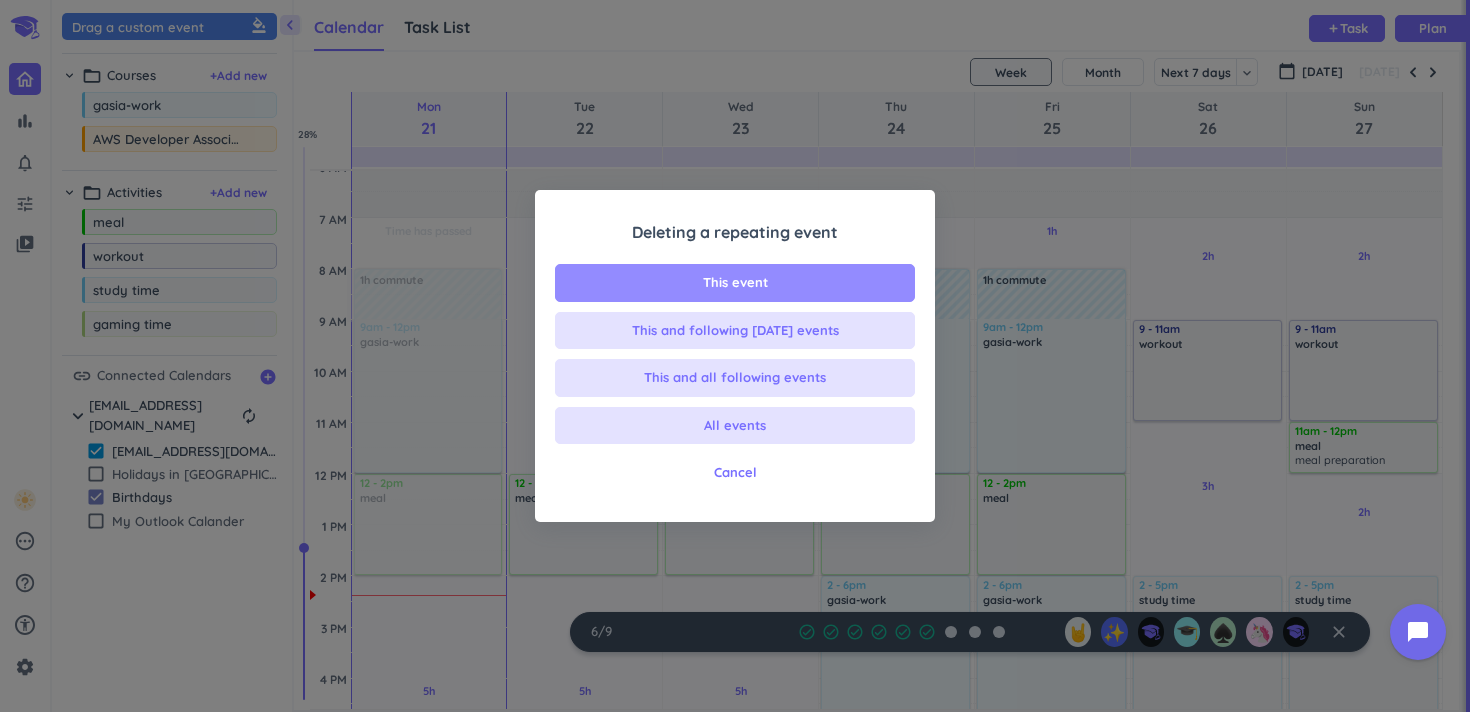 click on "This event" at bounding box center [735, 283] 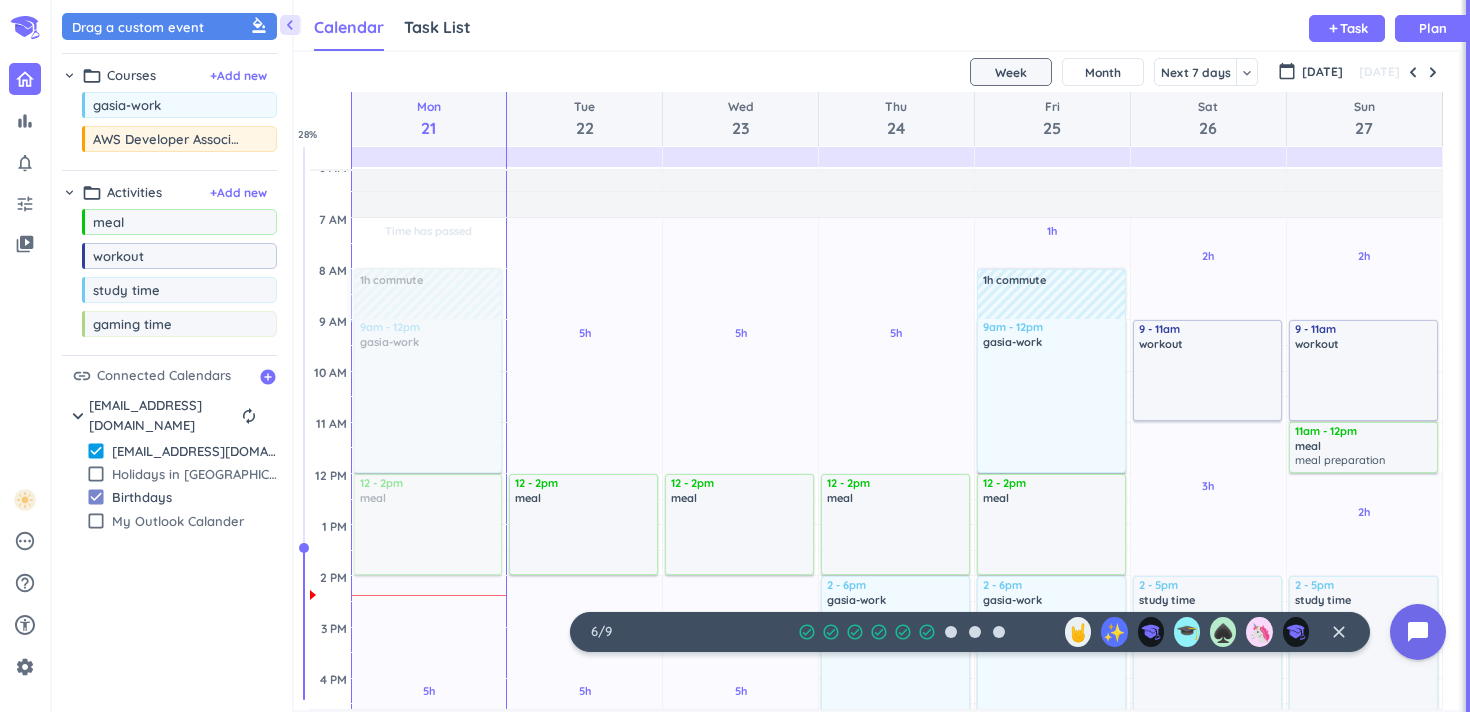 click on "delete_outline" at bounding box center [1114, 328] 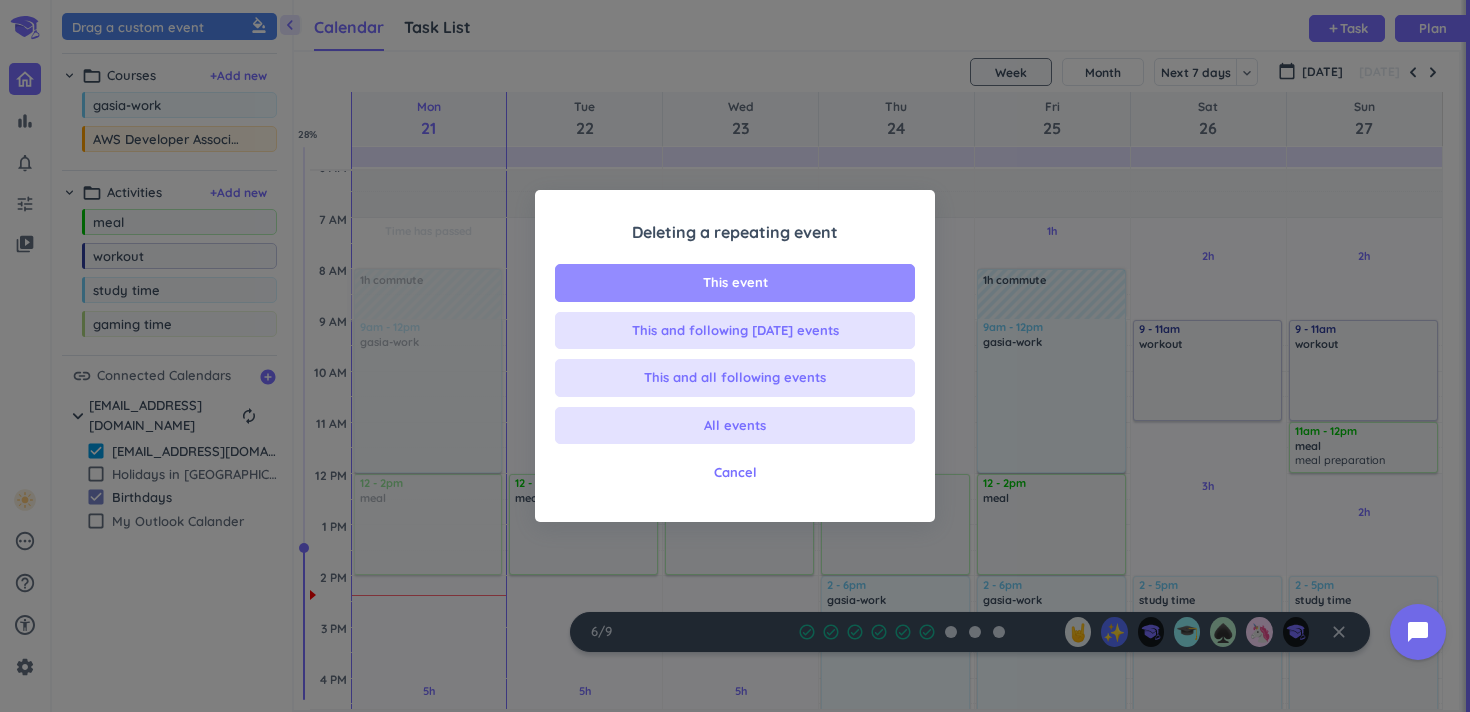 click on "This event" at bounding box center (735, 283) 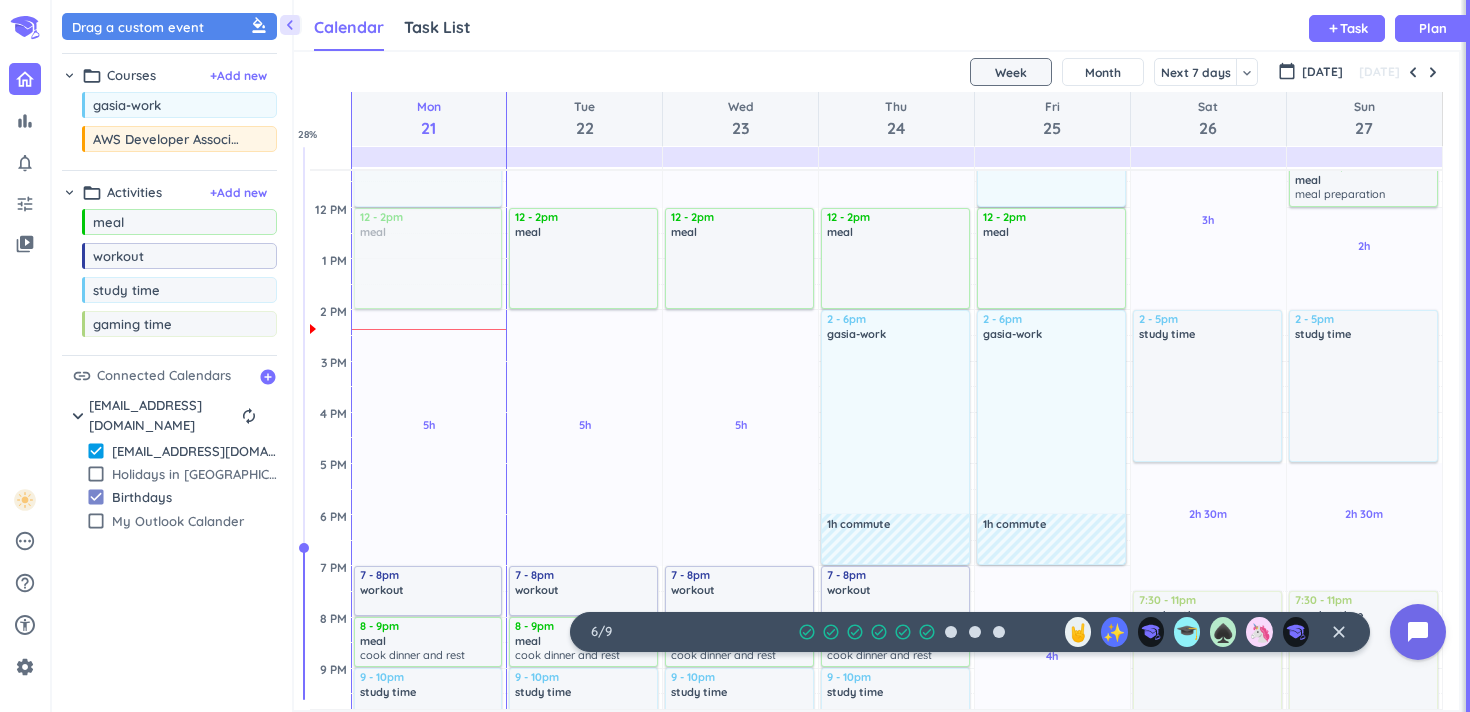 scroll, scrollTop: 387, scrollLeft: 0, axis: vertical 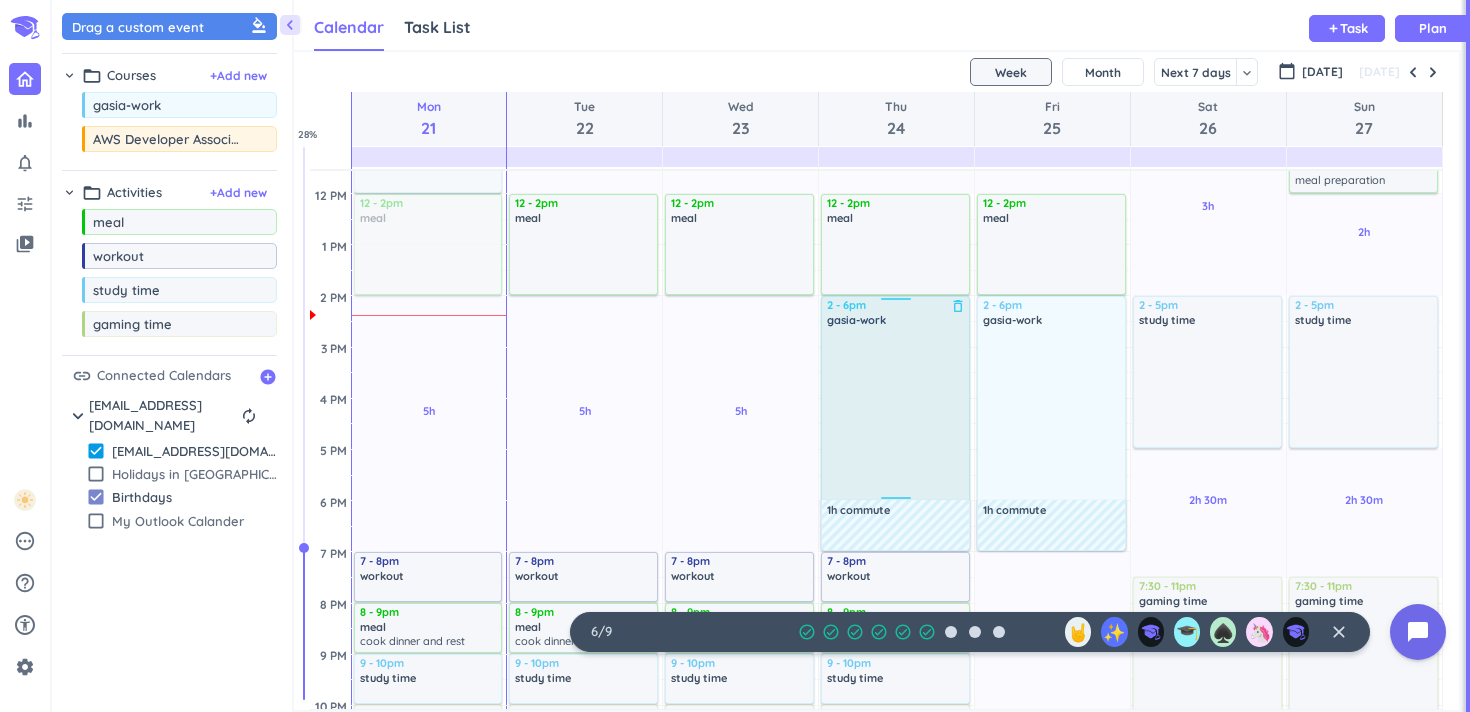 click on "delete_outline" at bounding box center (958, 306) 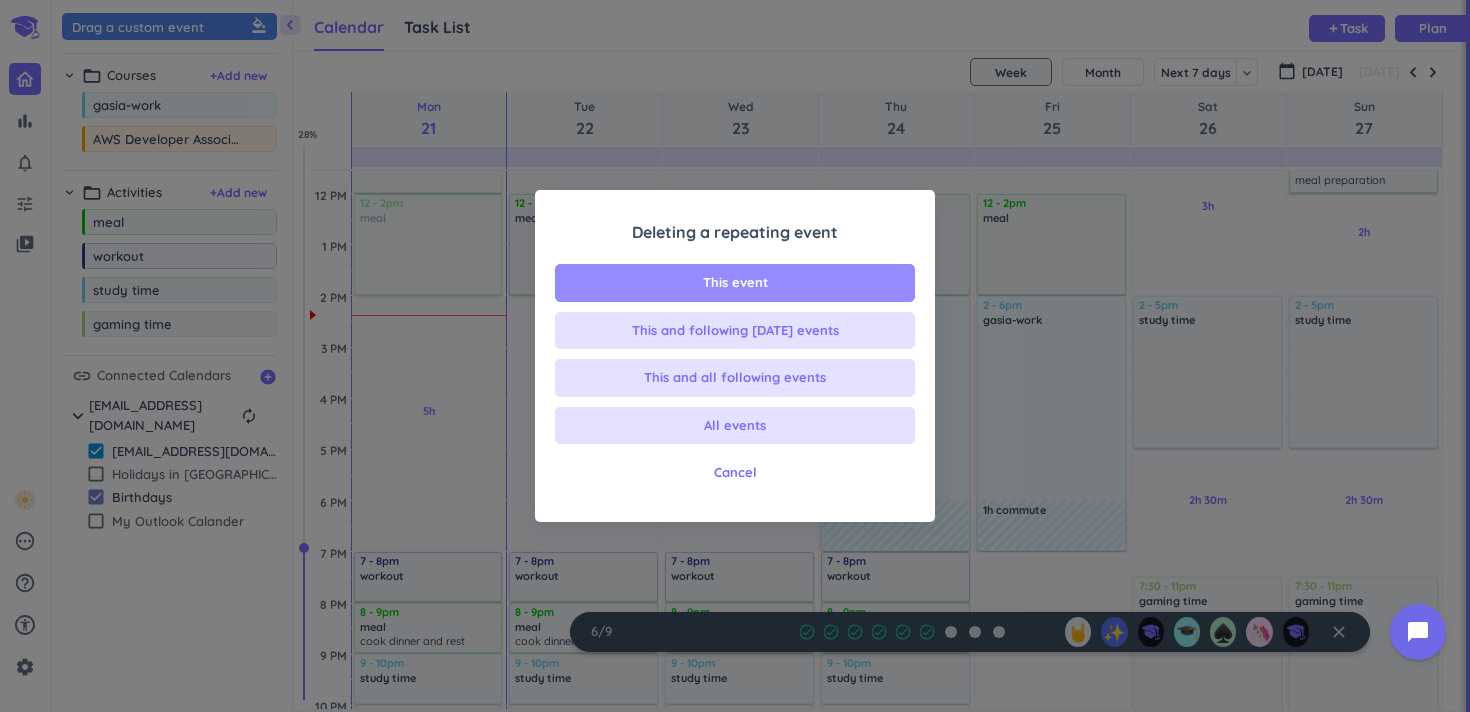 click on "This event" at bounding box center [735, 283] 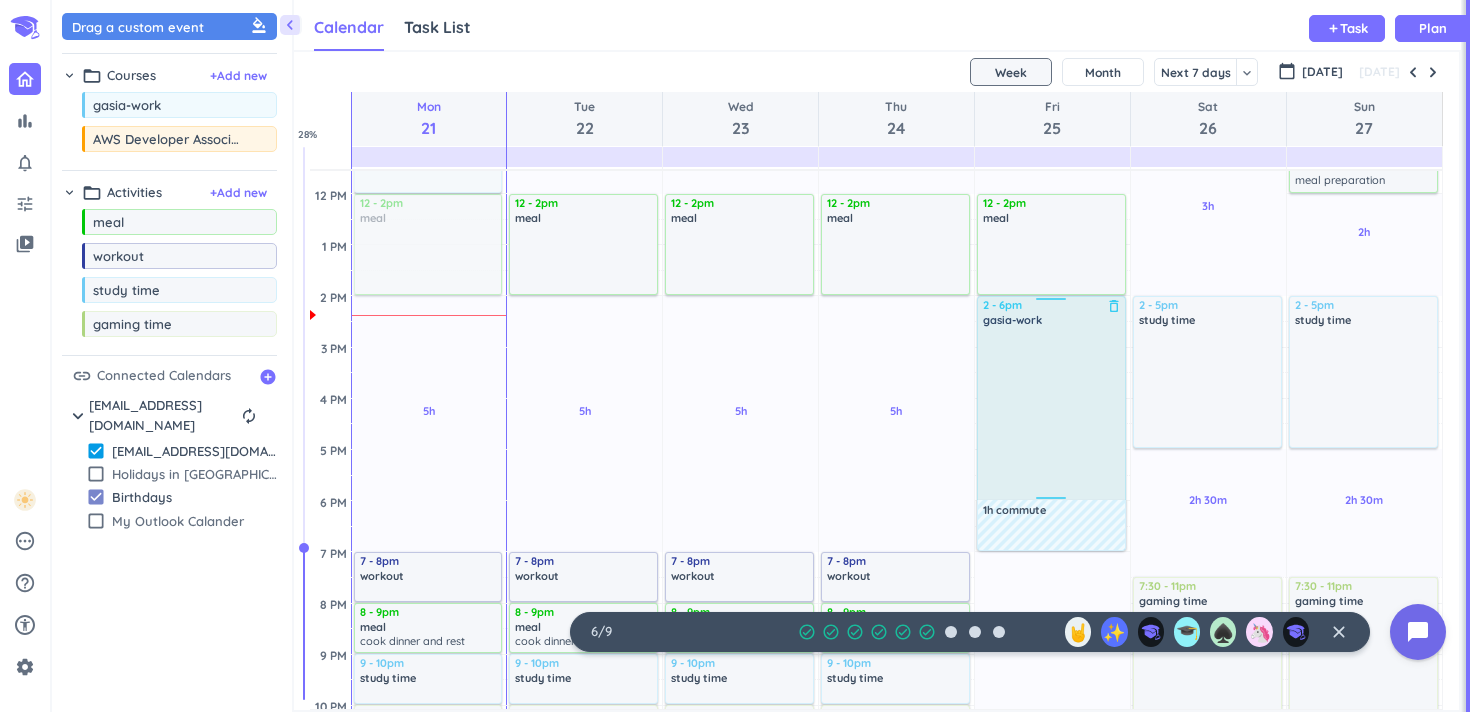 click at bounding box center (1051, 302) 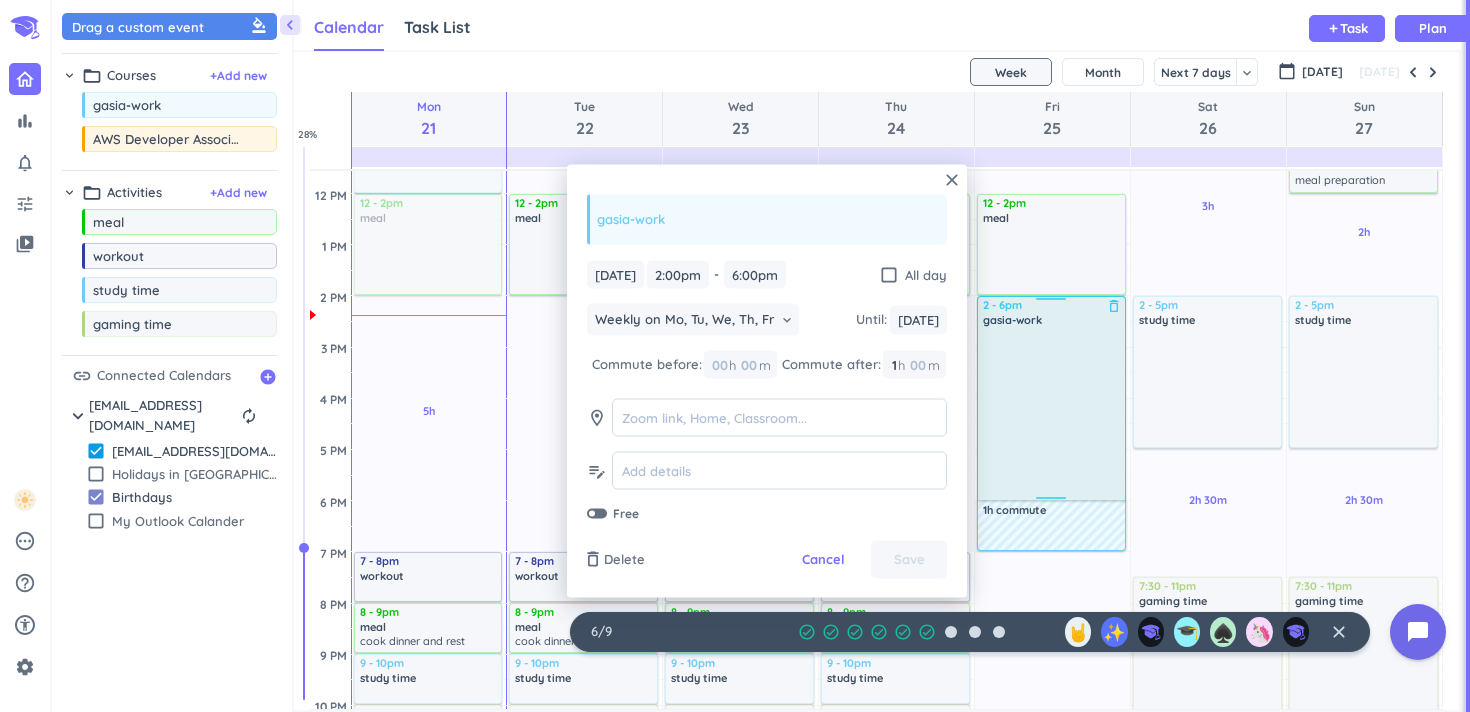 click on "delete_outline" at bounding box center [1114, 306] 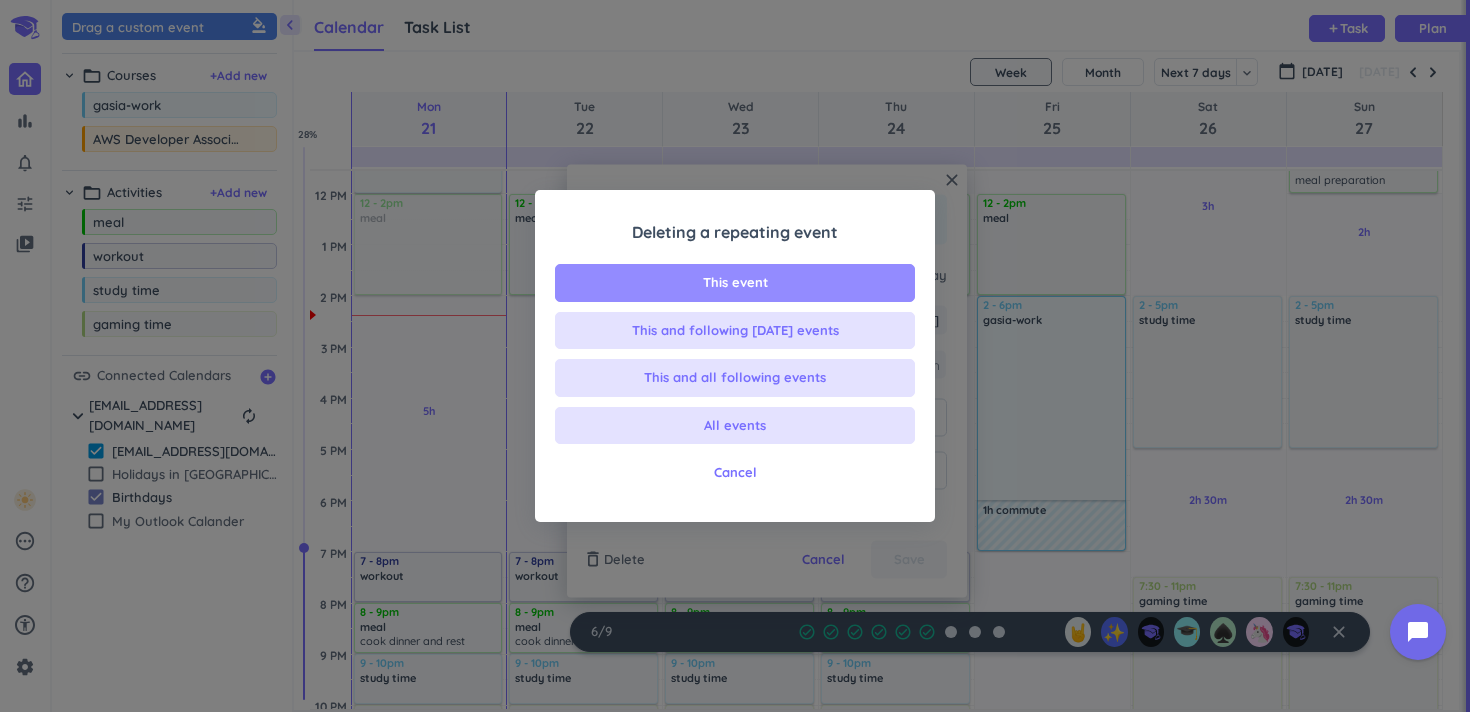 click on "This event" at bounding box center [735, 283] 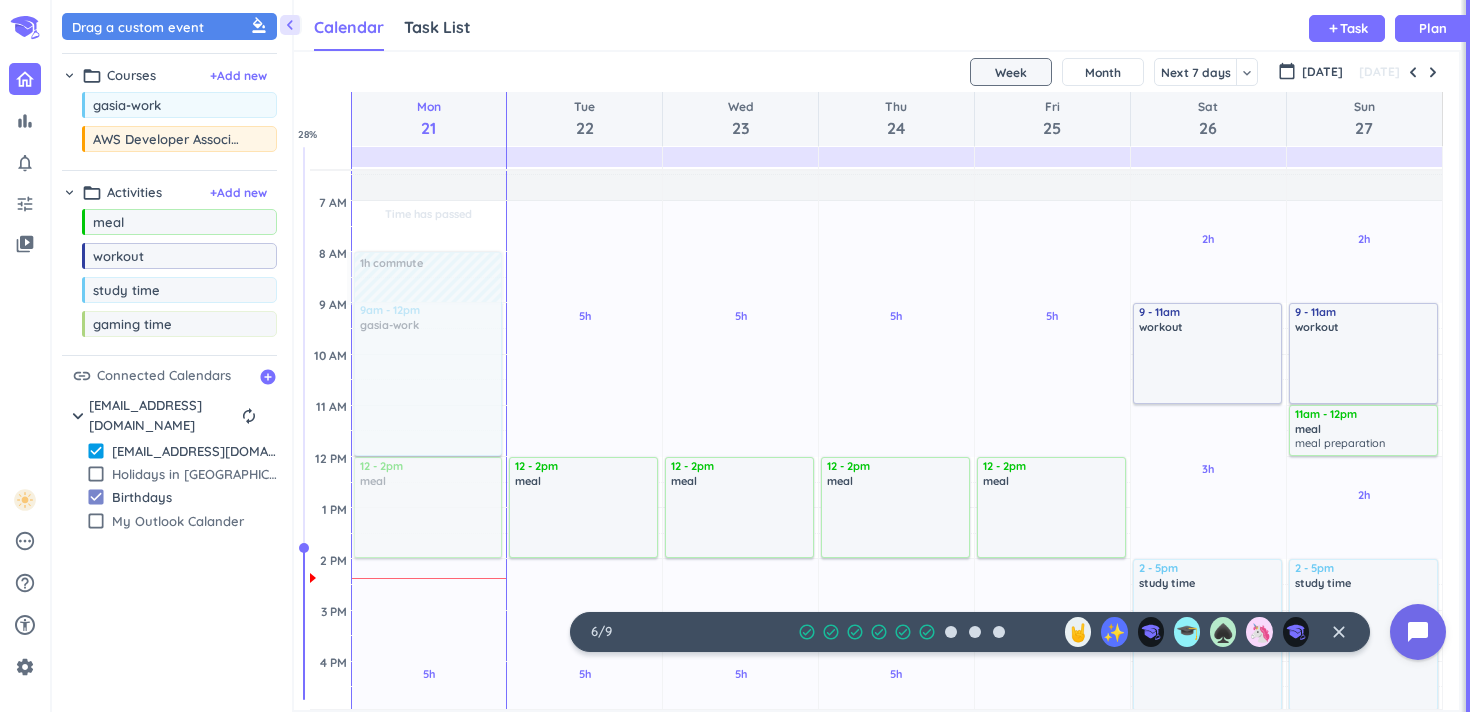 scroll, scrollTop: 117, scrollLeft: 0, axis: vertical 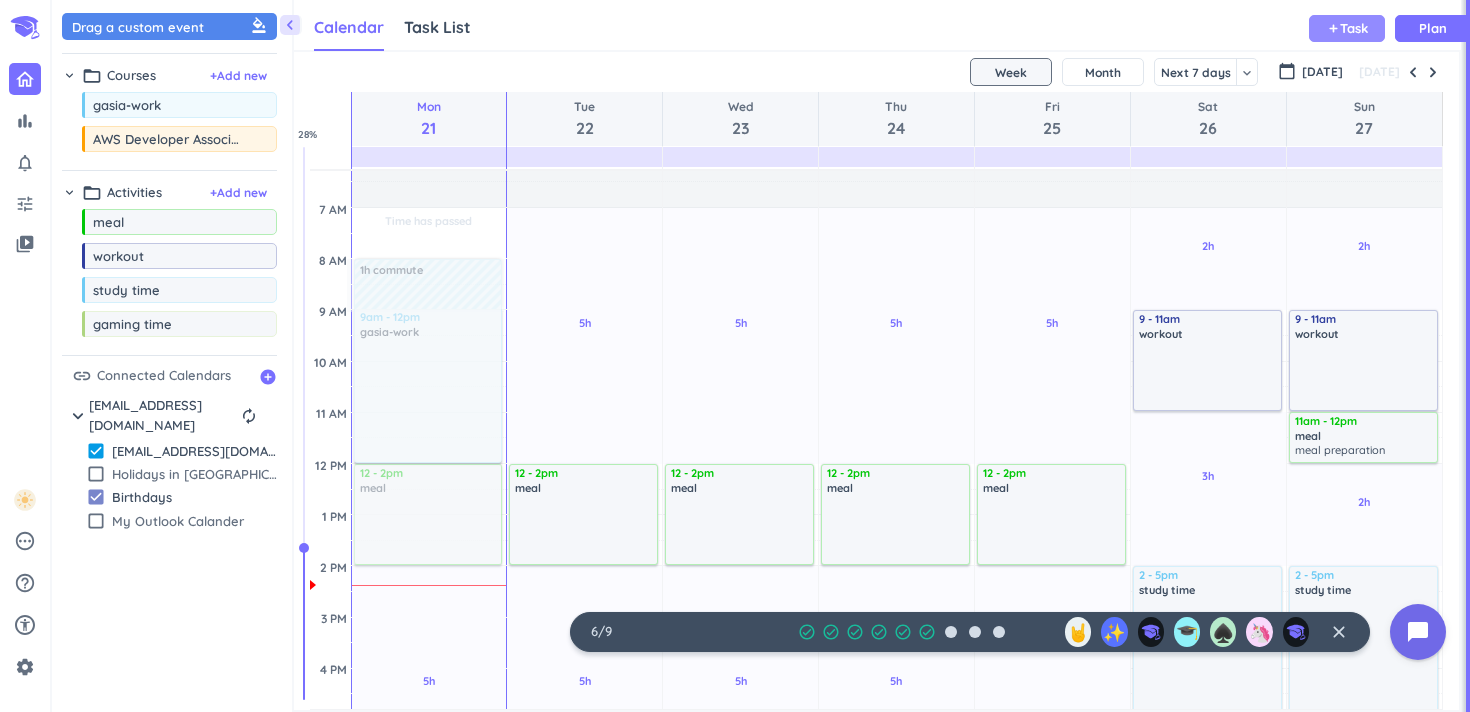 click on "add Task" at bounding box center [1347, 28] 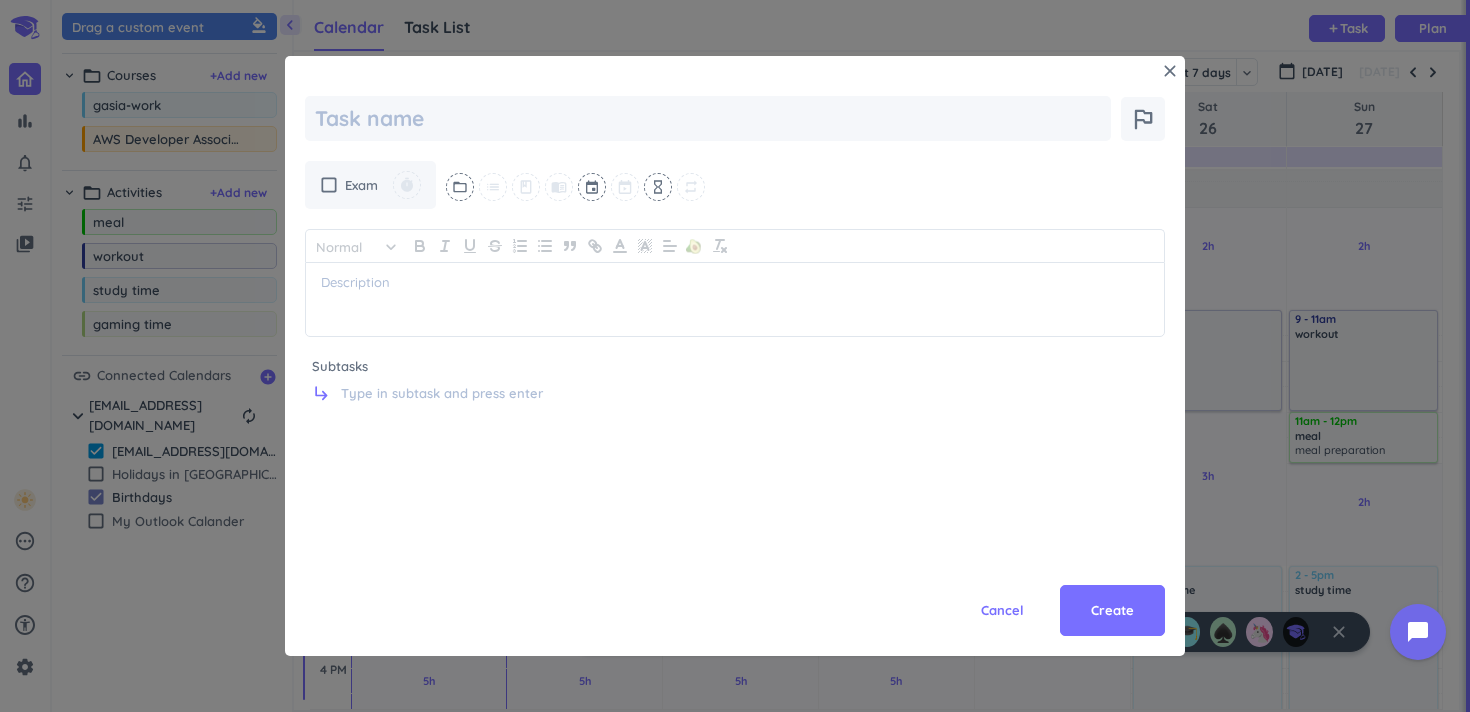 scroll, scrollTop: 0, scrollLeft: 0, axis: both 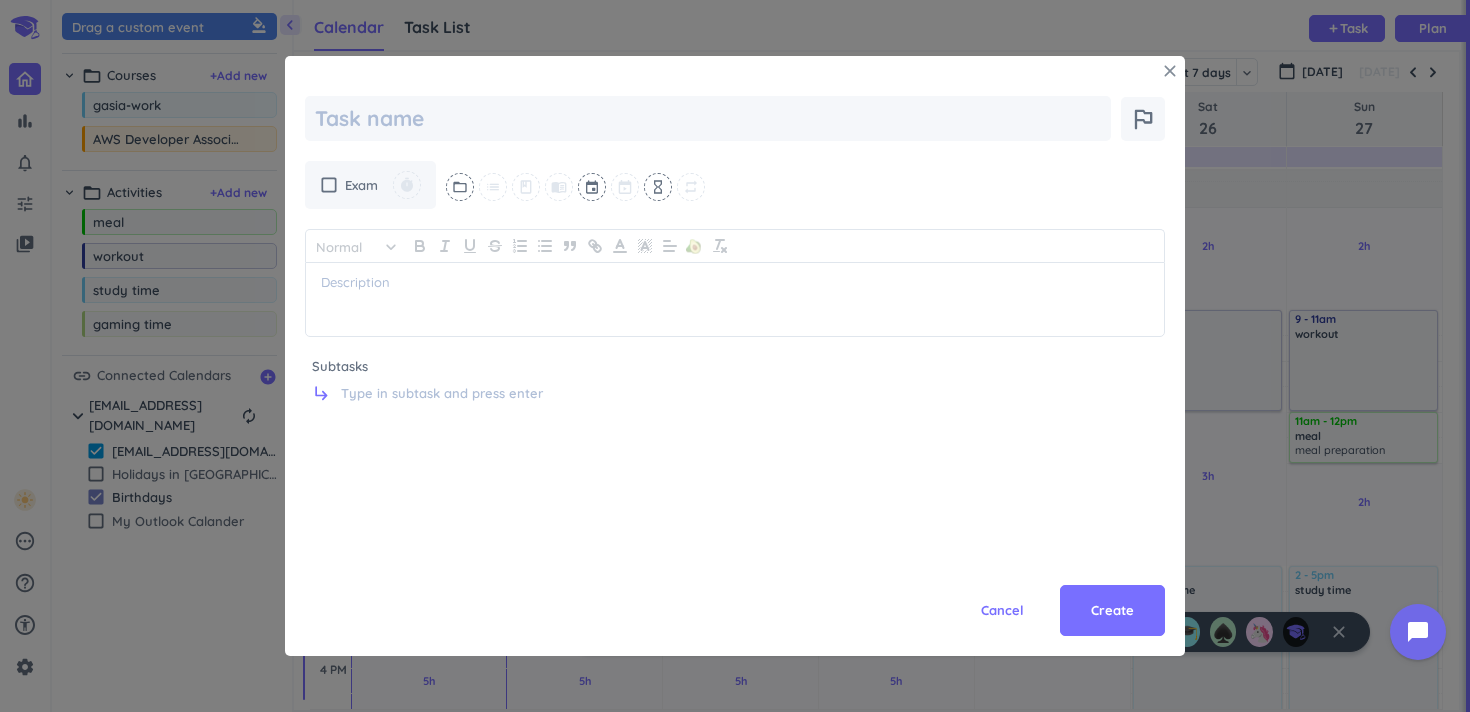 click on "close" at bounding box center [1170, 71] 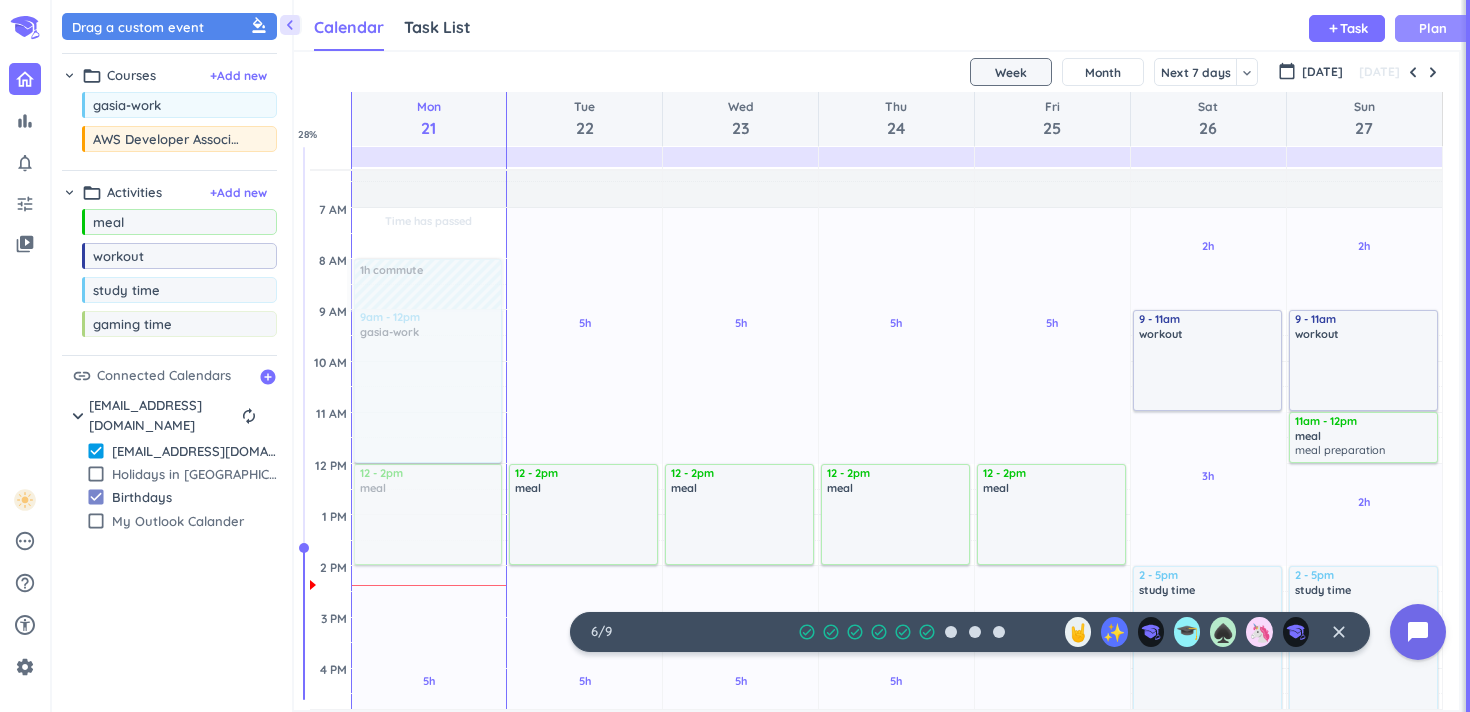 click on "Plan" at bounding box center (1433, 28) 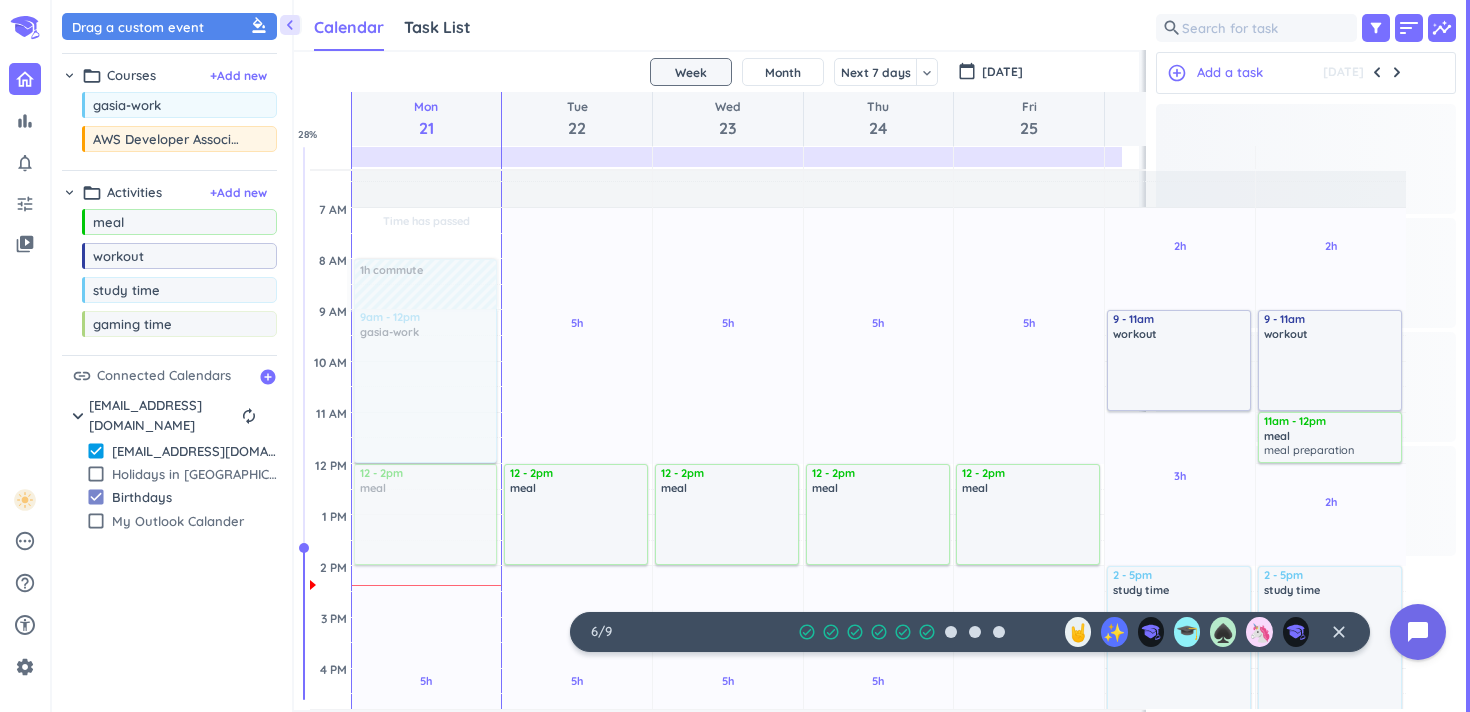 scroll, scrollTop: 50, scrollLeft: 917, axis: both 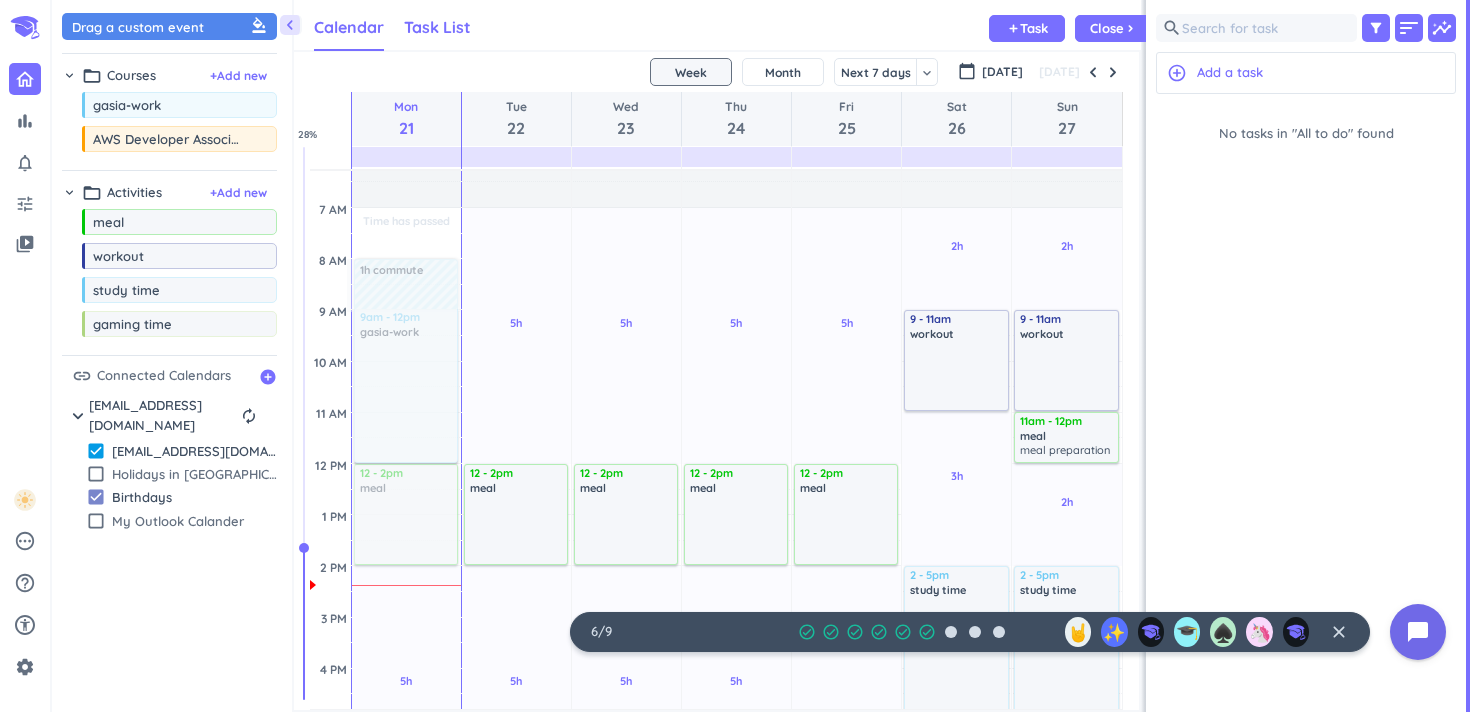 click on "Task List" at bounding box center (437, 27) 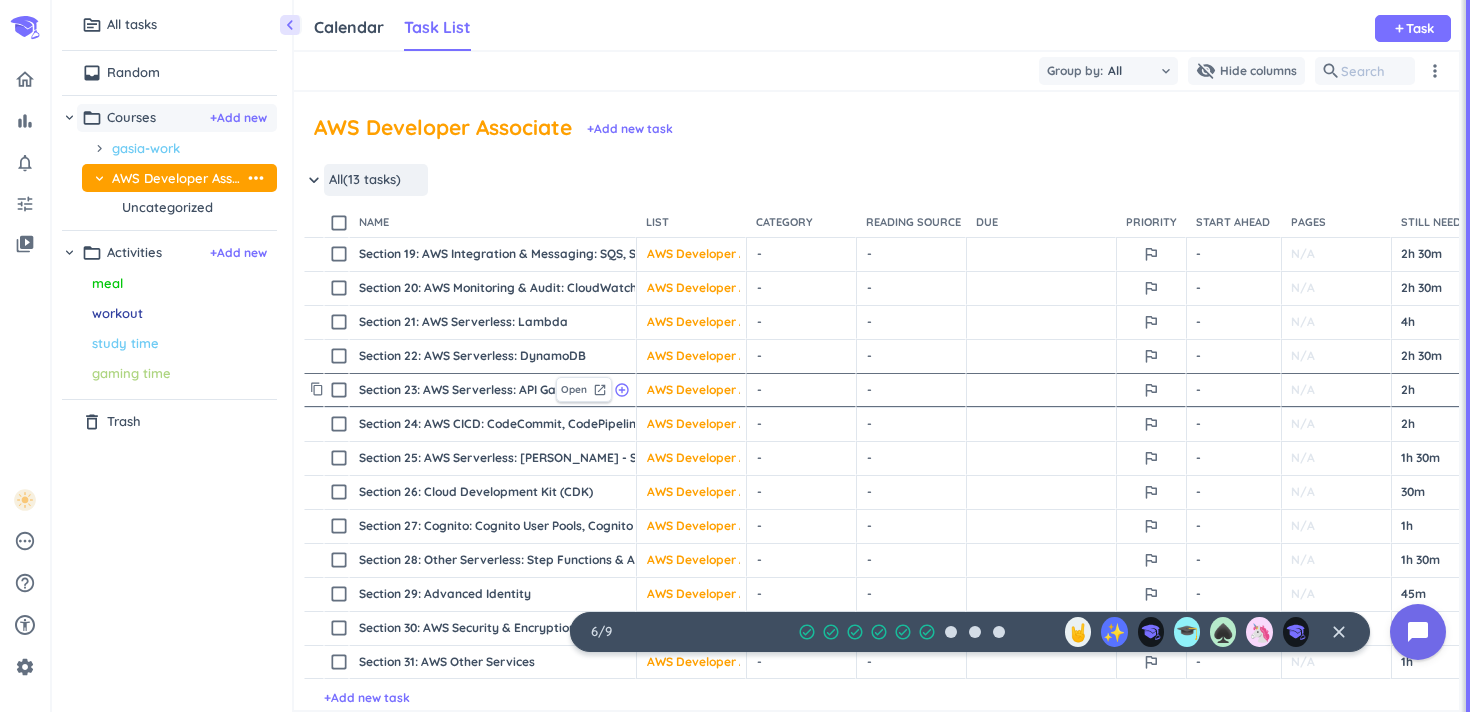 scroll, scrollTop: 1, scrollLeft: 1, axis: both 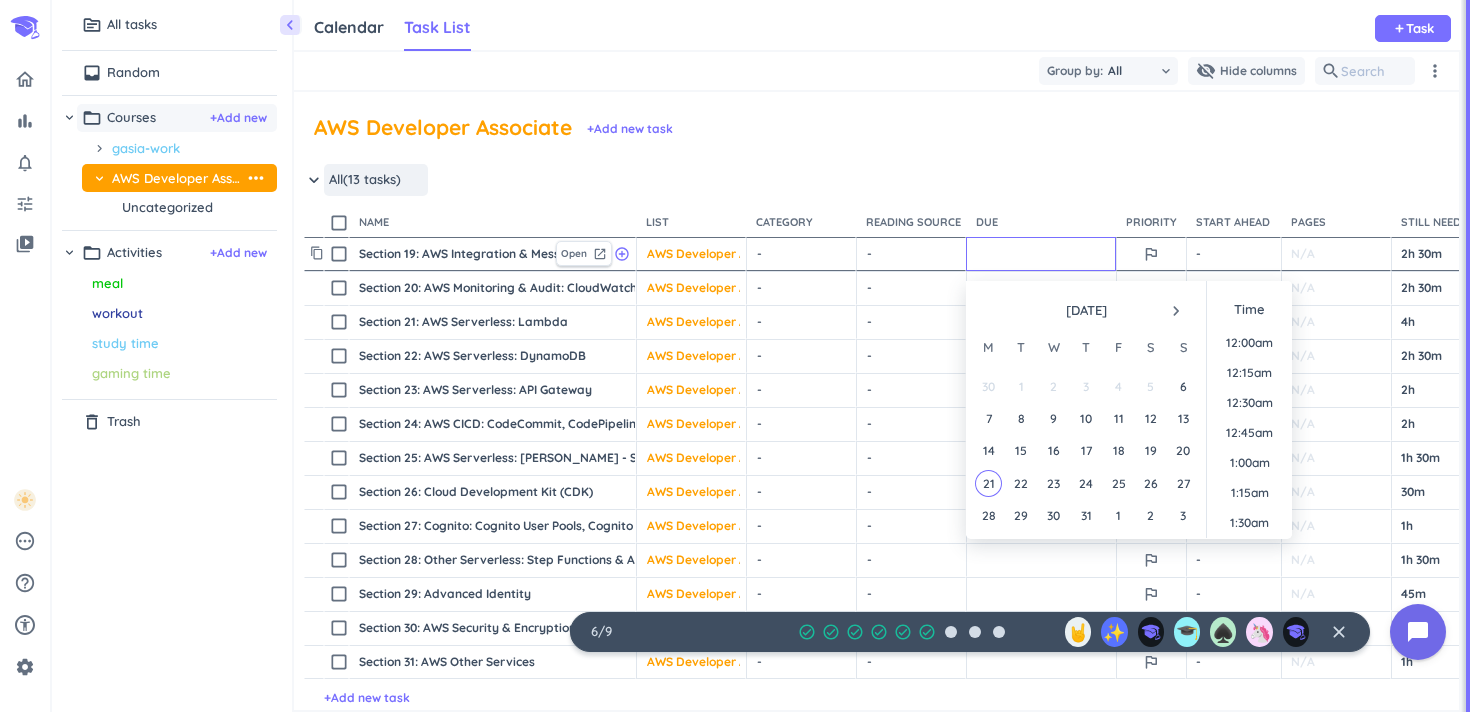click at bounding box center (1041, 254) 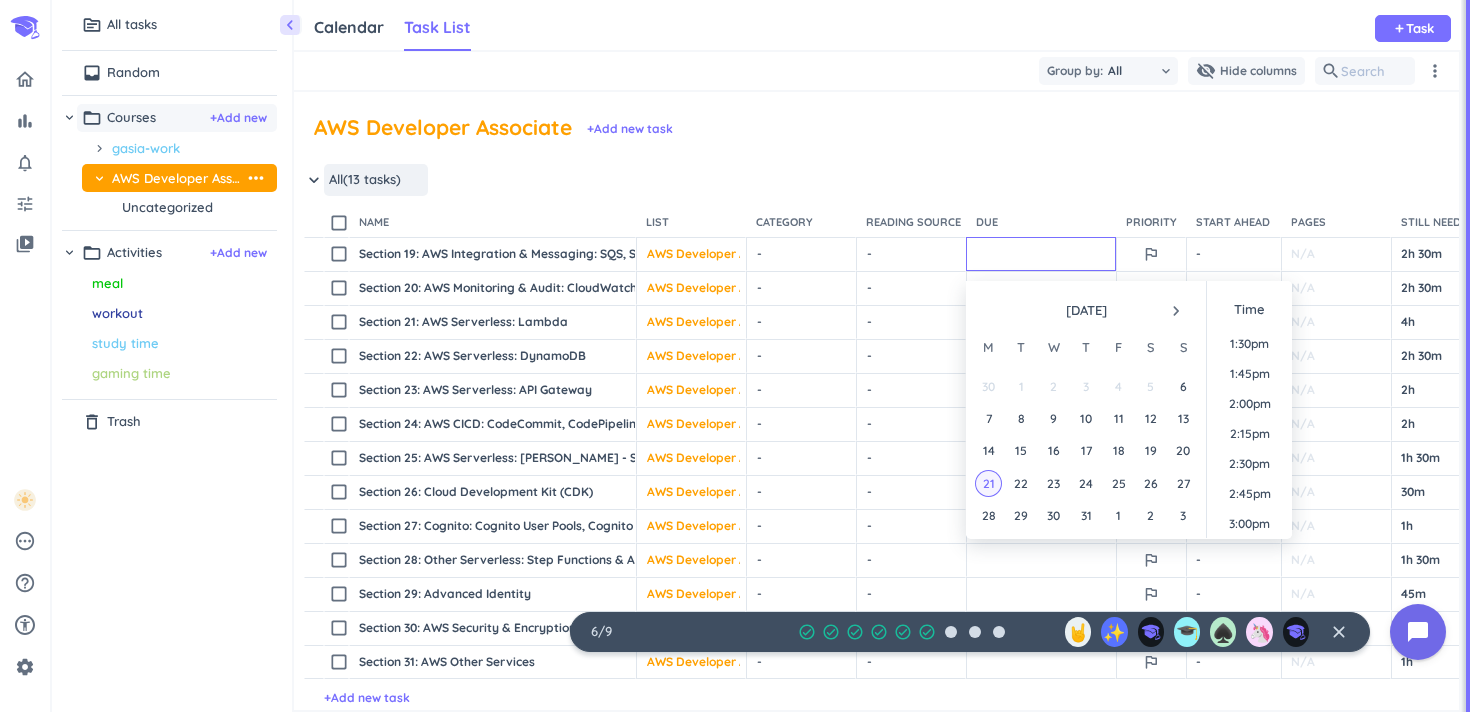 click on "21" at bounding box center (988, 483) 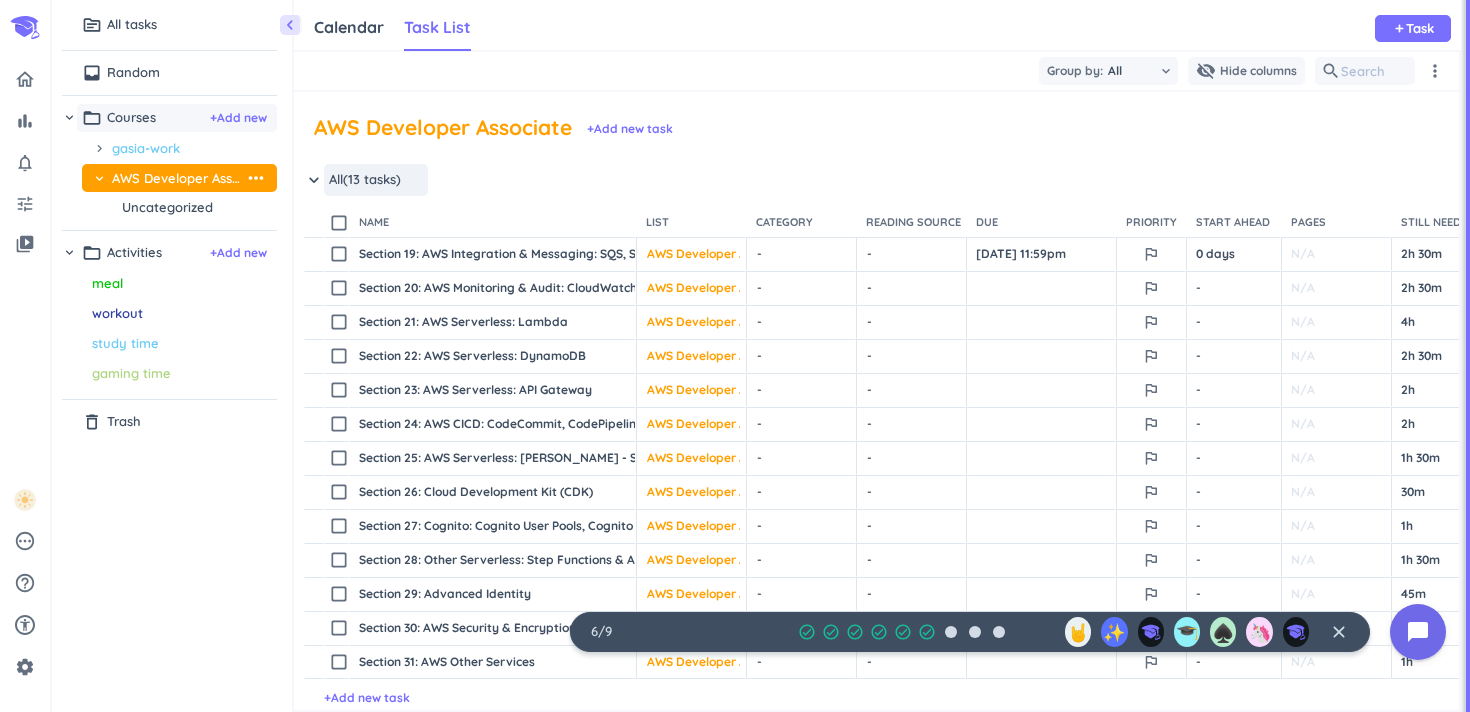 click on "keyboard_arrow_down All  (13 tasks) more_horiz" at bounding box center (911, 185) 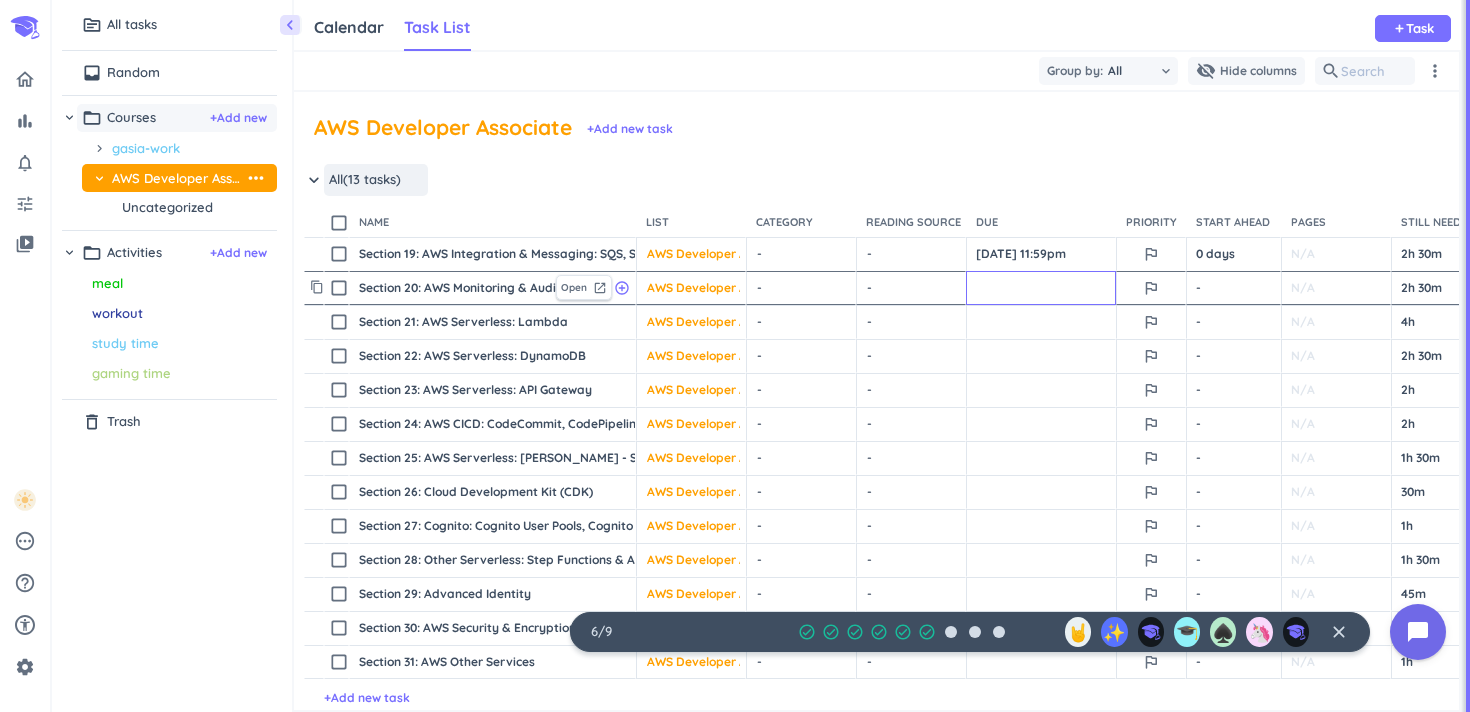 click at bounding box center (1041, 288) 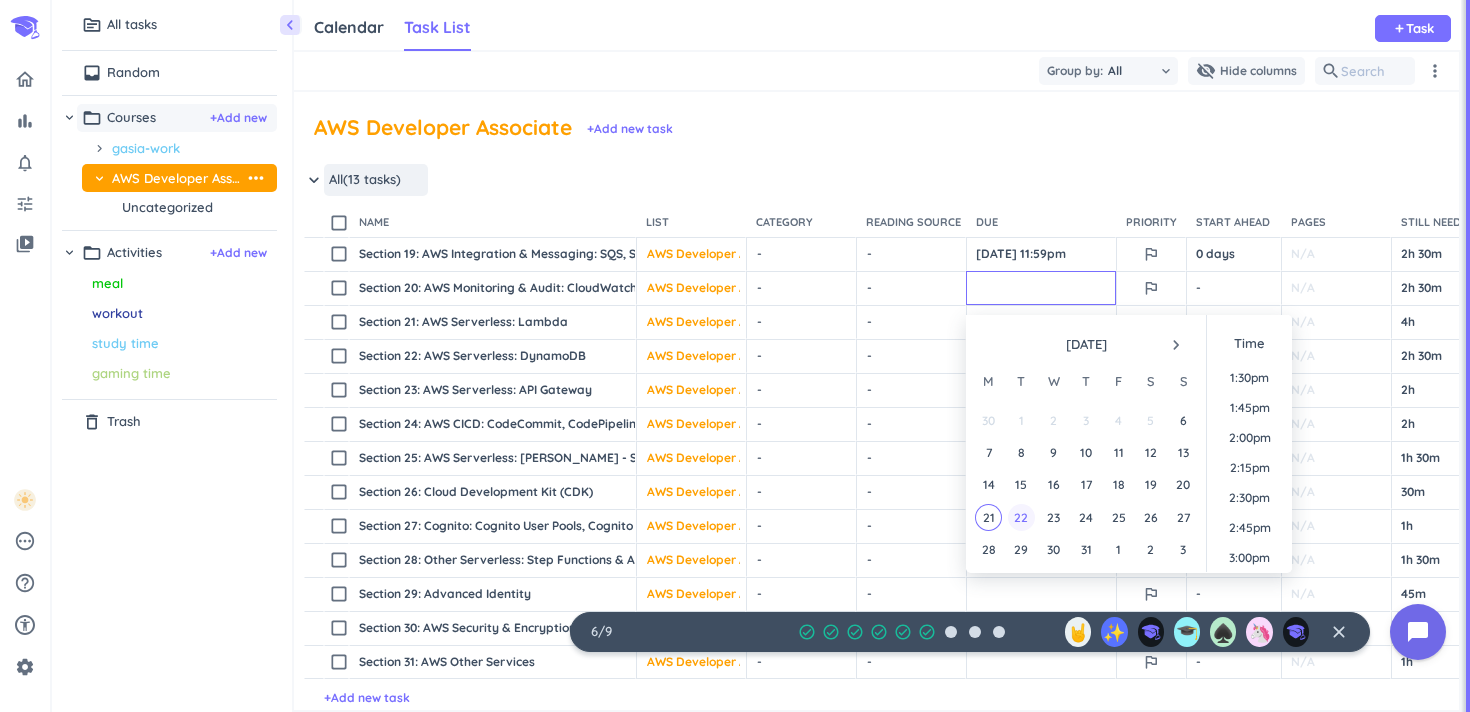 click on "22" at bounding box center (1021, 517) 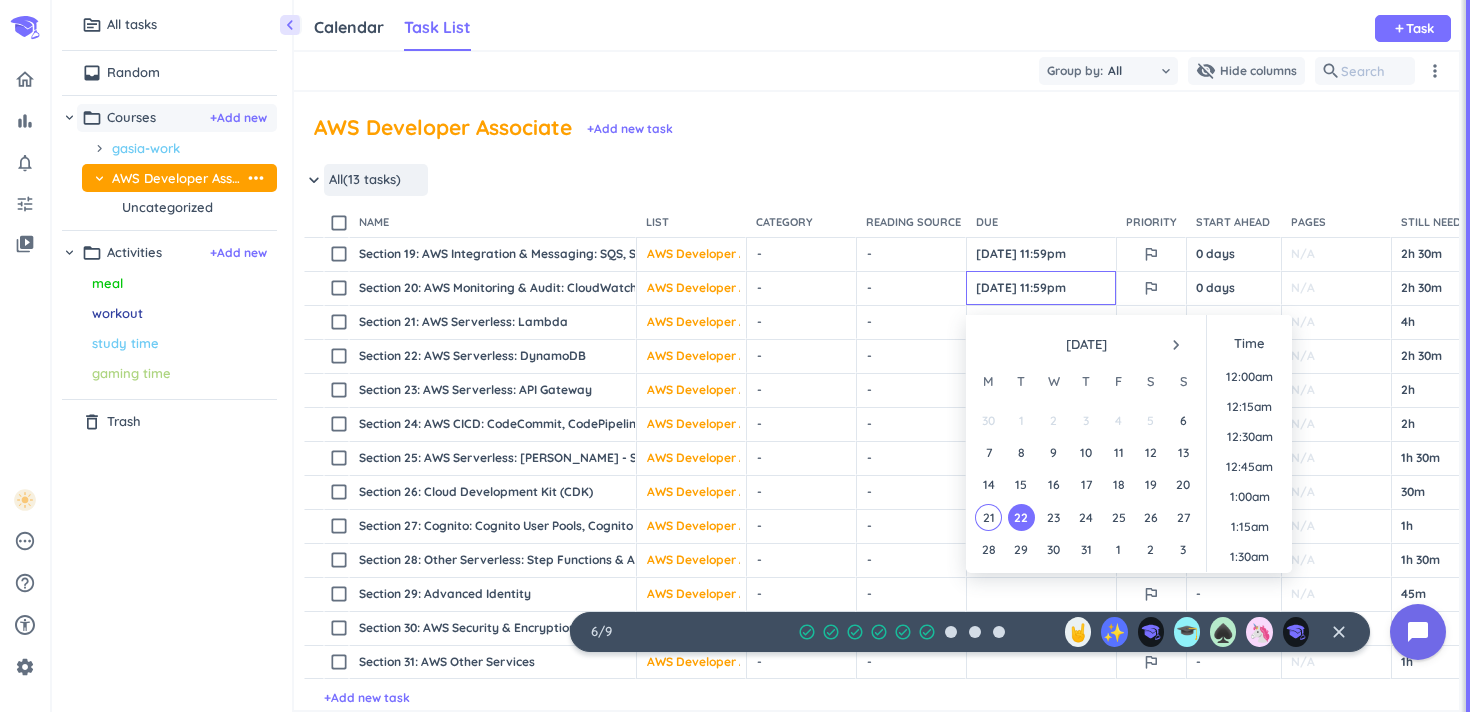 click on "AWS Developer Associate +  Add new task" at bounding box center (876, 133) 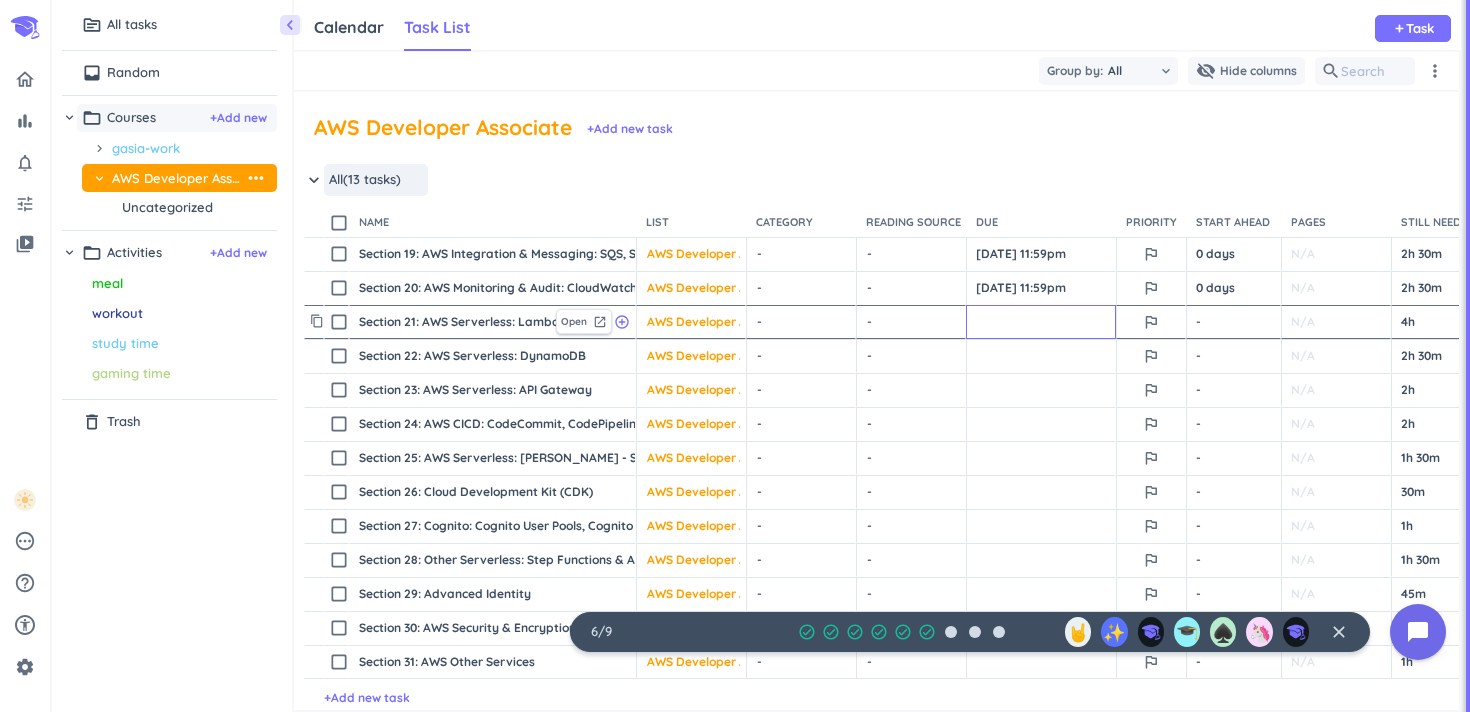 click at bounding box center (1041, 322) 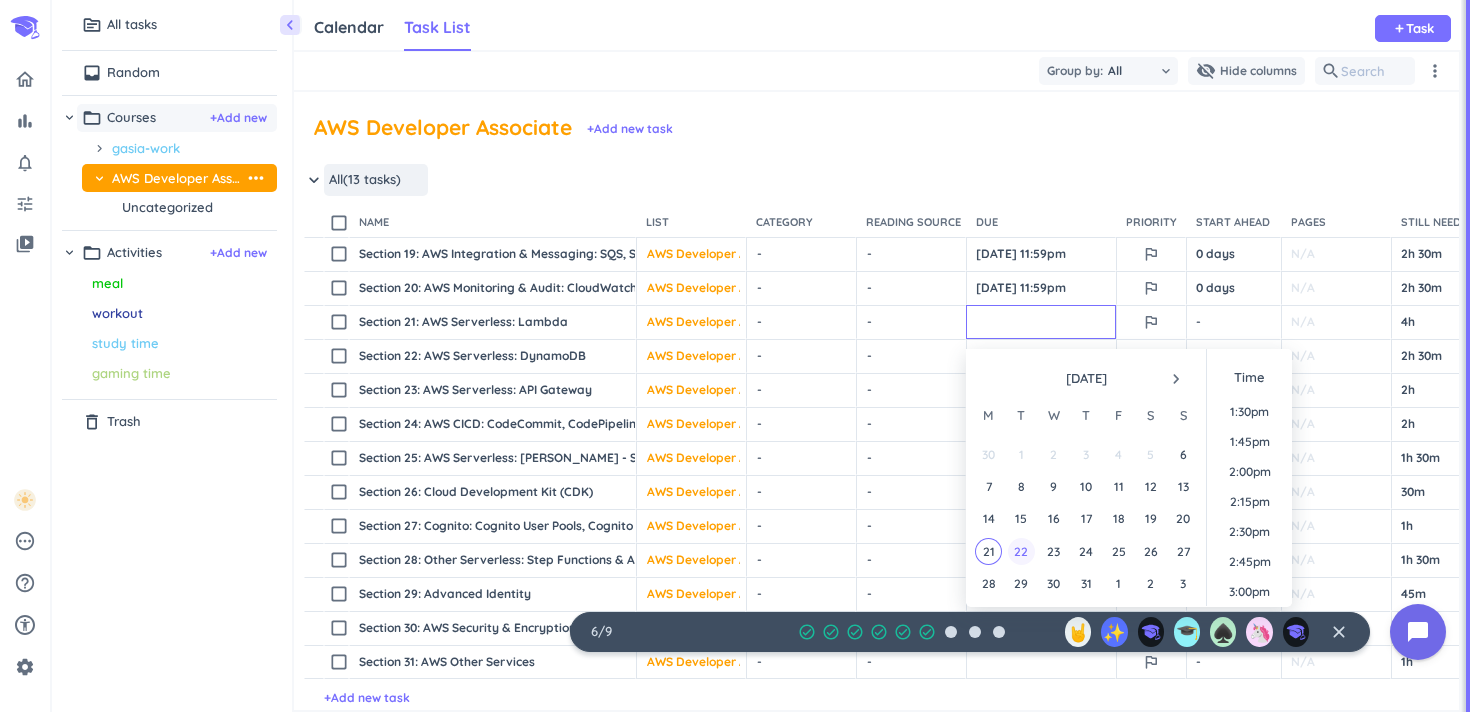 click on "22" at bounding box center [1021, 551] 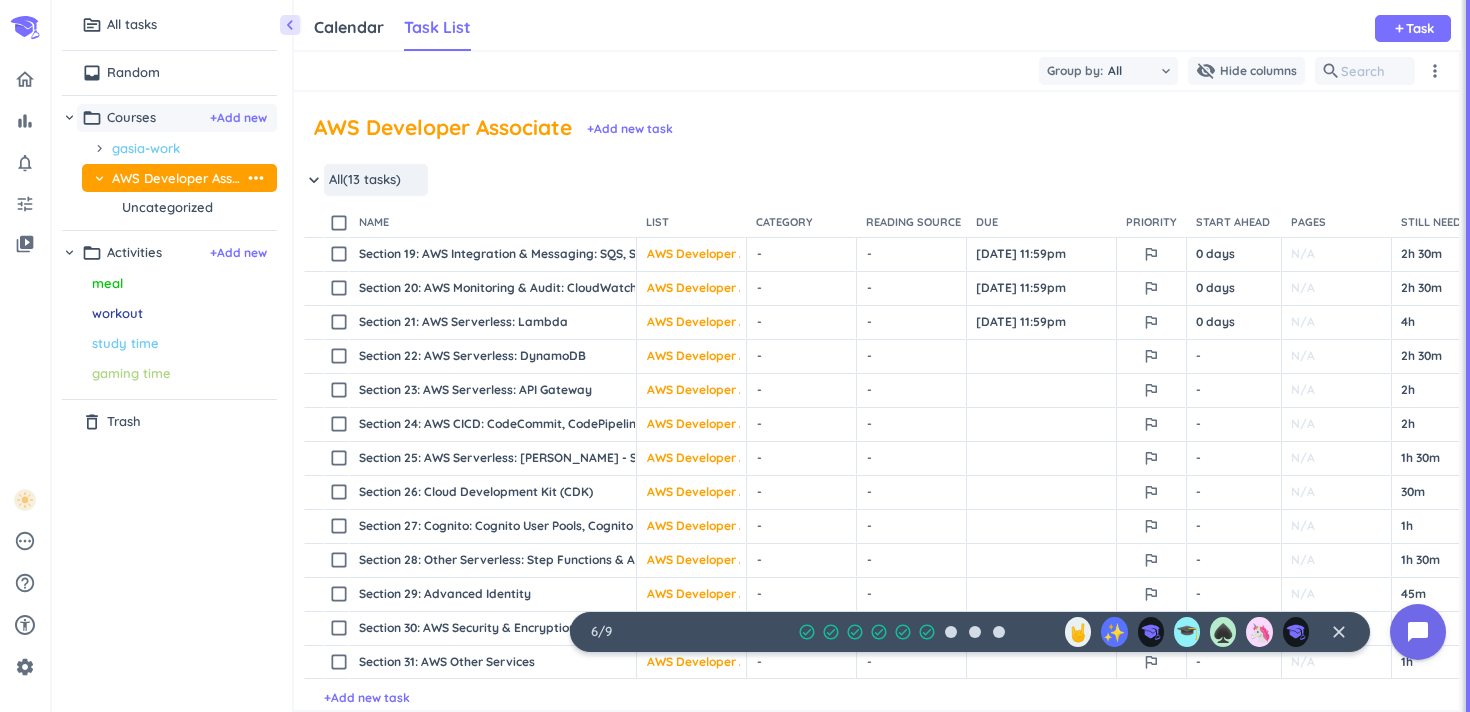 click on "keyboard_arrow_down All  (13 tasks) more_horiz" at bounding box center (911, 185) 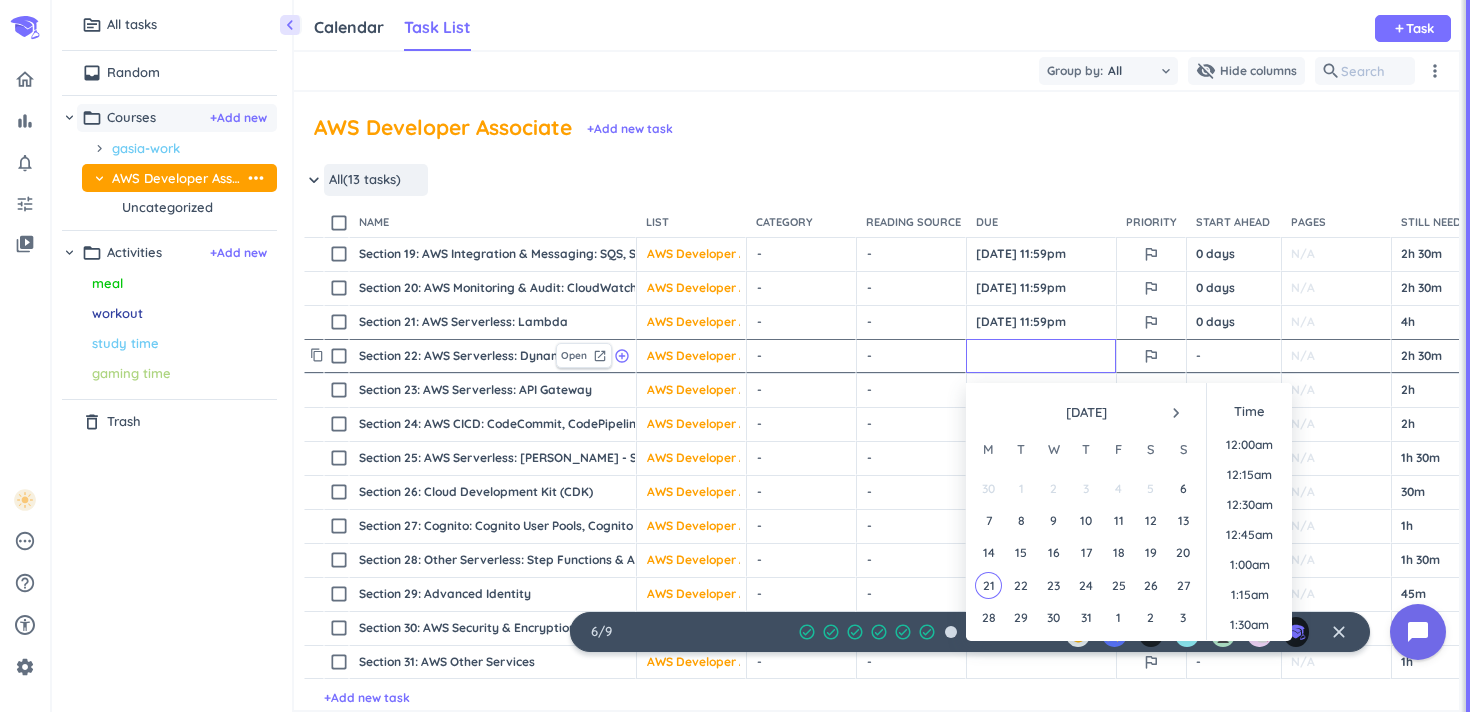 click at bounding box center (1041, 356) 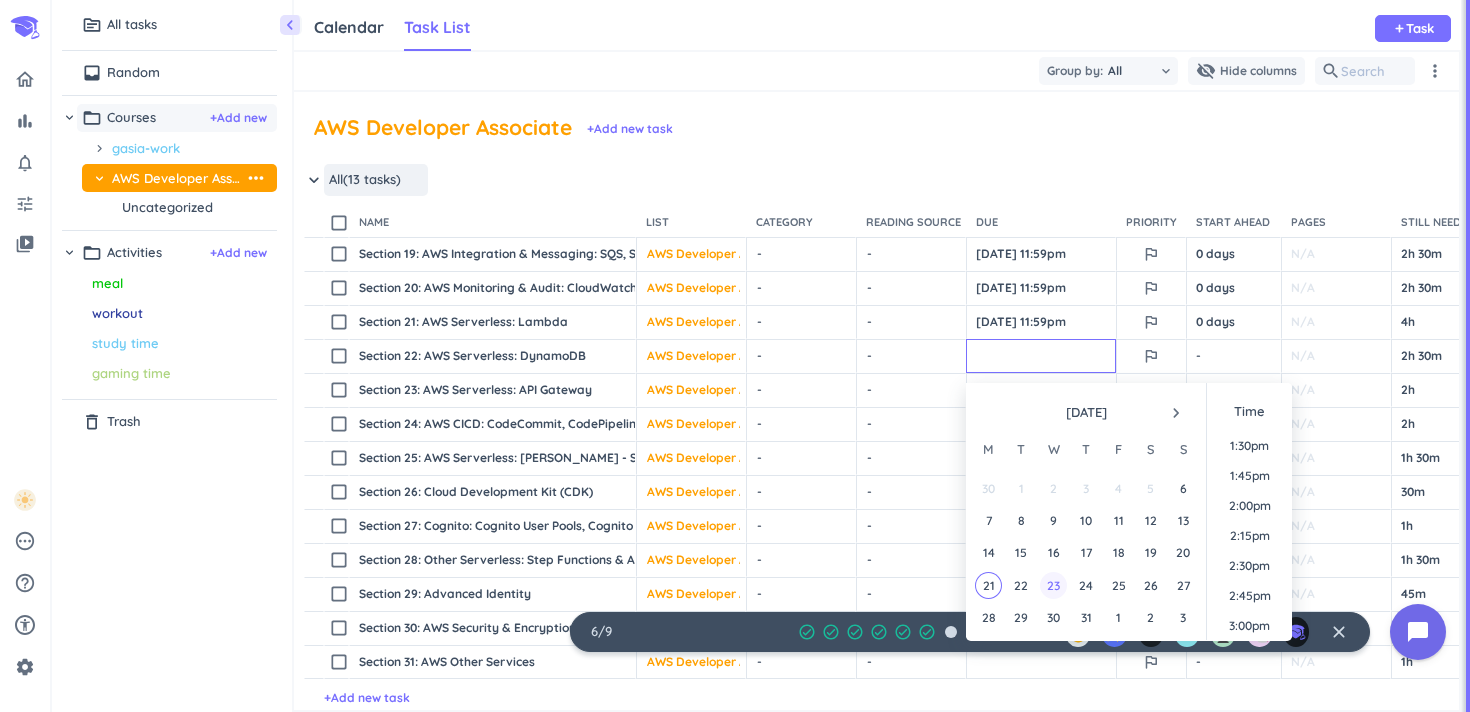 click on "23" at bounding box center (1053, 585) 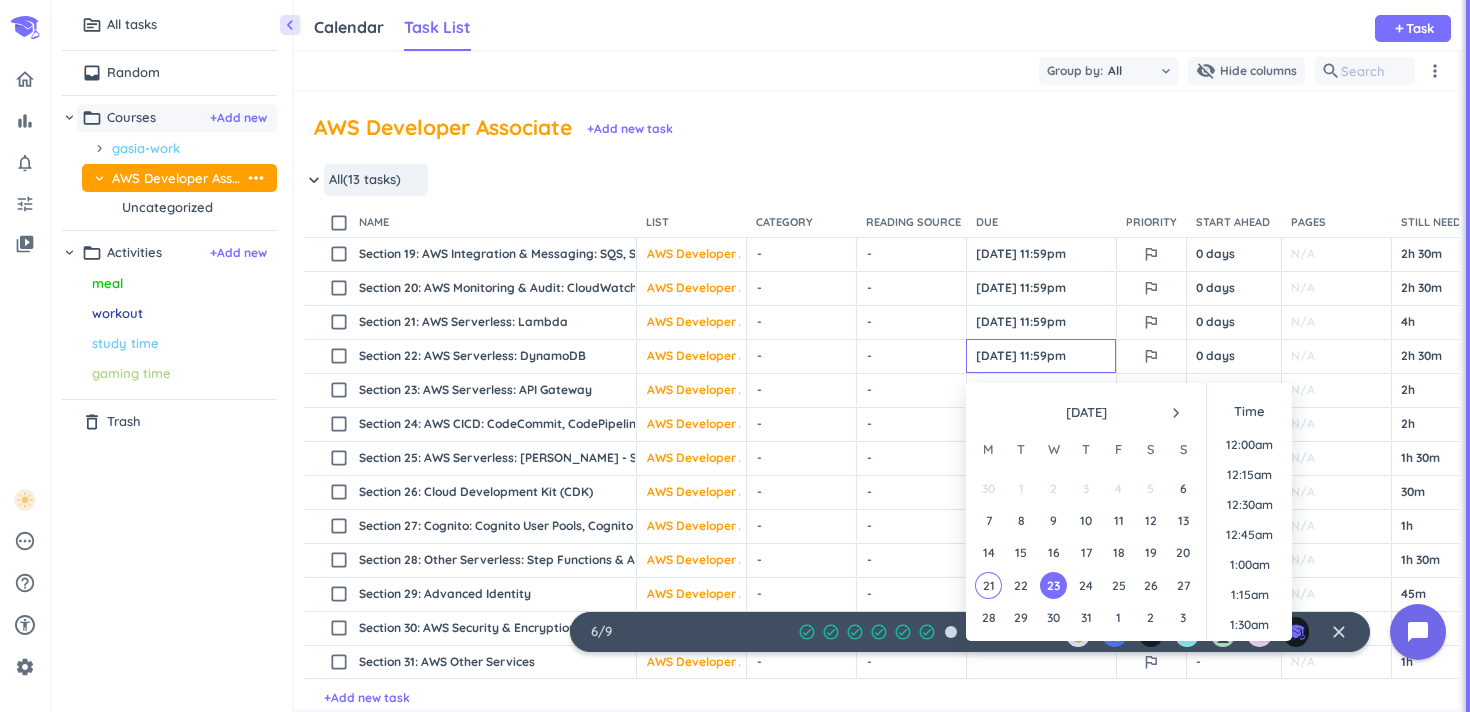 click on "AWS Developer Associate +  Add new task" at bounding box center [876, 133] 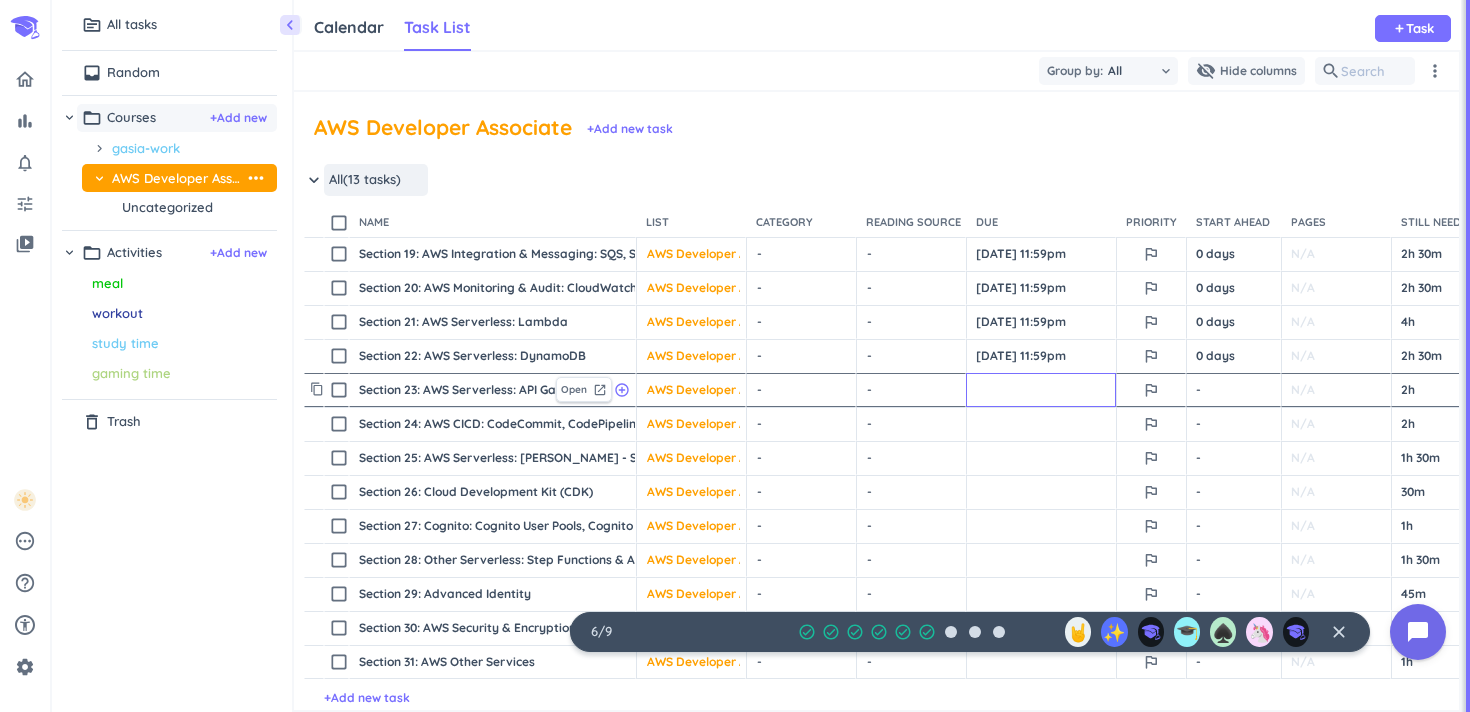 click at bounding box center (1041, 390) 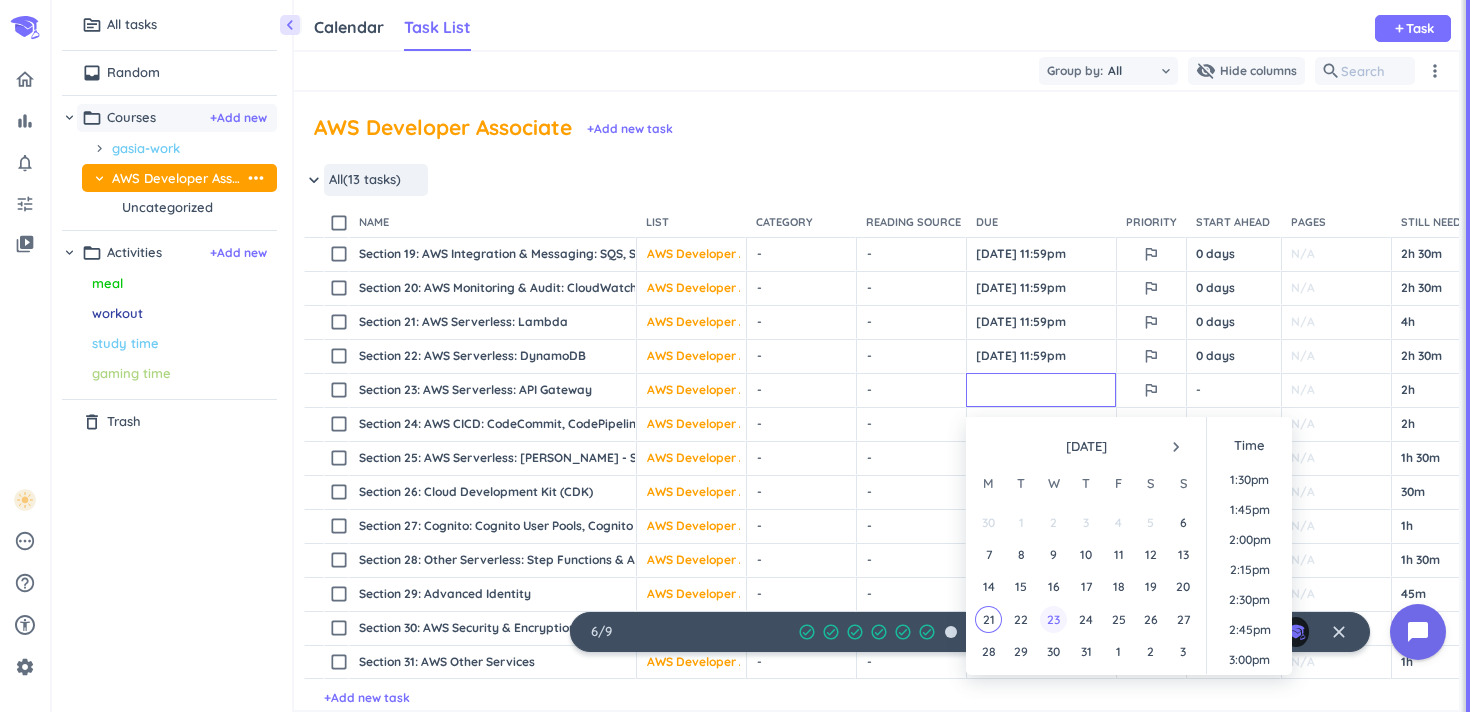 click on "23" at bounding box center [1053, 619] 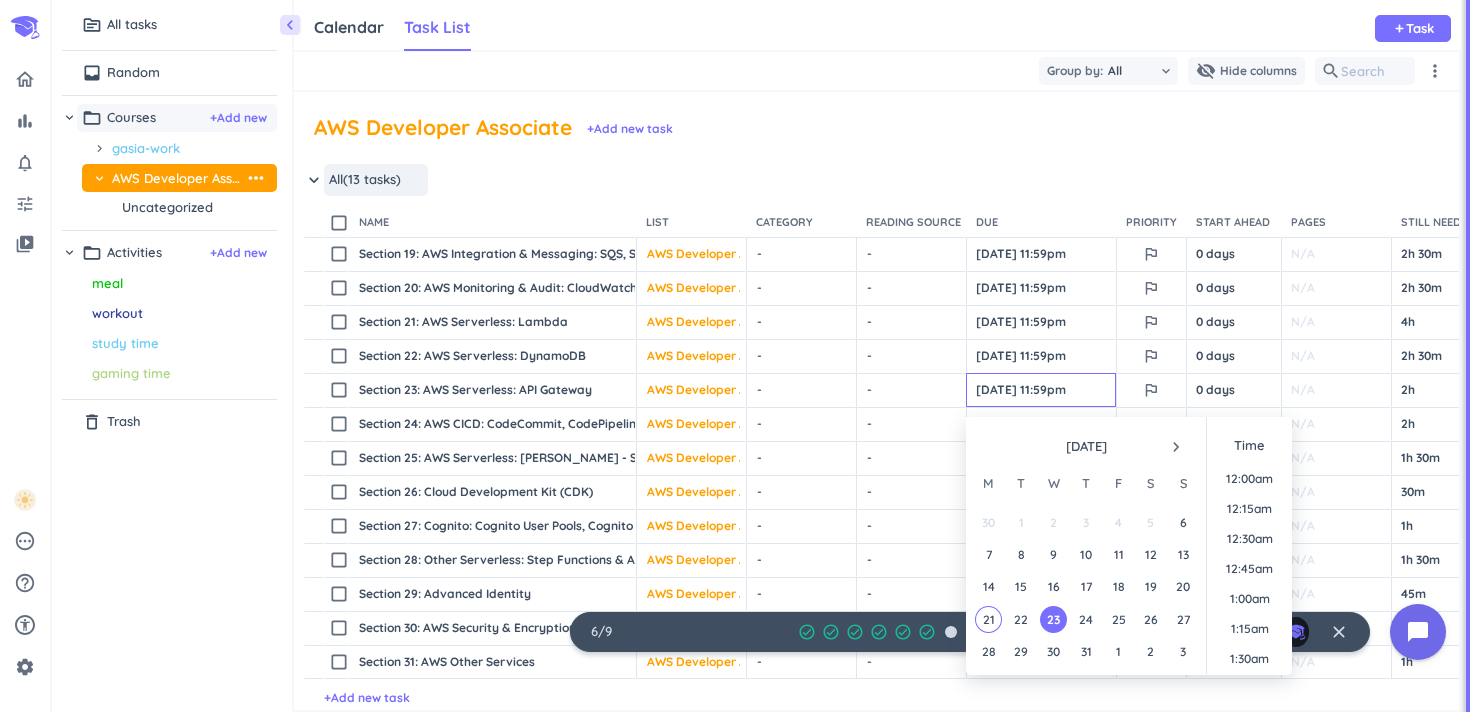 click on "AWS Developer Associate +  Add new task keyboard_arrow_down All  (13 tasks) more_horiz   check_box_outline_blank name List drag_indicator Category drag_indicator Reading source drag_indicator Due drag_indicator Priority drag_indicator Start ahead drag_indicator Pages drag_indicator Still need drag_indicator     content_copy check_box_outline_blank Section 19: AWS Integration & Messaging: SQS, SNS & Kinesis Open launch add_circle_outline AWS Developer Associate cancel keyboard_arrow_down - cancel keyboard_arrow_down - cancel keyboard_arrow_down [DATE] 11:59pm outlined_flag 0   days N/A 2h 30m check_circle_outline delete_outline content_copy check_box_outline_blank Section 20: AWS Monitoring & Audit: CloudWatch, X-Ray and CloudTrail Open launch add_circle_outline AWS Developer Associate cancel keyboard_arrow_down - cancel keyboard_arrow_down - cancel keyboard_arrow_down [DATE] 11:59pm outlined_flag 0   days N/A 2h 30m check_circle_outline delete_outline content_copy check_box_outline_blank Open launch cancel" at bounding box center (876, 401) 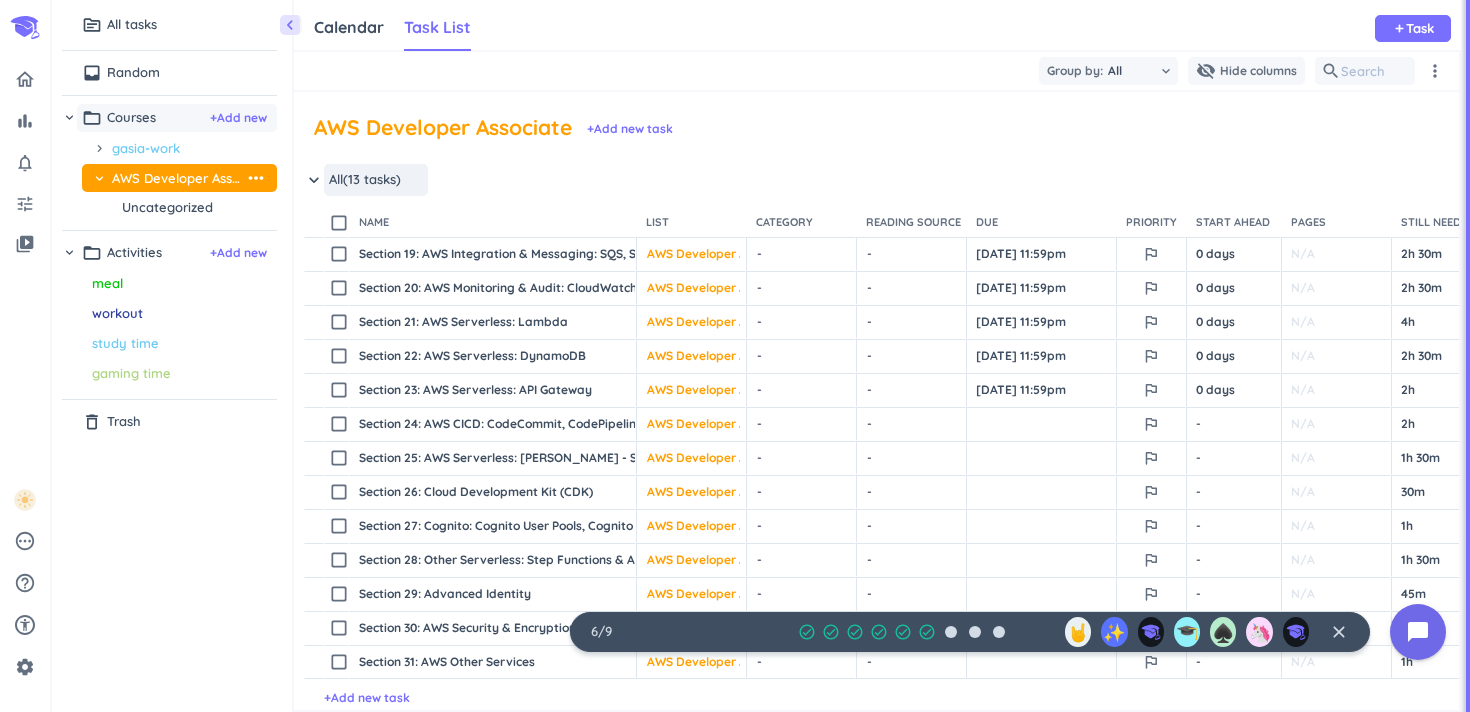 click on "AWS Developer Associate +  Add new task" at bounding box center (876, 133) 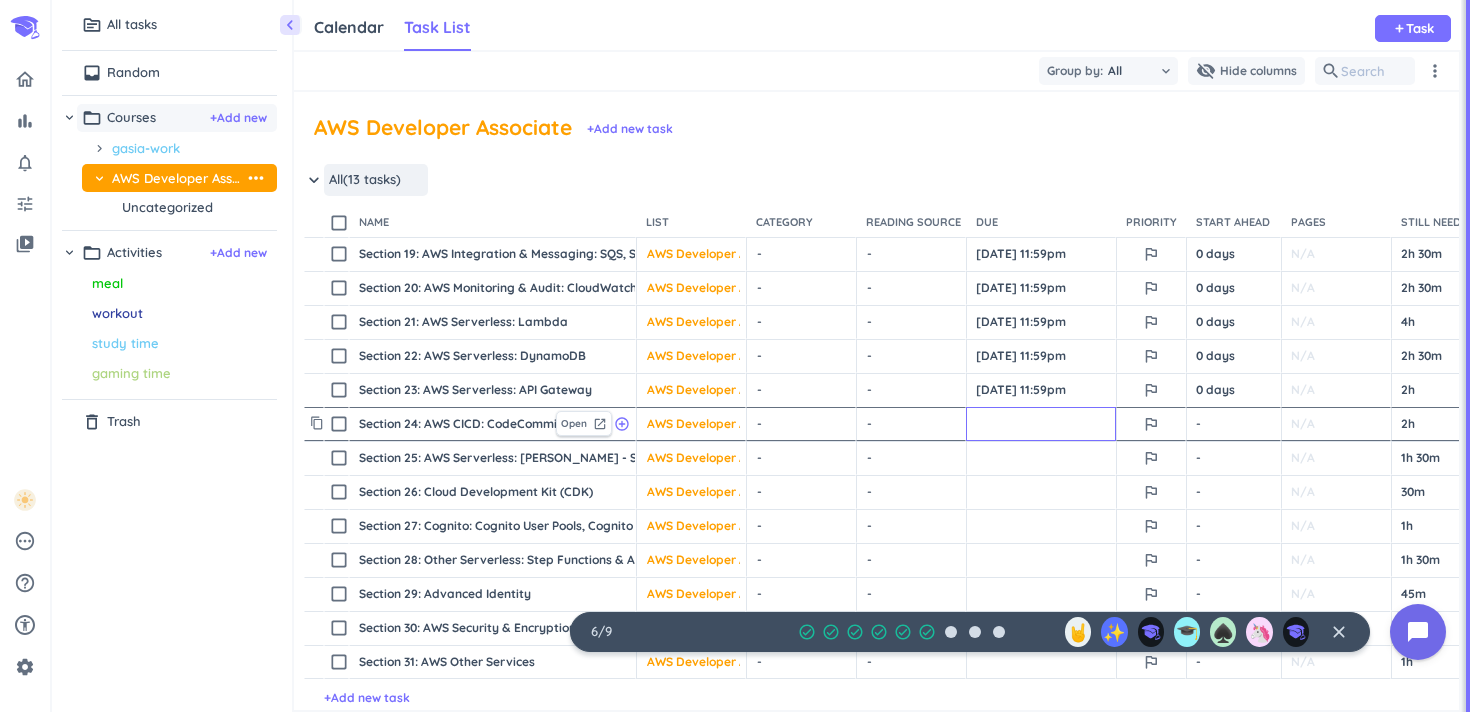 click at bounding box center (1041, 424) 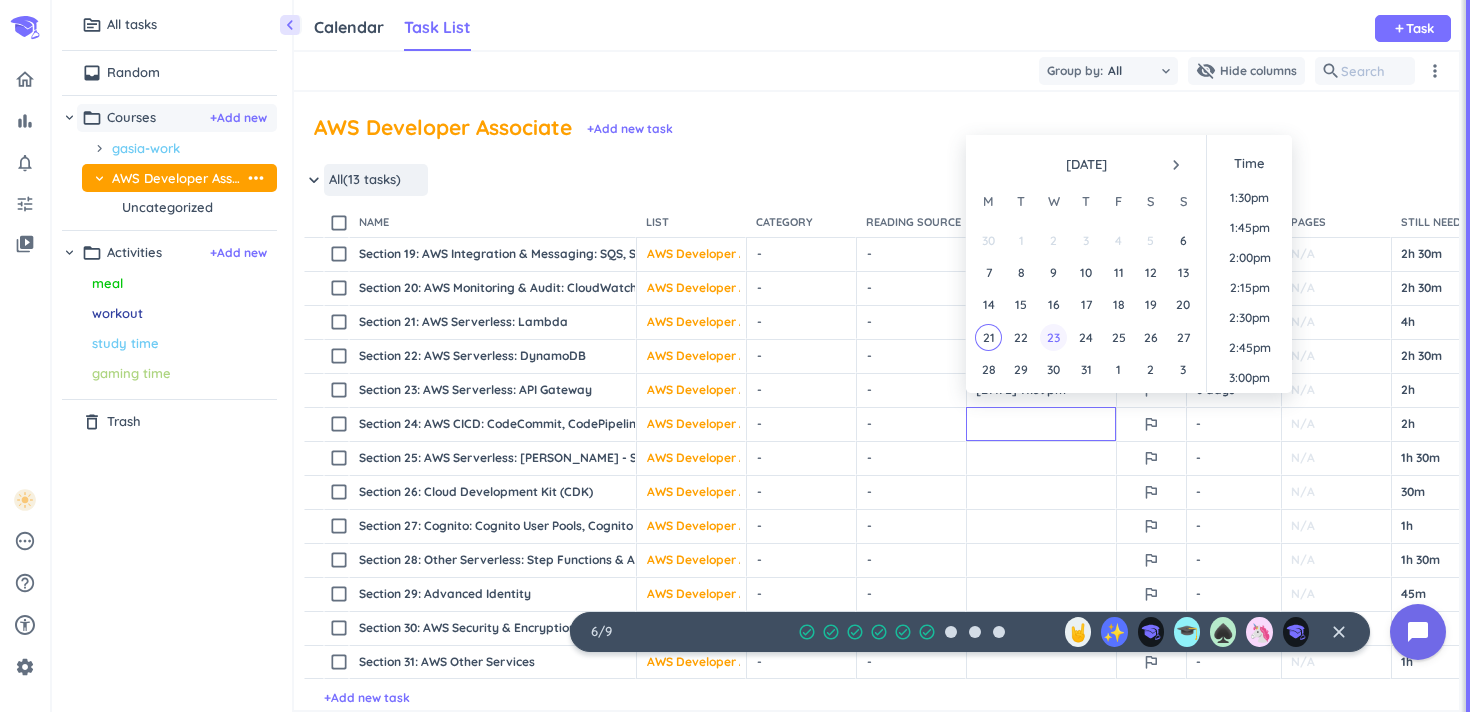 click on "23" at bounding box center [1053, 337] 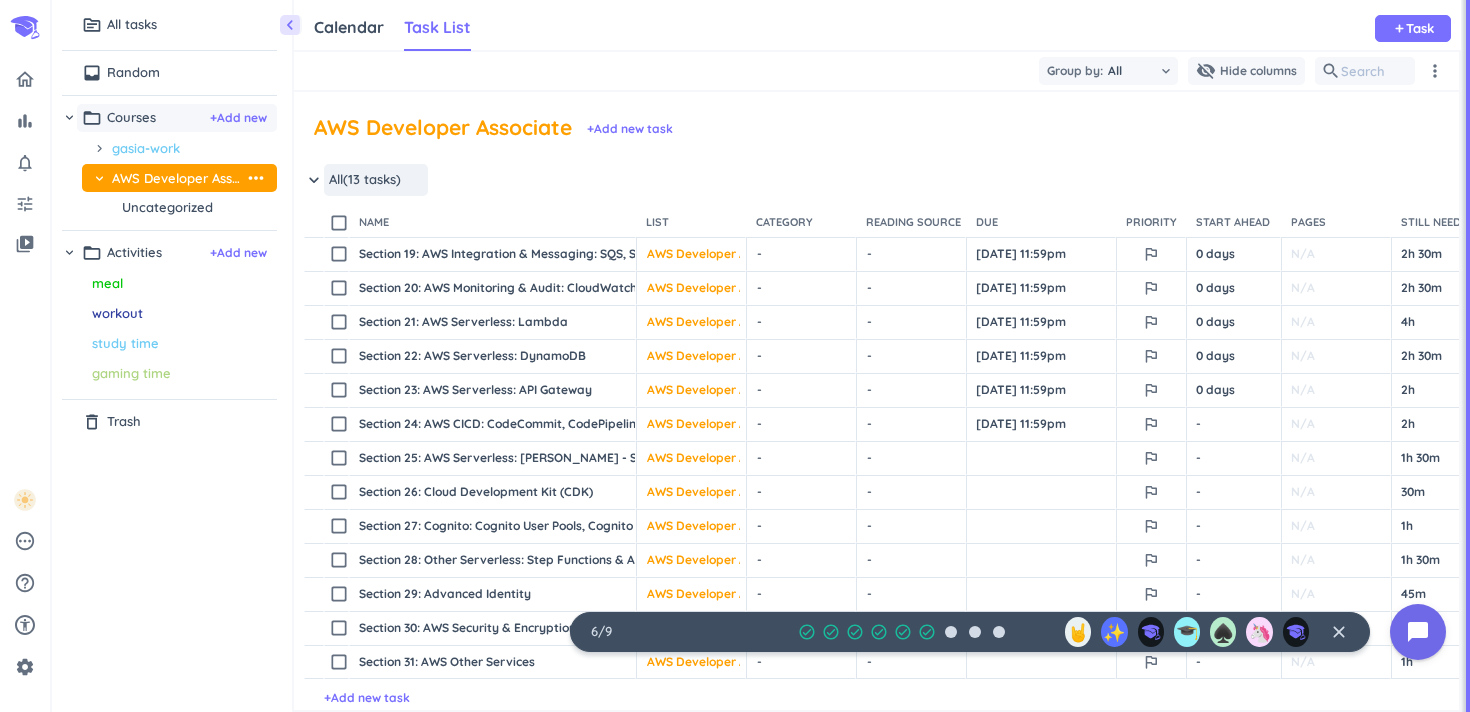 click on "AWS Developer Associate +  Add new task" at bounding box center (876, 133) 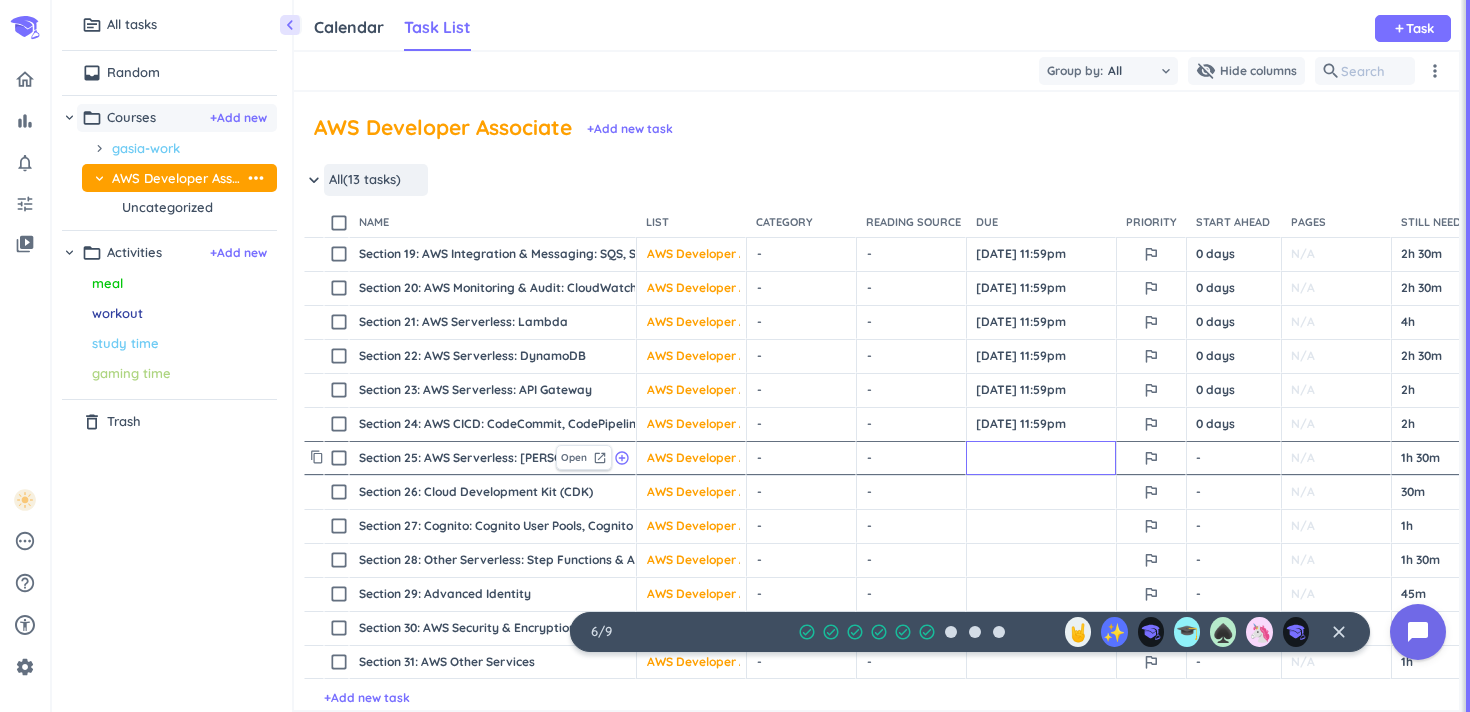 click at bounding box center [1041, 458] 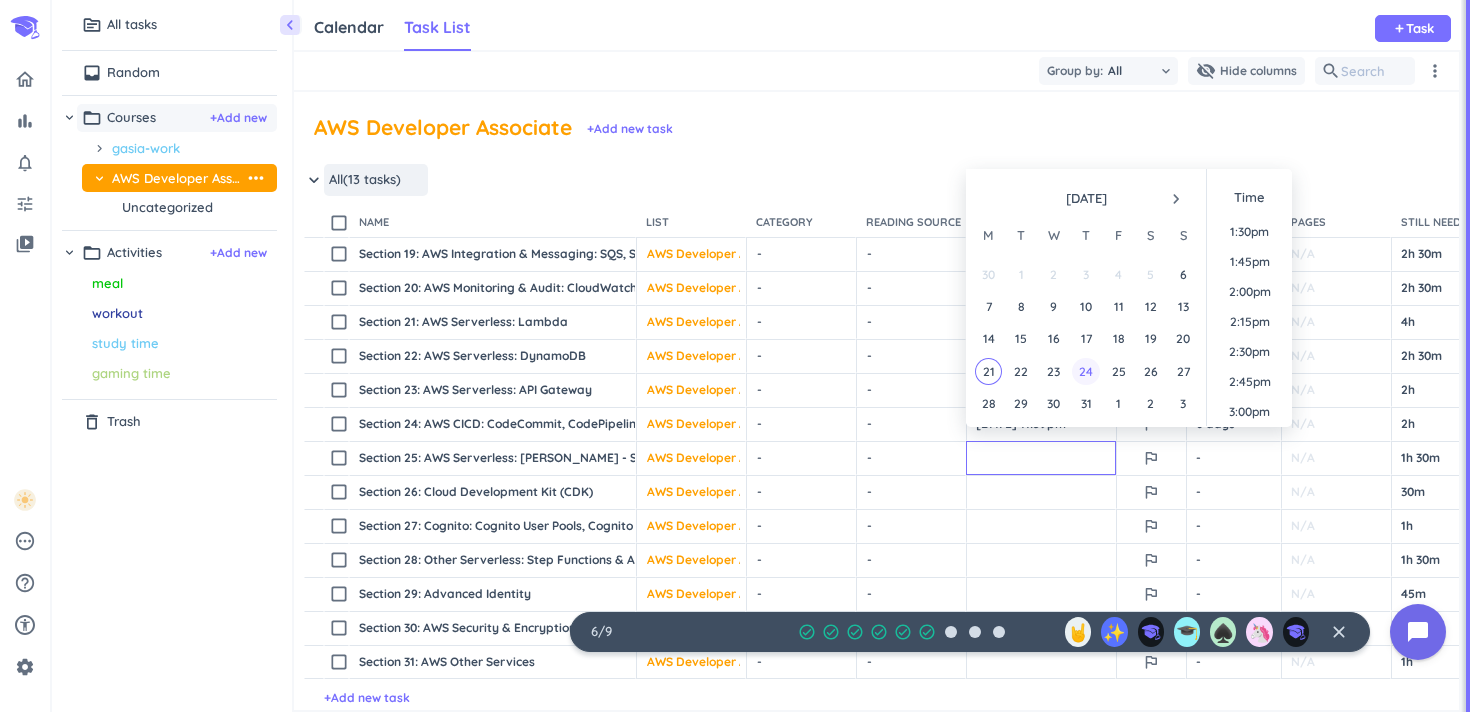 click on "24" at bounding box center [1085, 371] 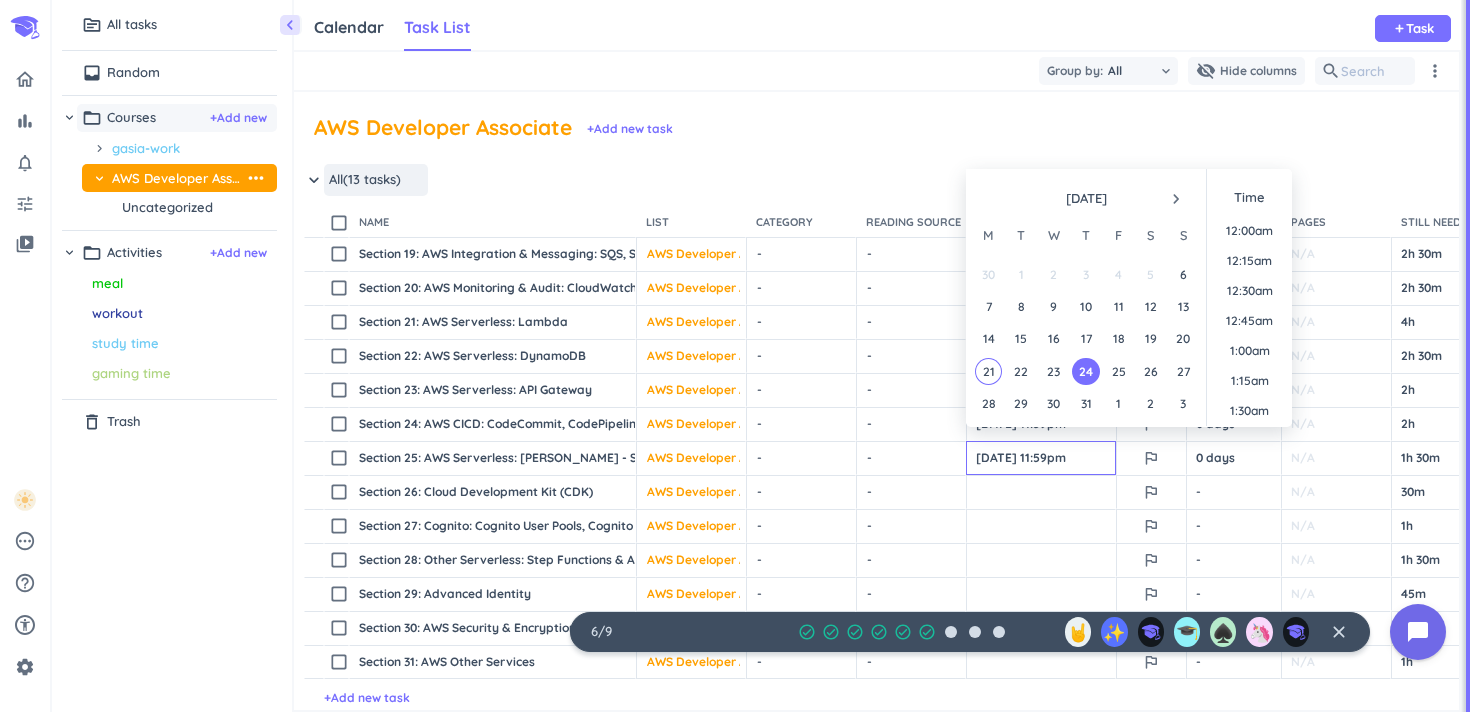 click on "Group by: All keyboard_arrow_down visibility_off   Hide columns search more_vert" at bounding box center [876, 71] 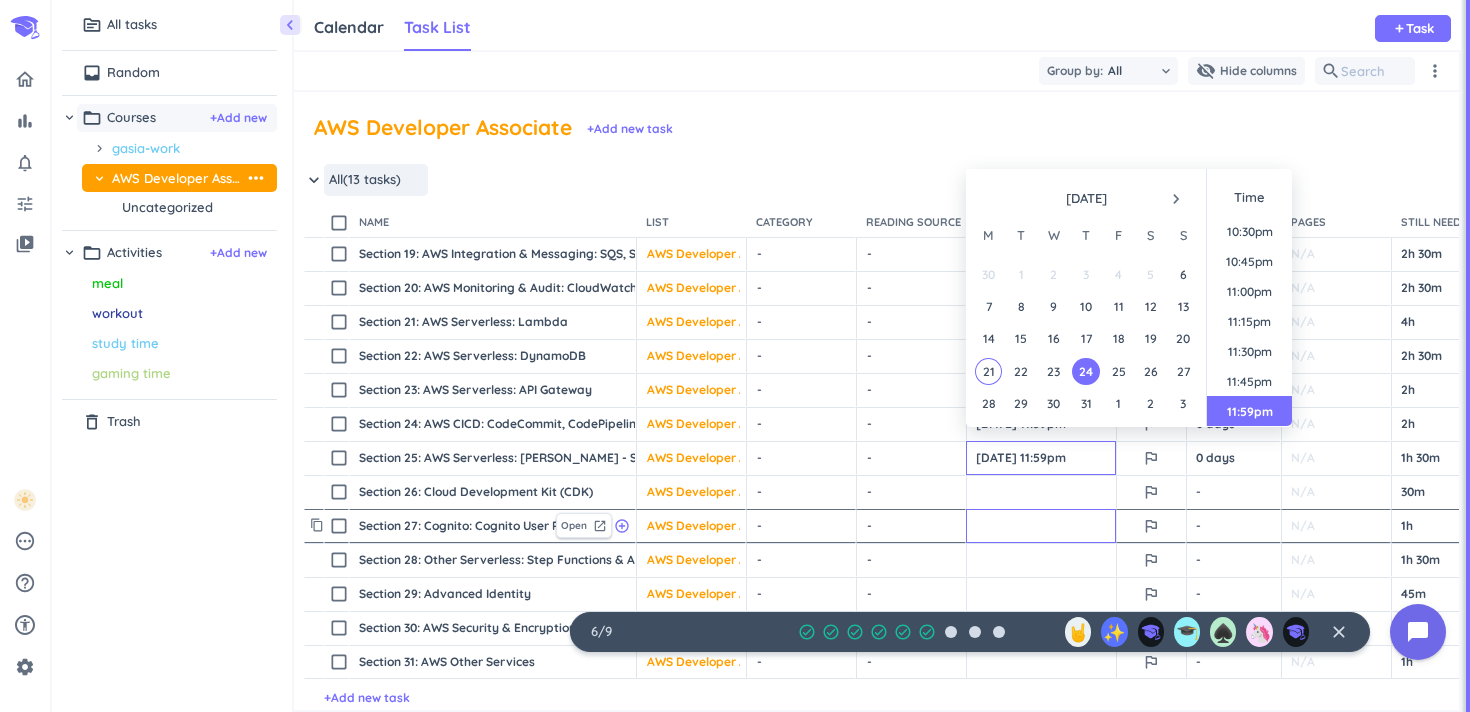 click at bounding box center [1041, 526] 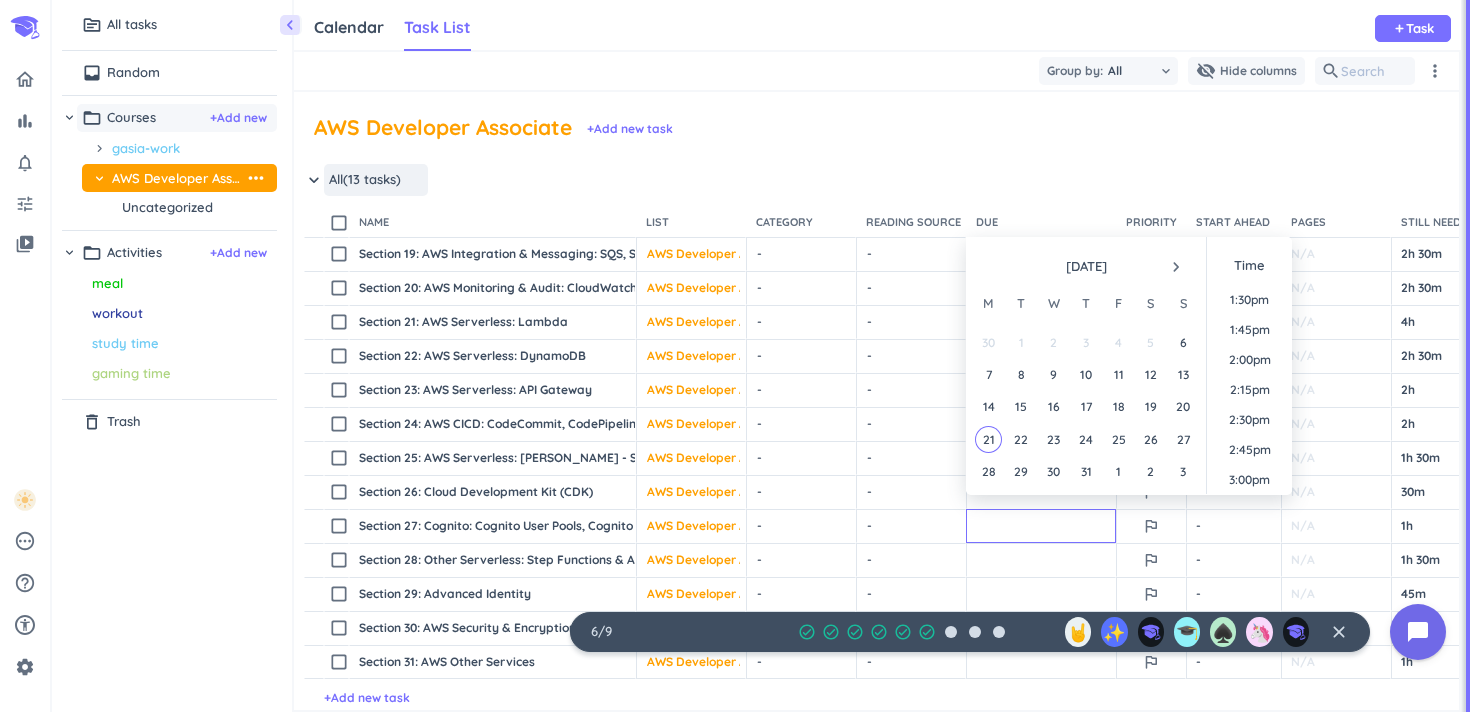 click on "[DATE] navigate_next M T W T F S S 30 1 2 3 4 5 6 7 8 9 10 11 12 13 14 15 16 17 18 19 20 21 22 23 24 25 26 27 28 29 30 31 1 2 3 Time 12:00am 12:15am 12:30am 12:45am 1:00am 1:15am 1:30am 1:45am 2:00am 2:15am 2:30am 2:45am 3:00am 3:15am 3:30am 3:45am 4:00am 4:15am 4:30am 4:45am 5:00am 5:15am 5:30am 5:45am 6:00am 6:15am 6:30am 6:45am 7:00am 7:15am 7:30am 7:45am 8:00am 8:15am 8:30am 8:45am 9:00am 9:15am 9:30am 9:45am 10:00am 10:15am 10:30am 10:45am 11:00am 11:15am 11:30am 11:45am 12:00pm 12:15pm 12:30pm 12:45pm 1:00pm 1:15pm 1:30pm 1:45pm 2:00pm 2:15pm 2:30pm 2:45pm 3:00pm 3:15pm 3:30pm 3:45pm 4:00pm 4:15pm 4:30pm 4:45pm 5:00pm 5:15pm 5:30pm 5:45pm 6:00pm 6:15pm 6:30pm 6:45pm 7:00pm 7:15pm 7:30pm 7:45pm 8:00pm 8:15pm 8:30pm 8:45pm 9:00pm 9:15pm 9:30pm 9:45pm 10:00pm 10:15pm 10:30pm 10:45pm 11:00pm 11:15pm 11:30pm 11:45pm 11:59pm" at bounding box center (1129, 368) 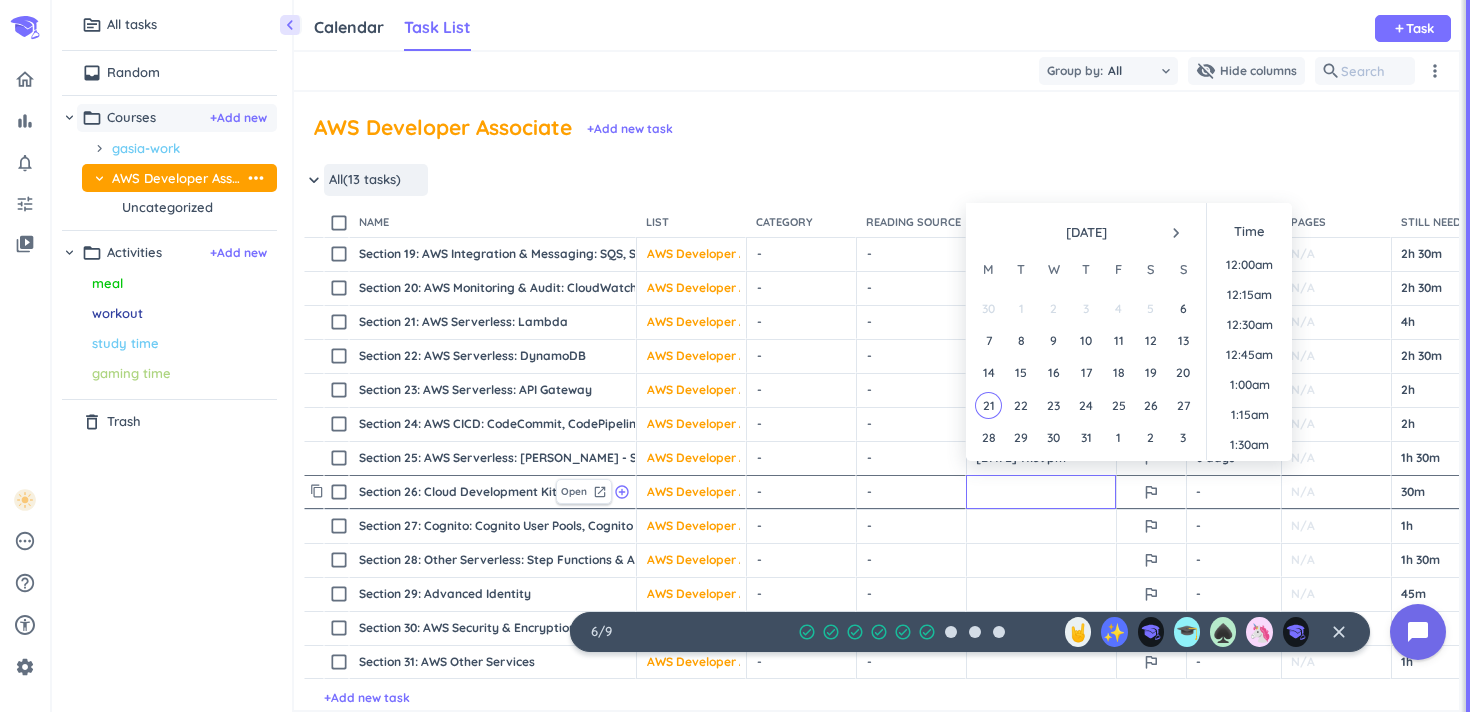 click at bounding box center (1041, 492) 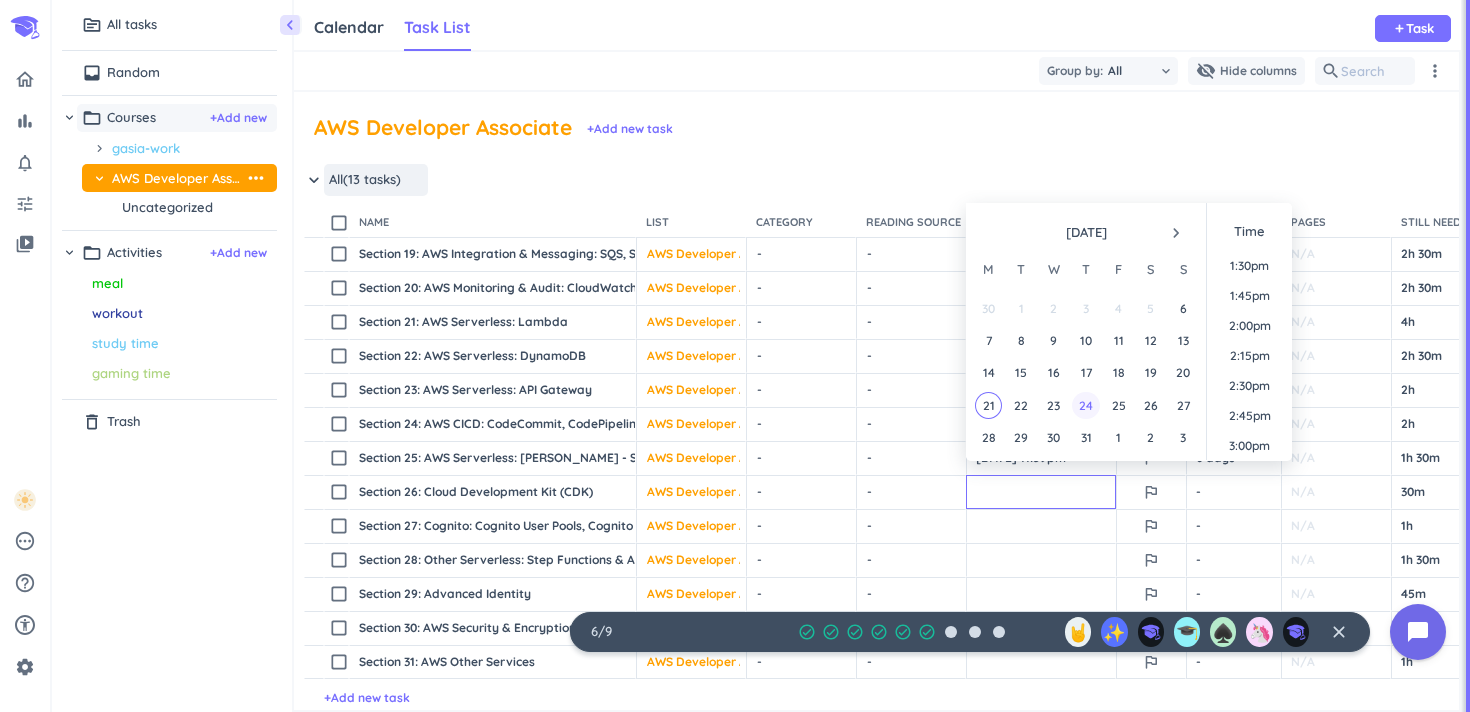 click on "24" at bounding box center (1085, 405) 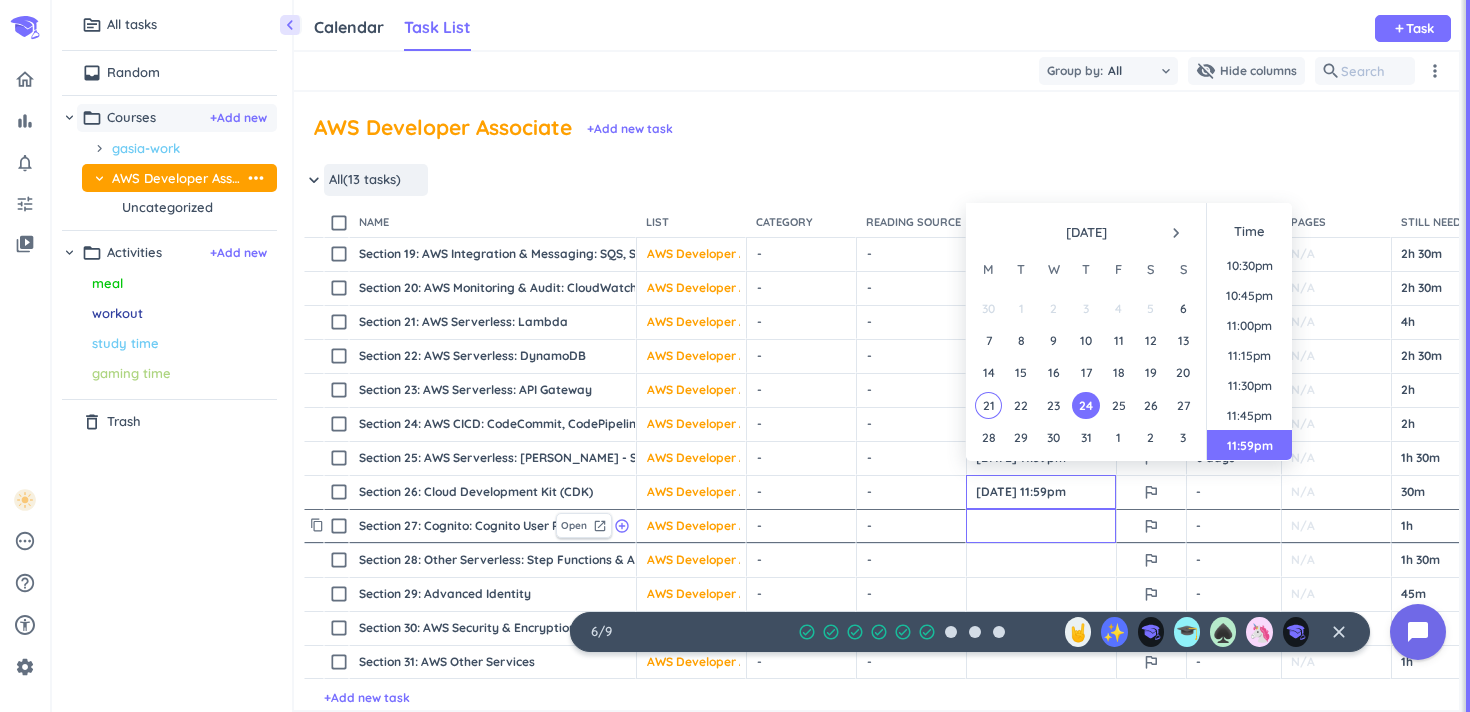 click at bounding box center (1041, 526) 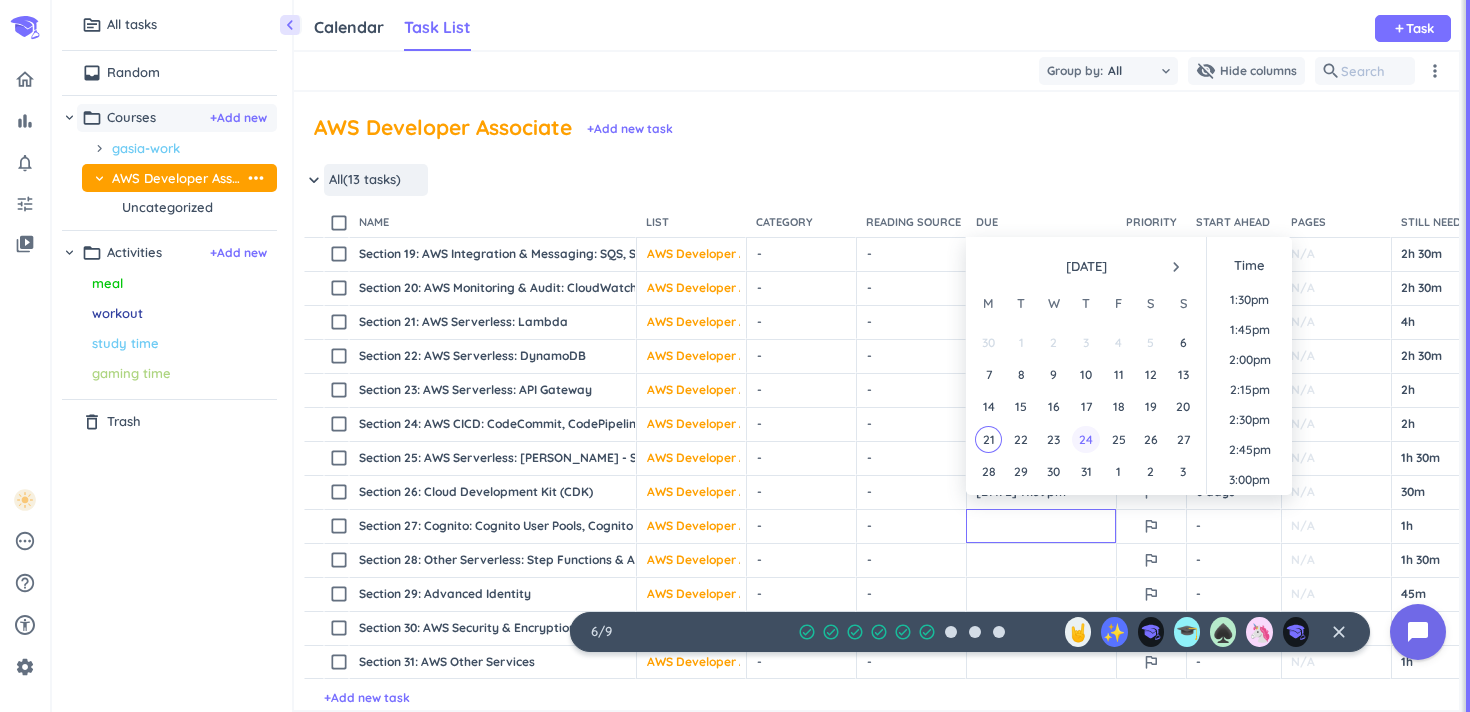 click on "24" at bounding box center [1085, 439] 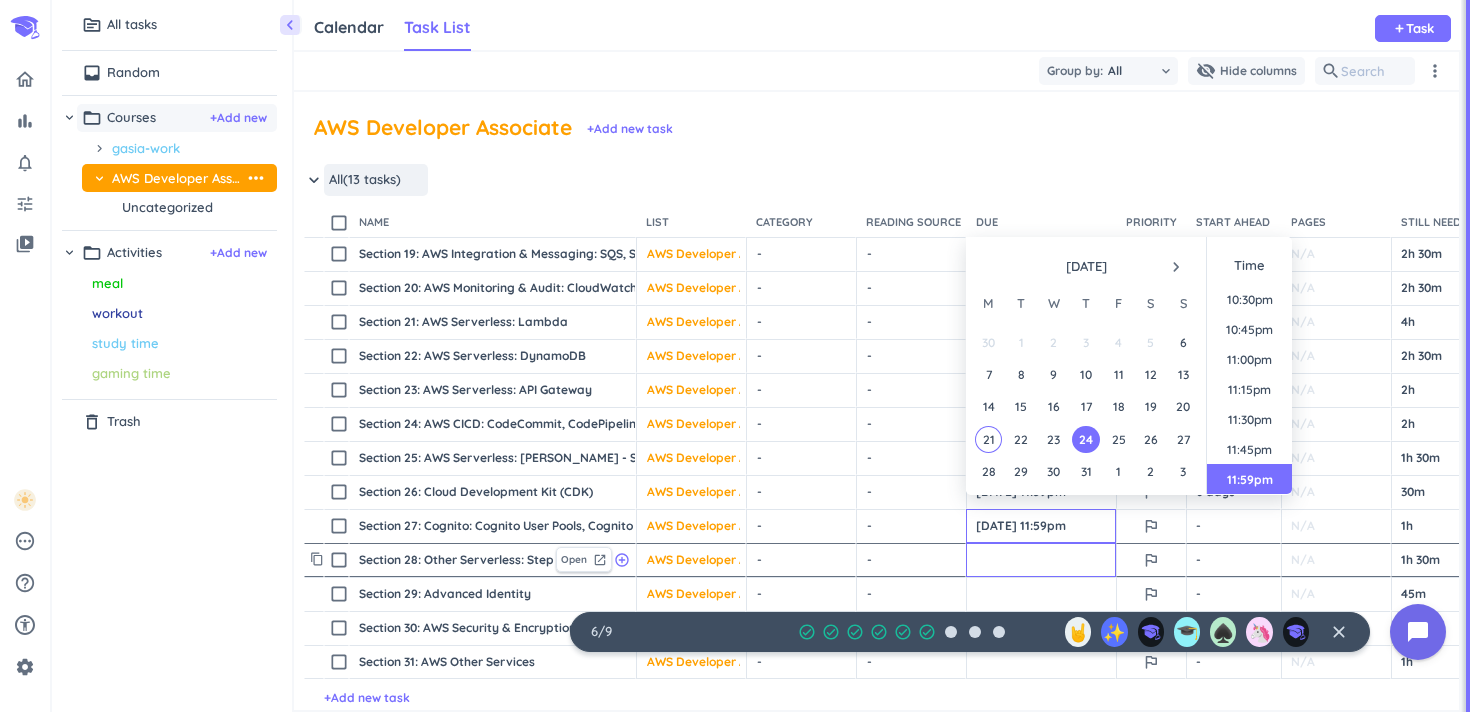 click at bounding box center [1041, 560] 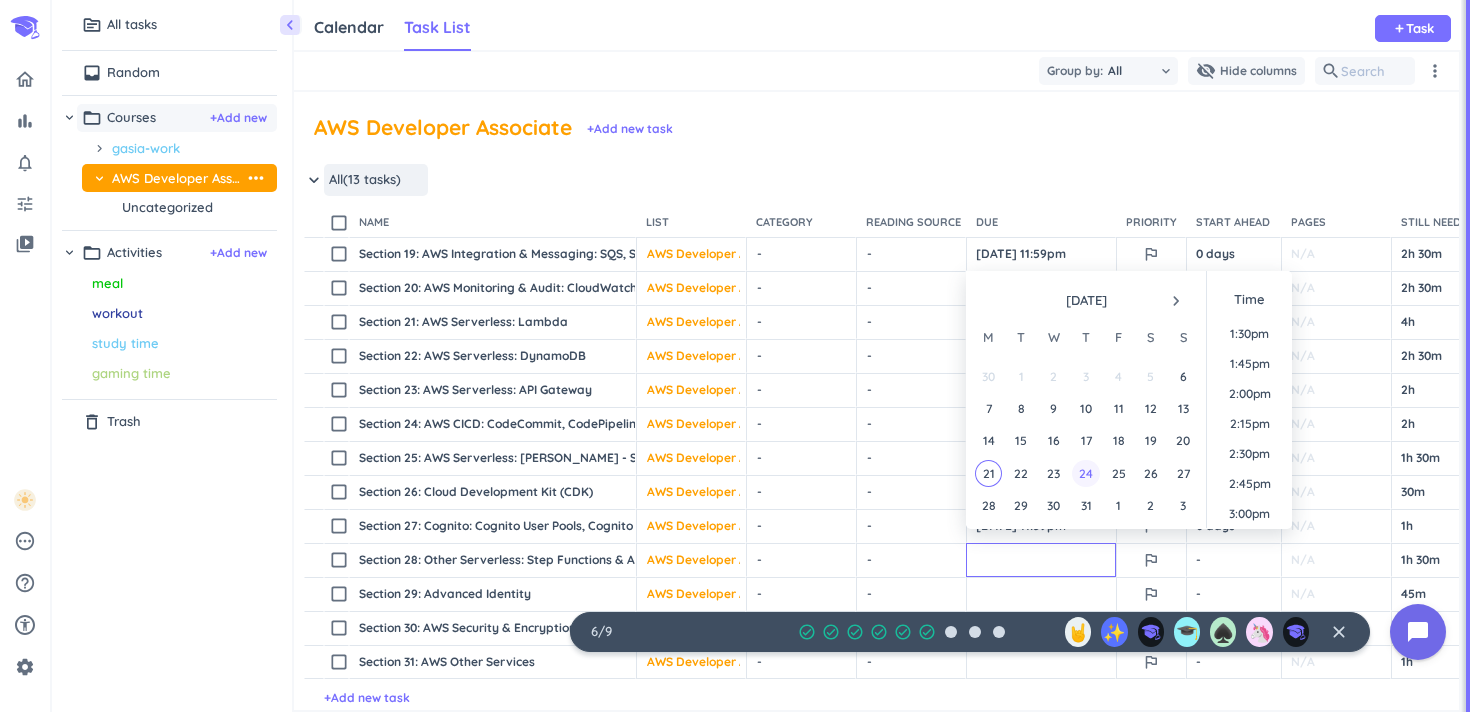 click on "24" at bounding box center (1085, 473) 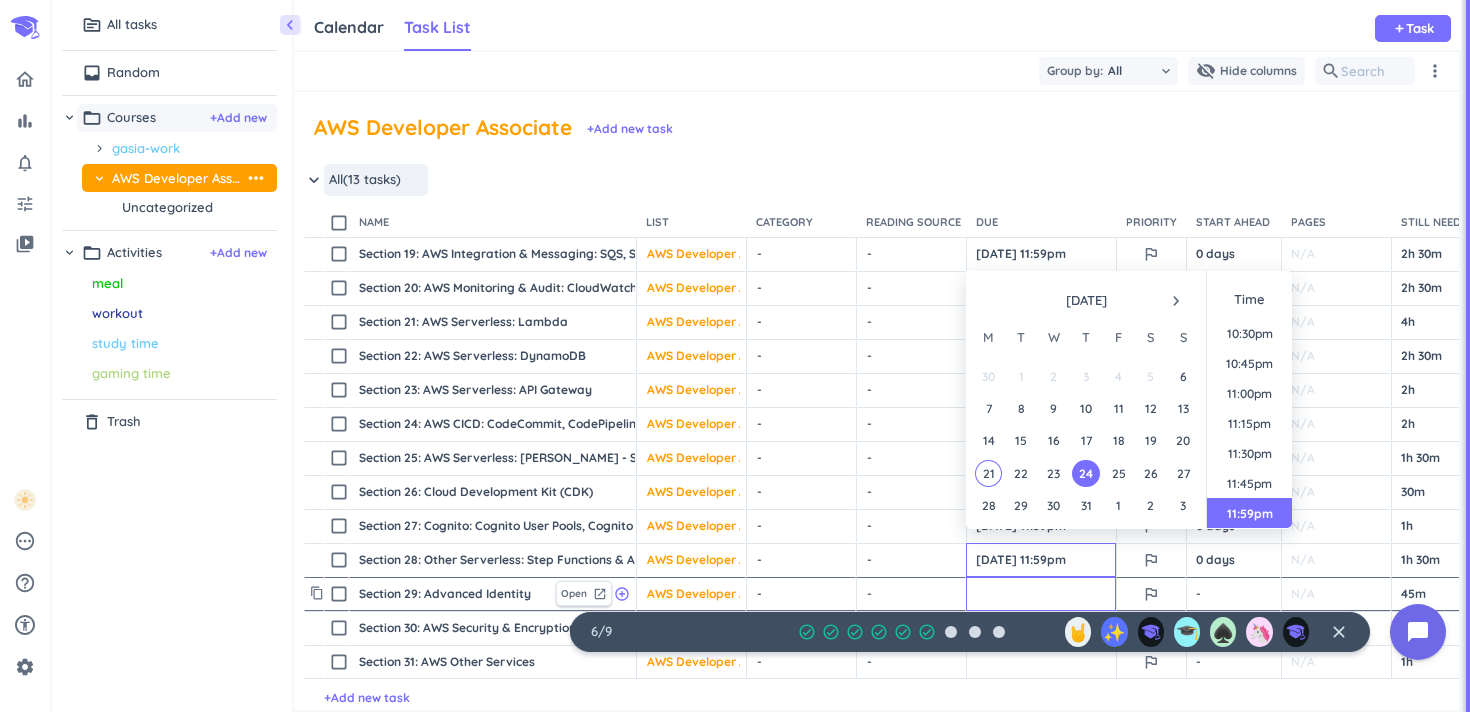 click at bounding box center (1041, 594) 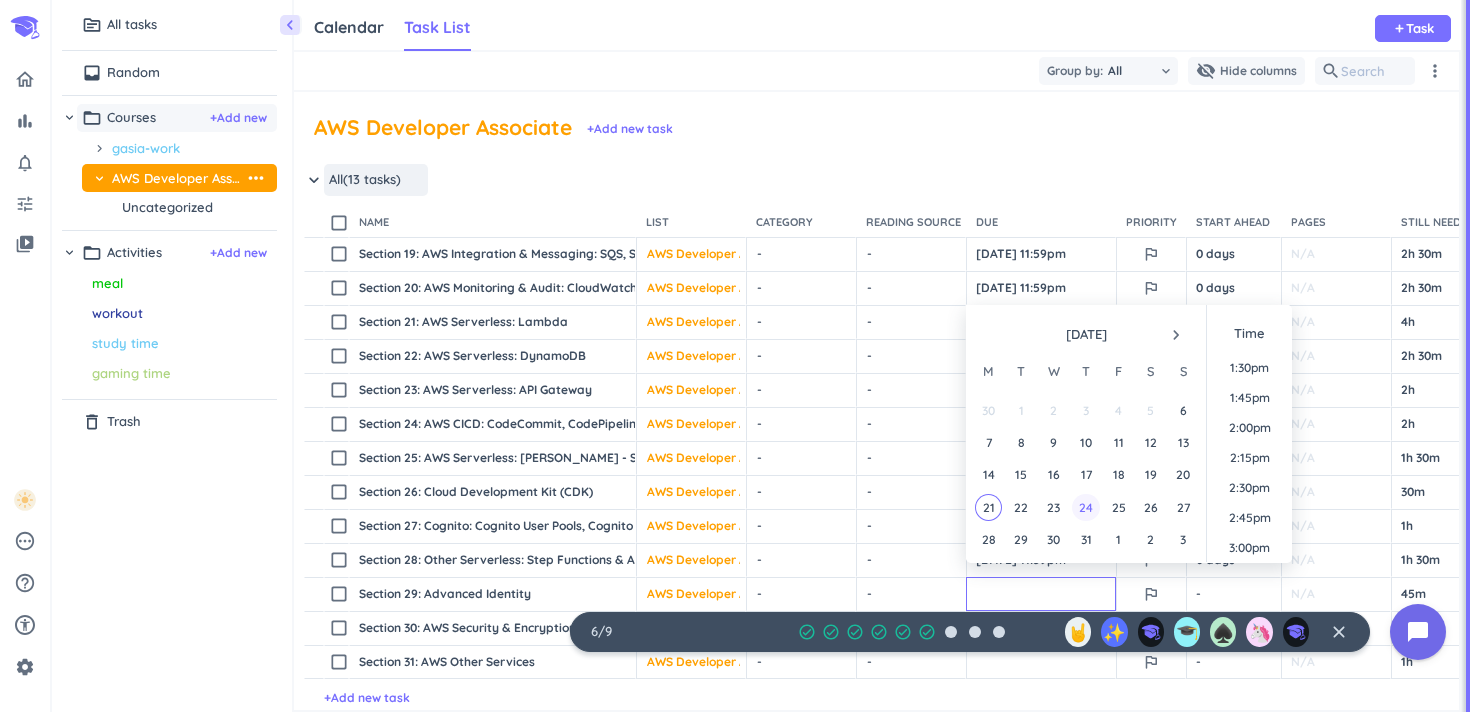 click on "24" at bounding box center (1085, 507) 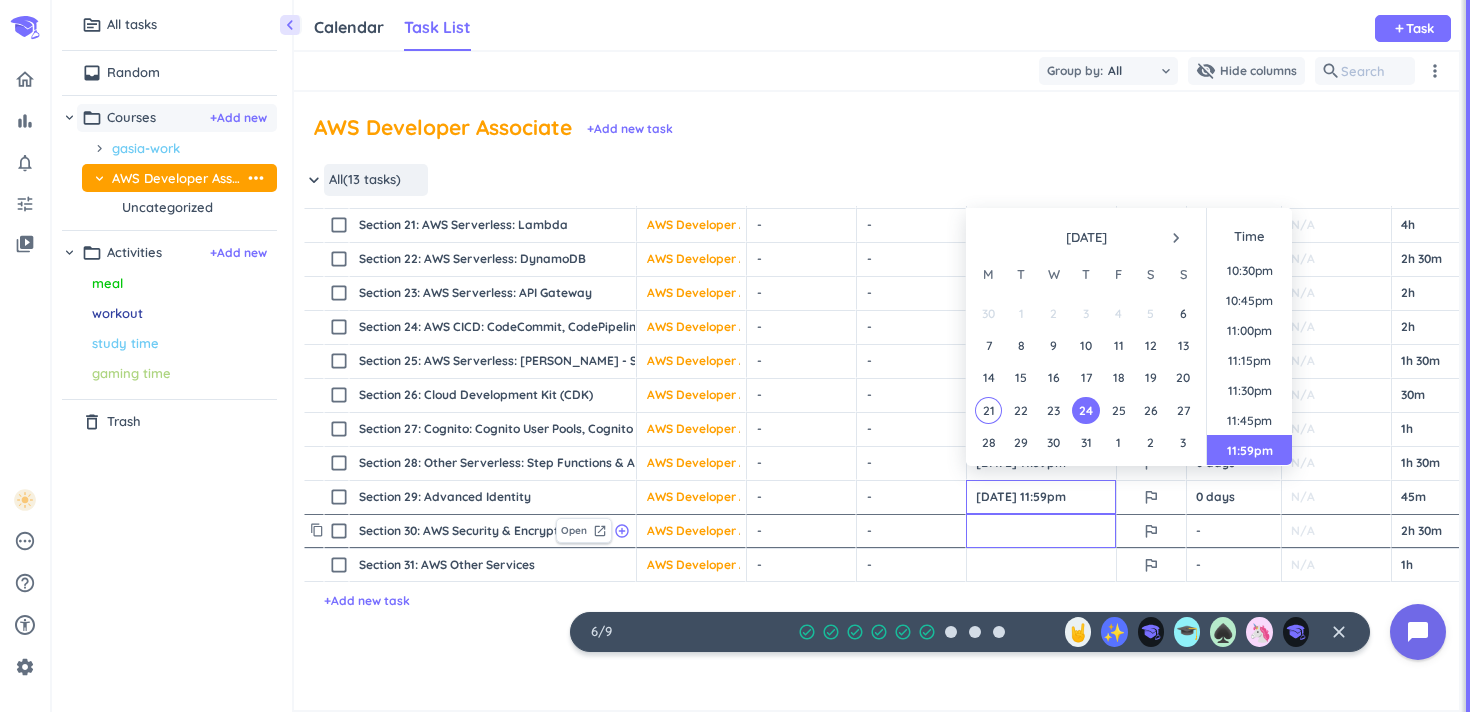click at bounding box center (1041, 531) 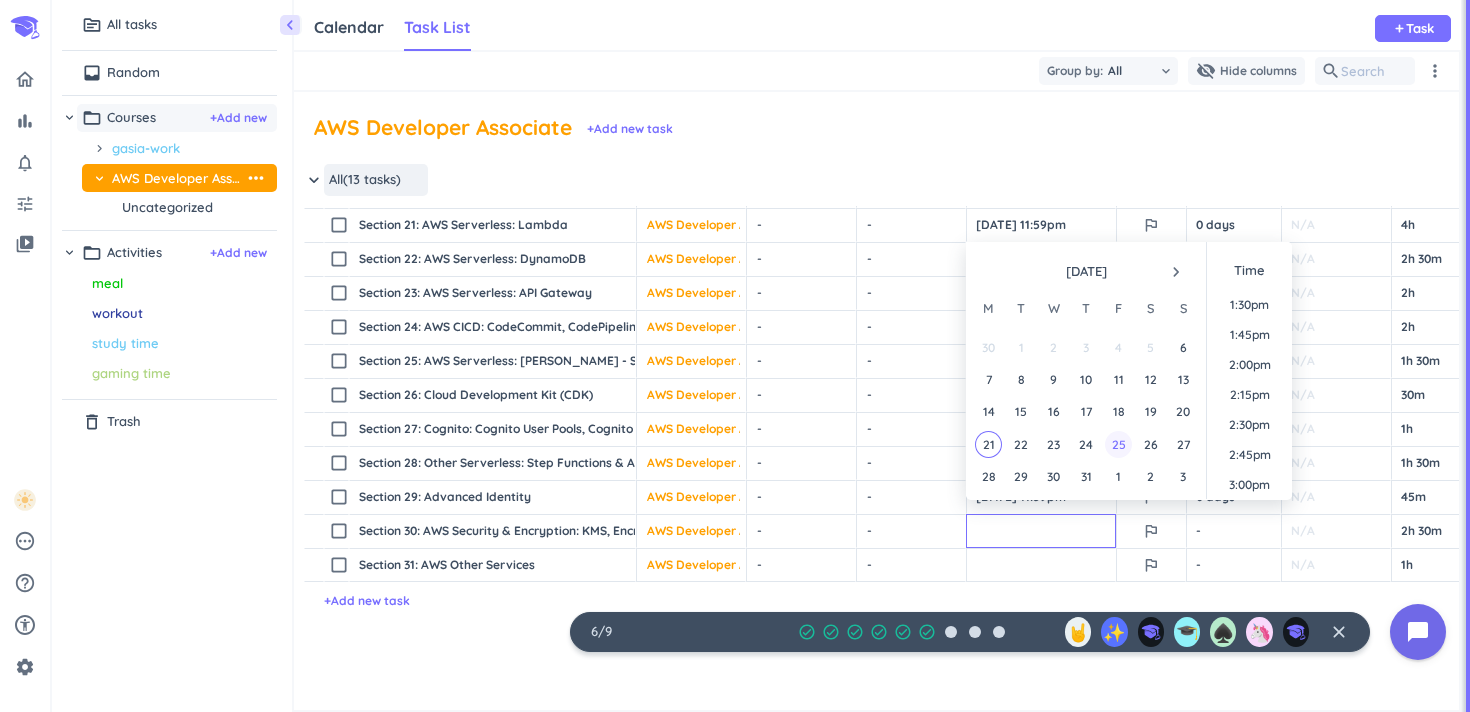 click on "25" at bounding box center [1118, 444] 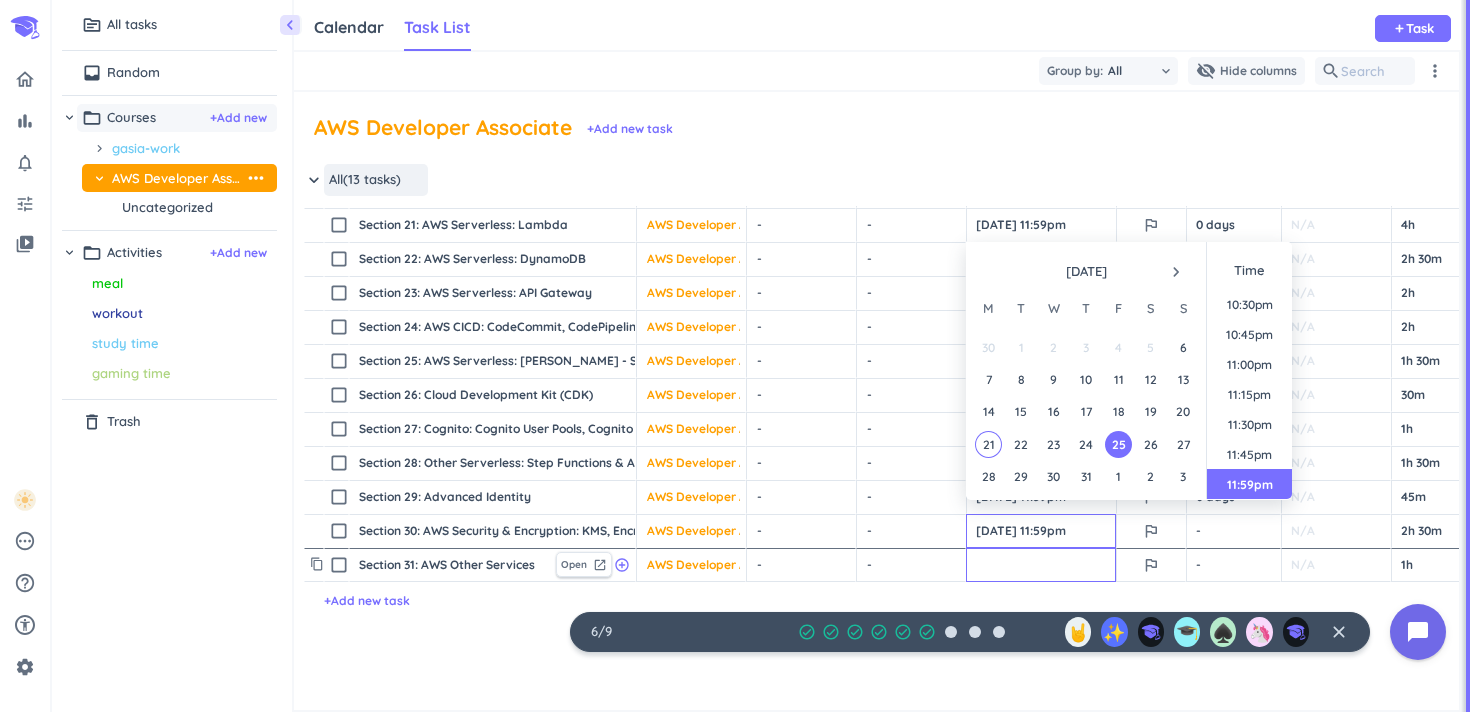 click at bounding box center [1041, 565] 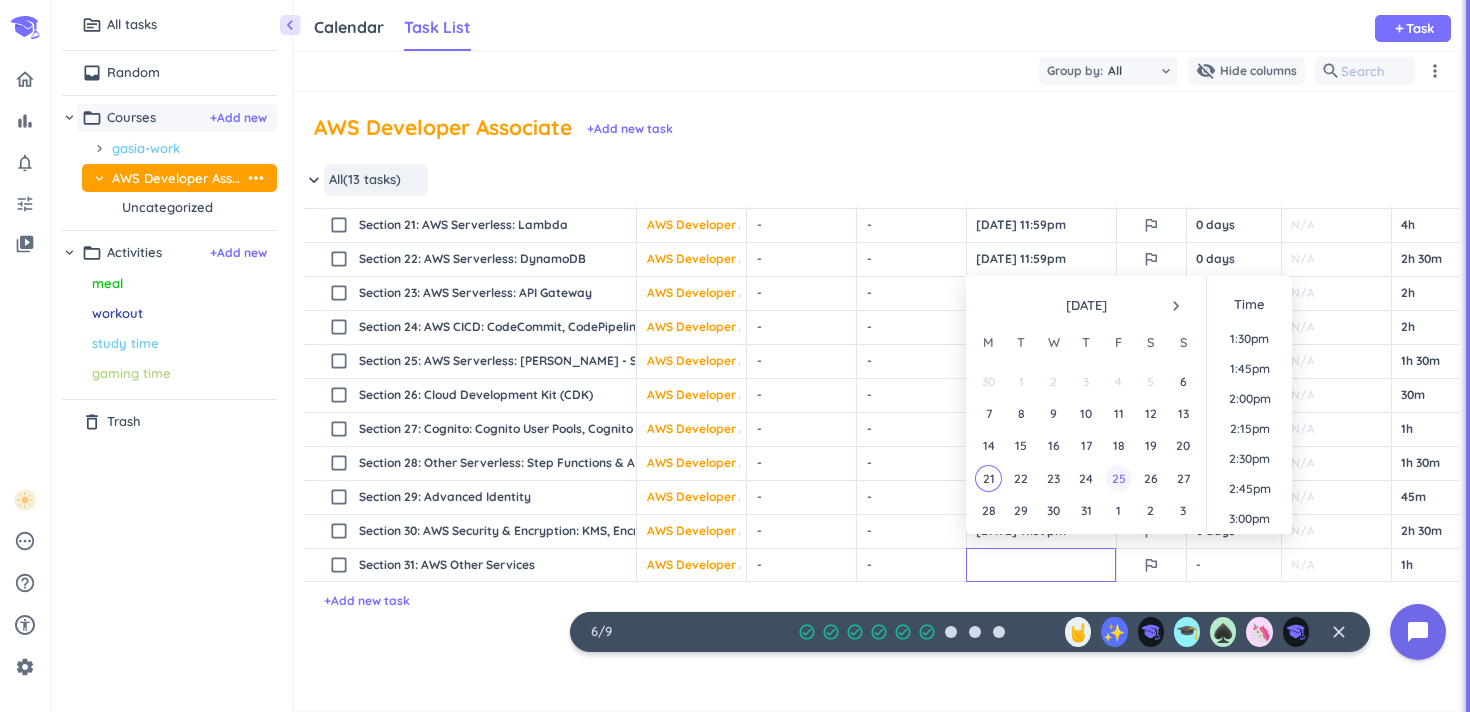 click on "25" at bounding box center [1118, 478] 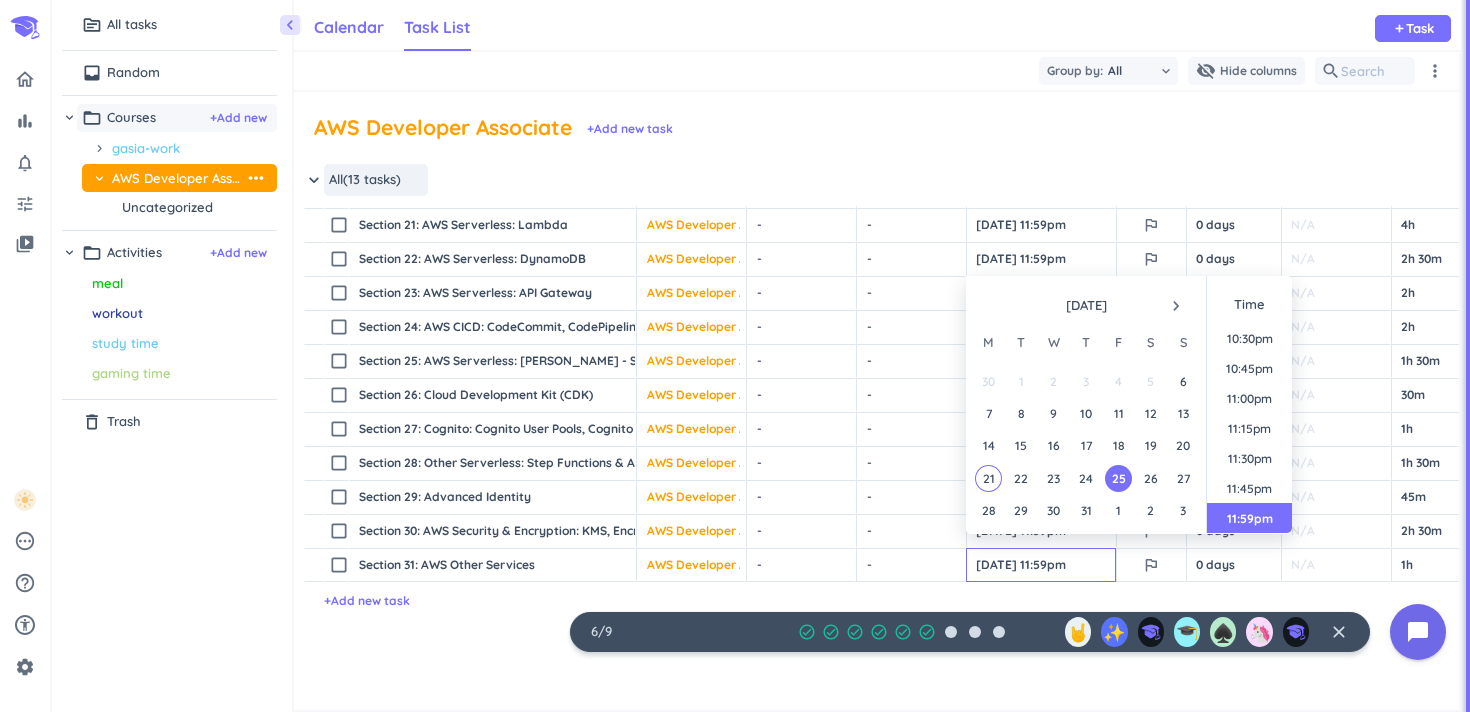 click on "Calendar" at bounding box center [349, 27] 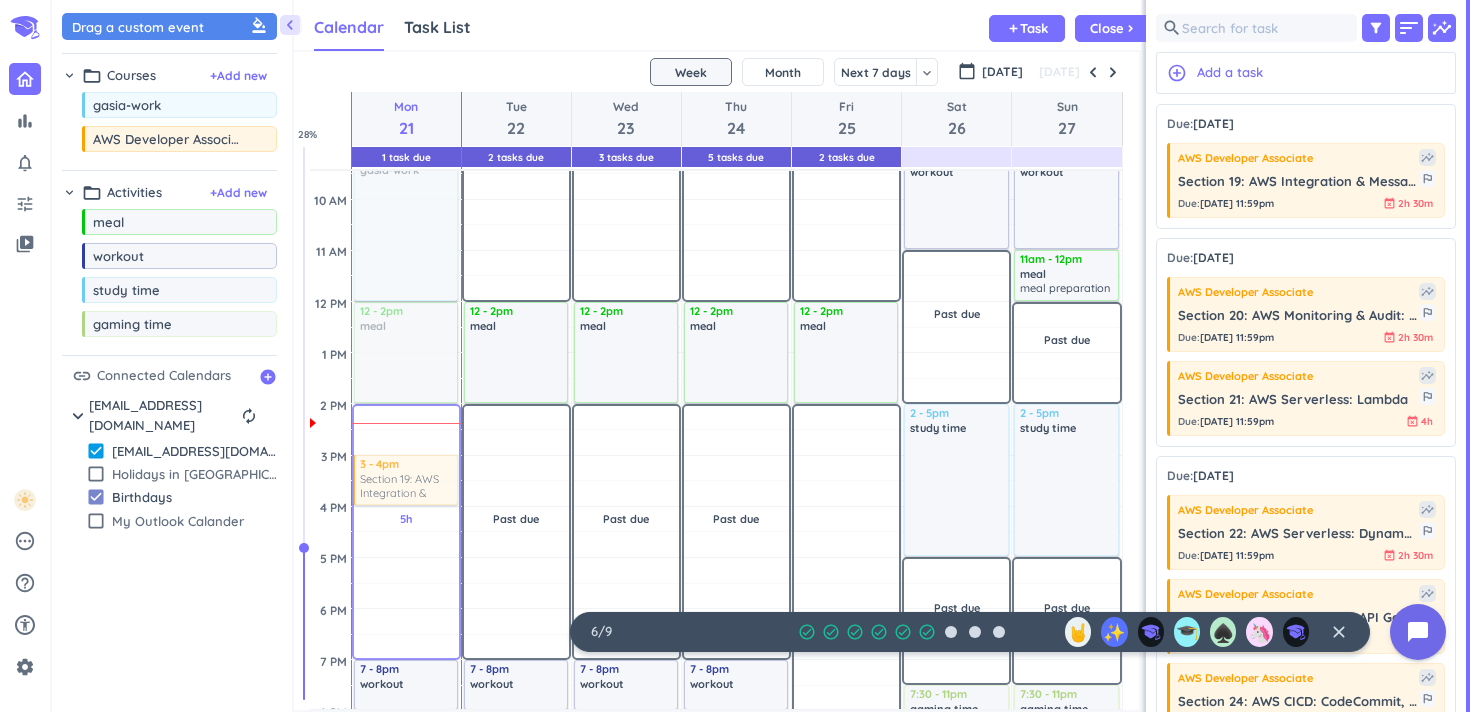 drag, startPoint x: 1262, startPoint y: 191, endPoint x: 384, endPoint y: 456, distance: 917.11993 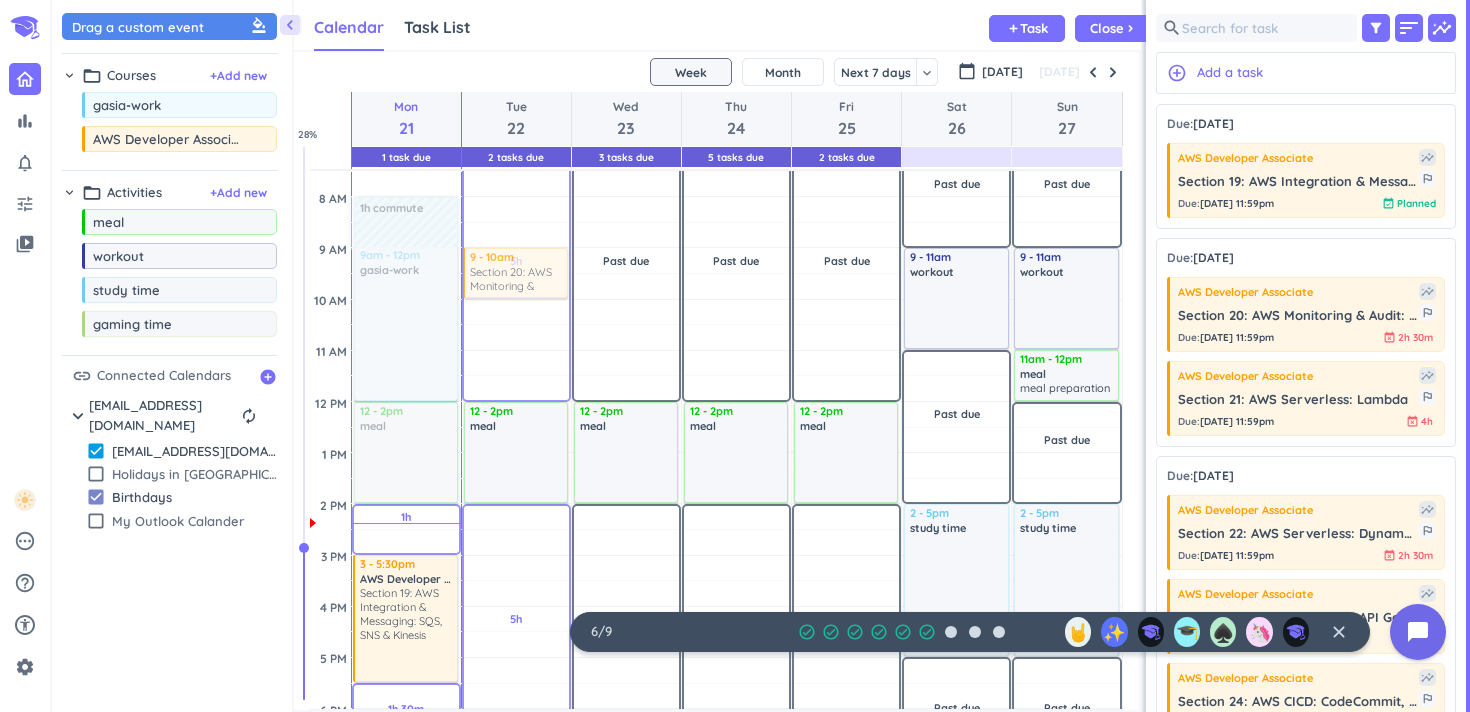 drag, startPoint x: 1260, startPoint y: 325, endPoint x: 509, endPoint y: 252, distance: 754.5396 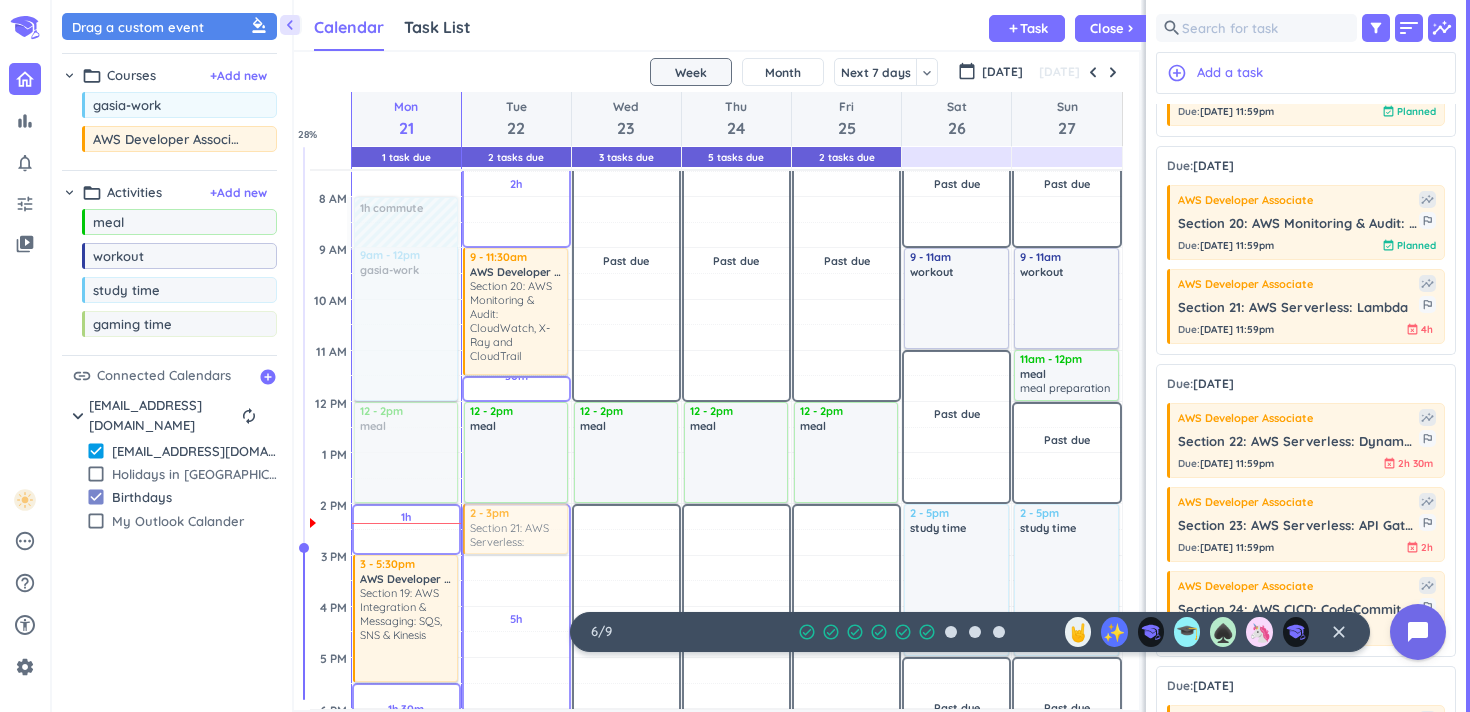drag, startPoint x: 1309, startPoint y: 299, endPoint x: 511, endPoint y: 508, distance: 824.91516 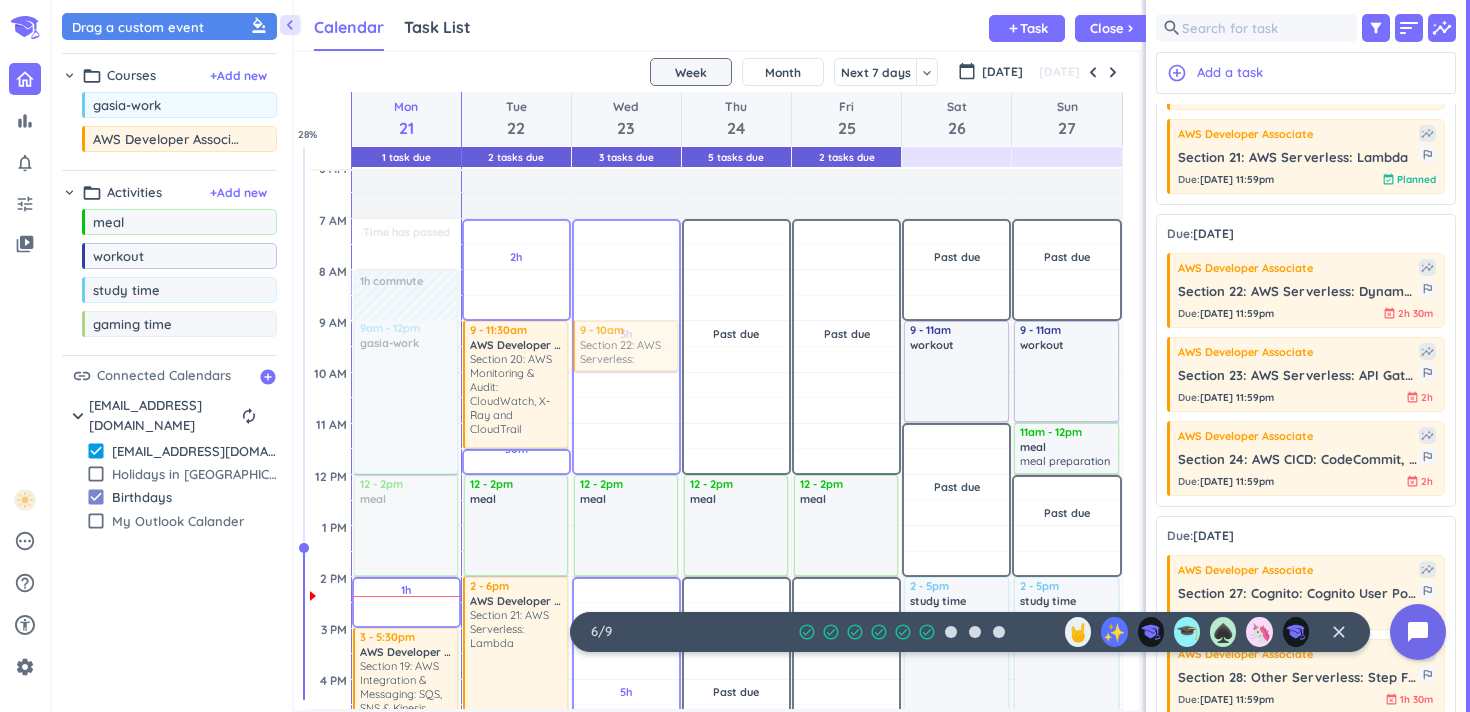 drag, startPoint x: 1312, startPoint y: 287, endPoint x: 621, endPoint y: 321, distance: 691.83594 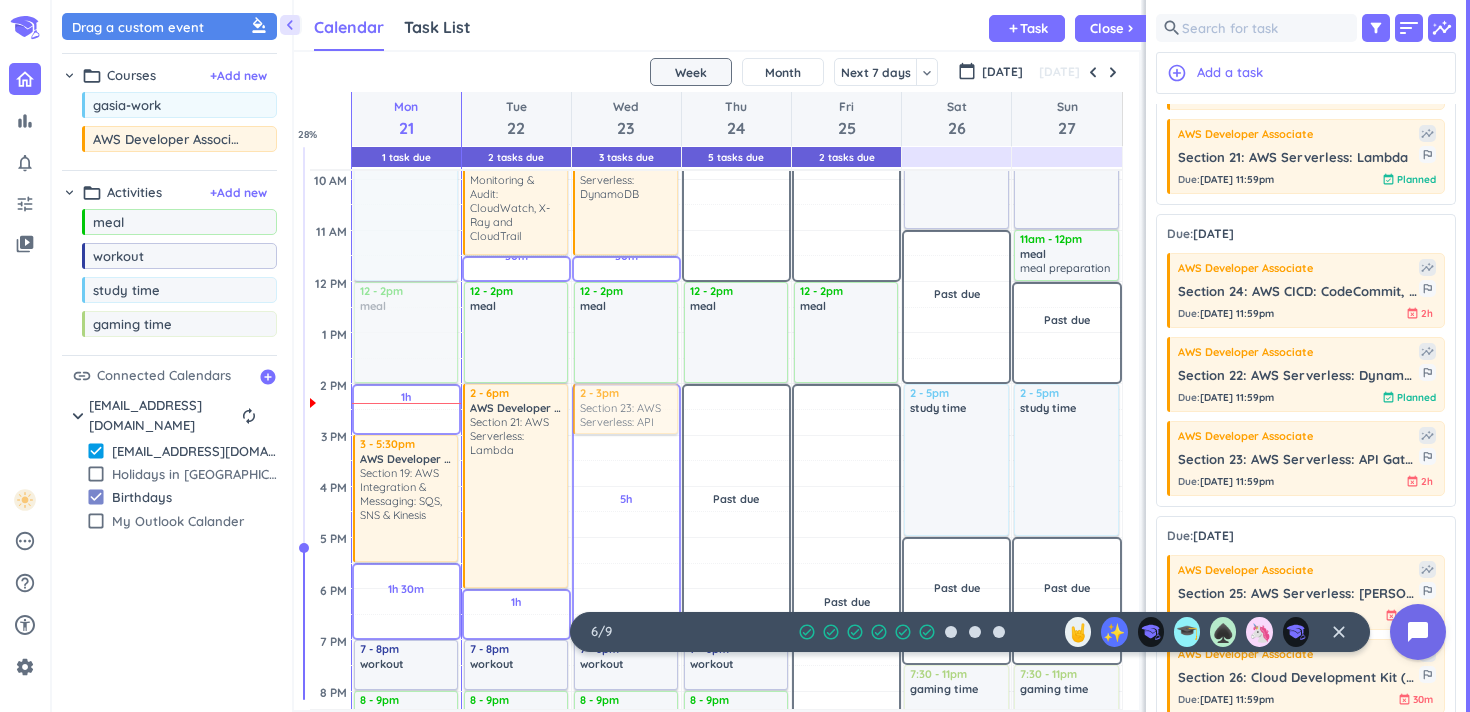 drag, startPoint x: 1274, startPoint y: 463, endPoint x: 633, endPoint y: 388, distance: 645.37274 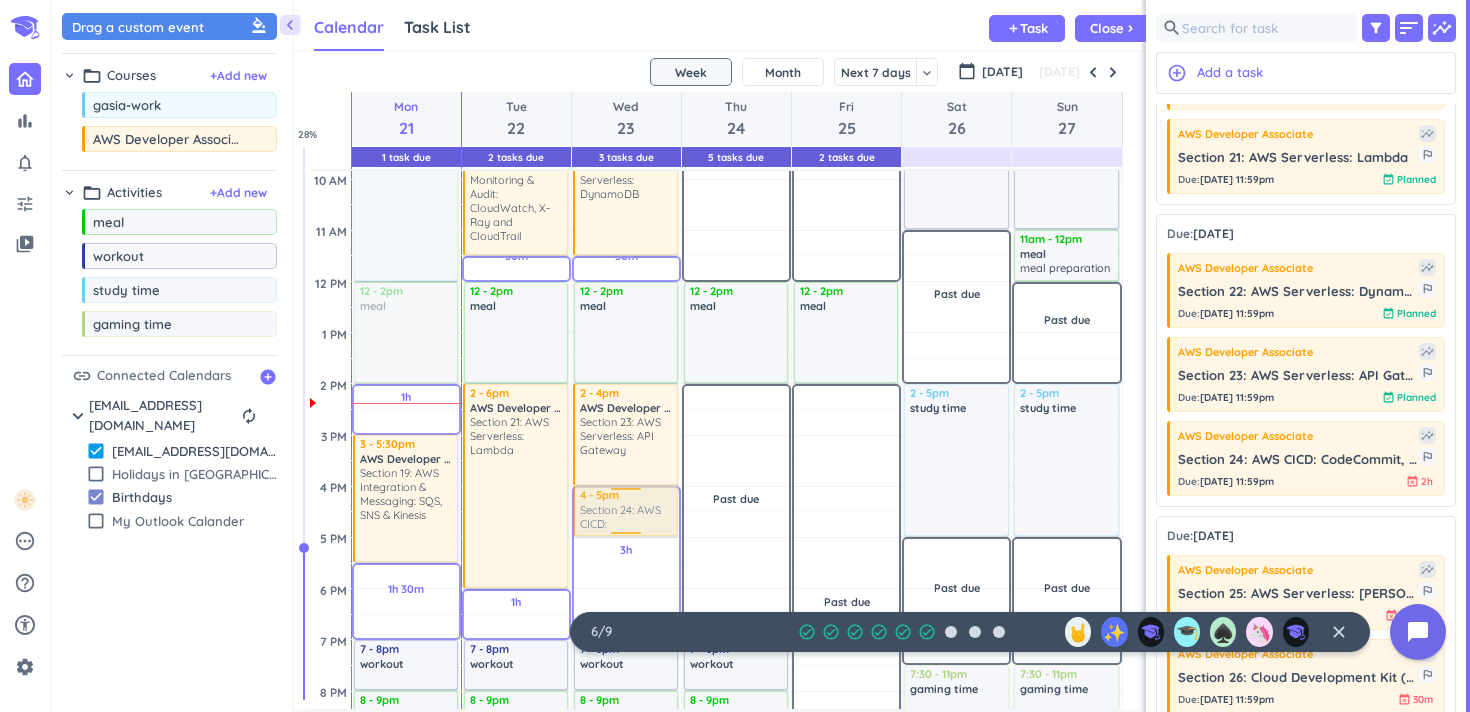drag, startPoint x: 1312, startPoint y: 300, endPoint x: 647, endPoint y: 487, distance: 690.7923 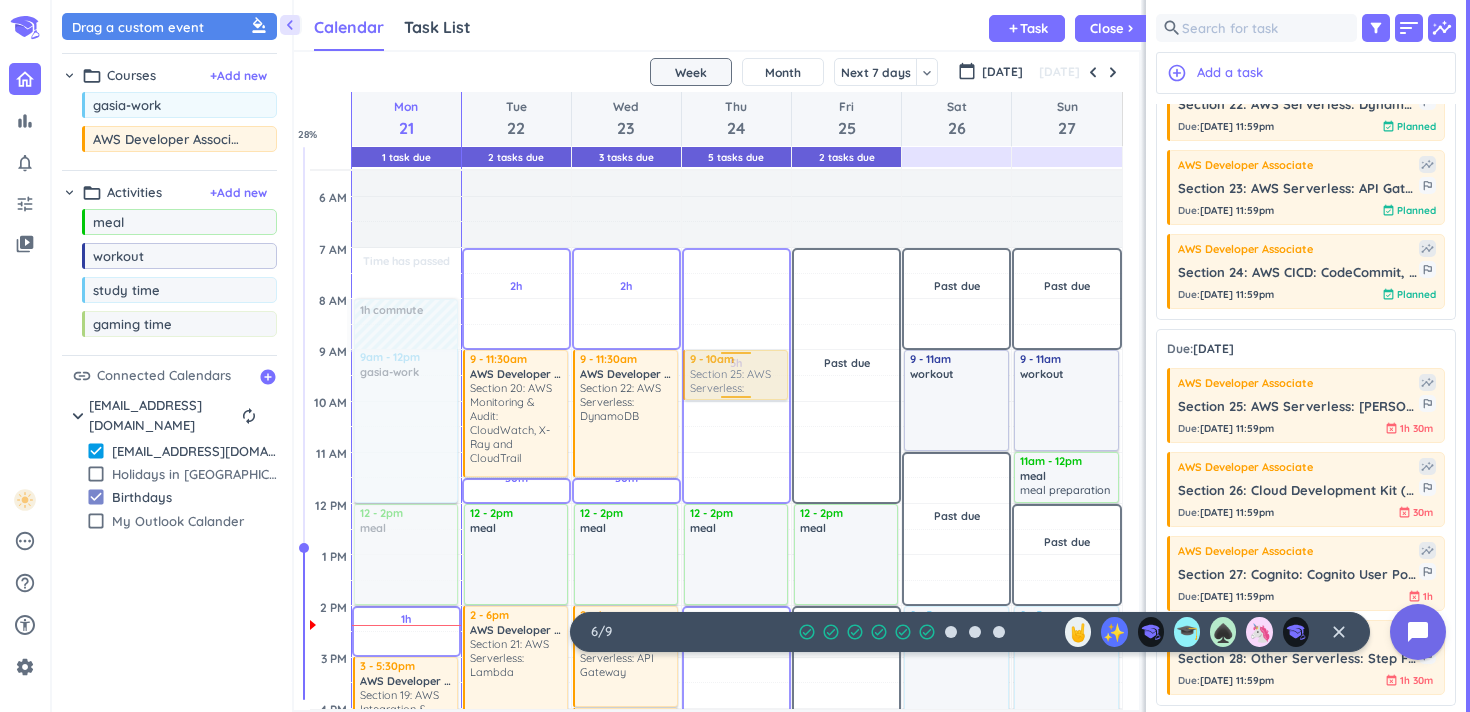 drag, startPoint x: 1250, startPoint y: 422, endPoint x: 728, endPoint y: 352, distance: 526.67255 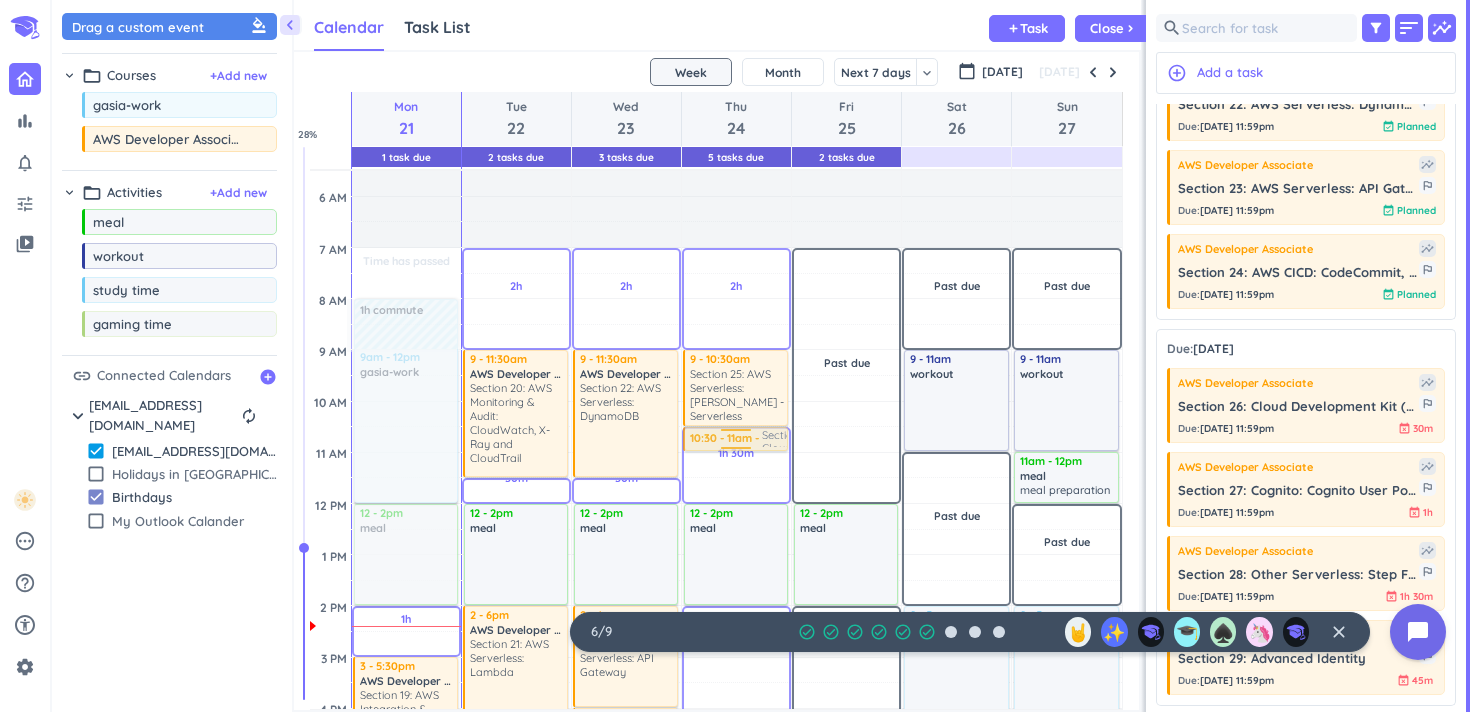 drag, startPoint x: 1306, startPoint y: 483, endPoint x: 763, endPoint y: 429, distance: 545.67847 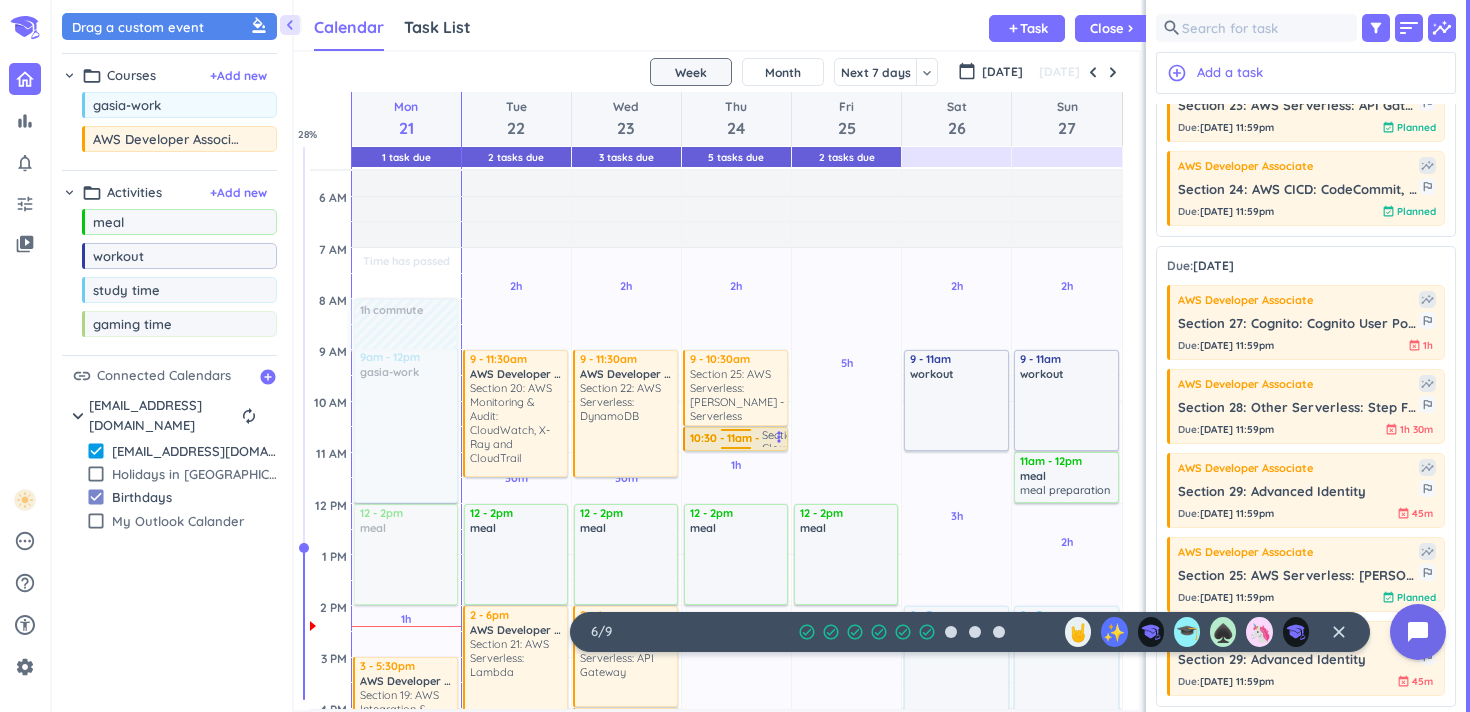 click on "more_vert" at bounding box center [779, 437] 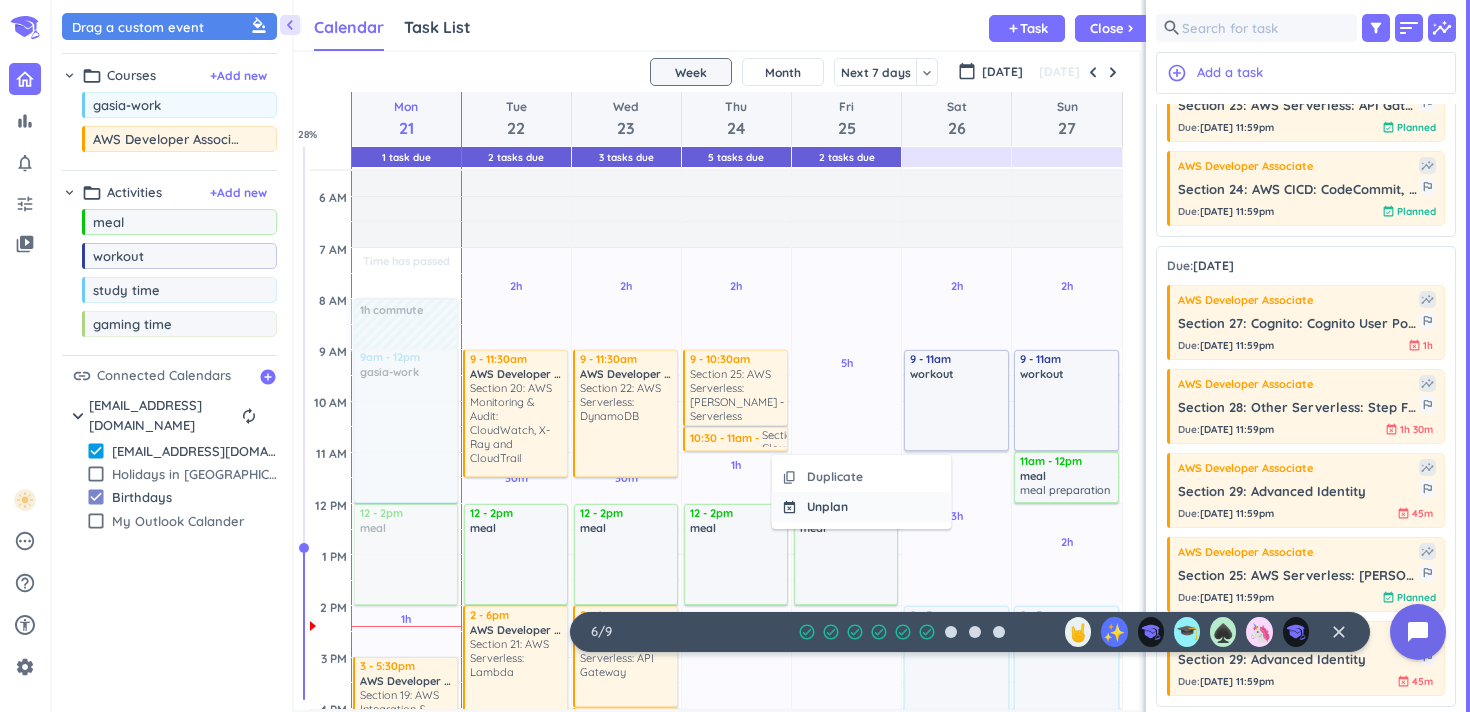 click on "Unplan" at bounding box center (827, 507) 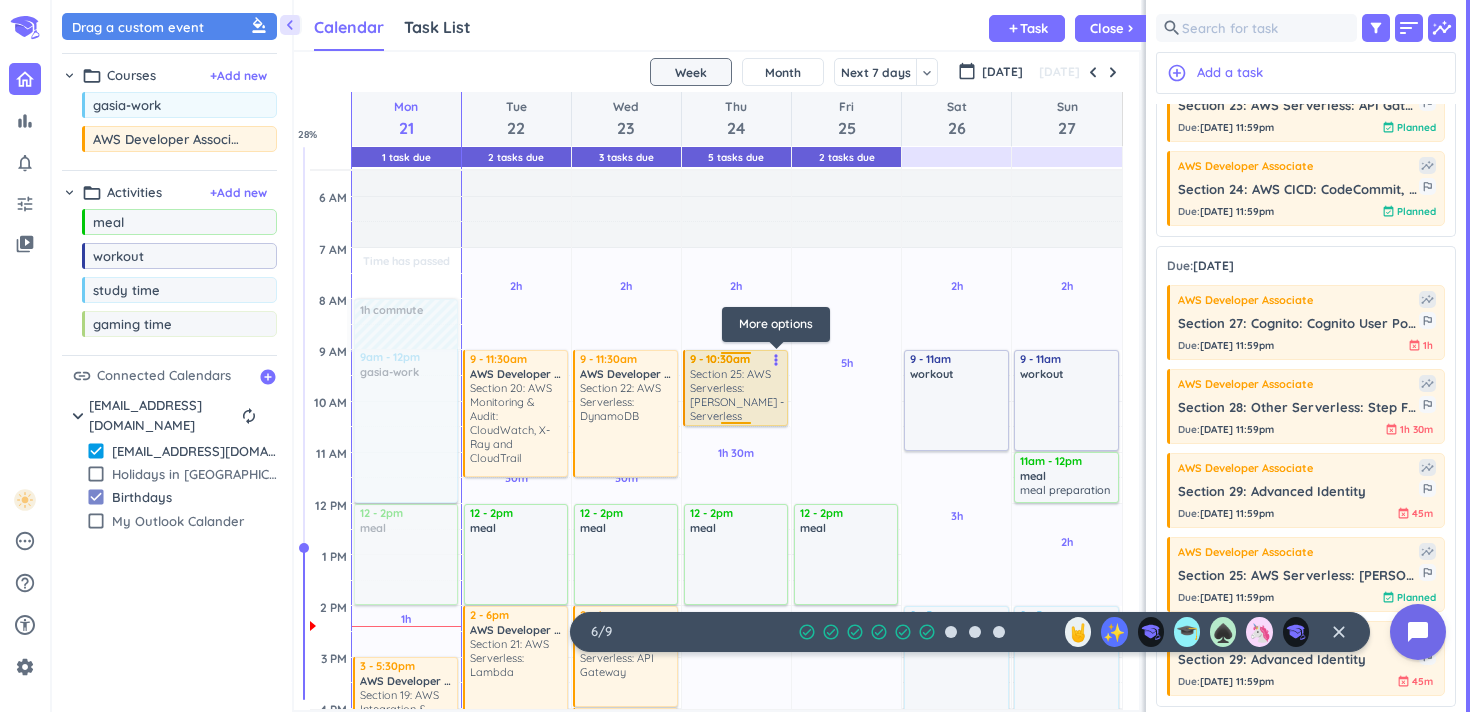 click on "more_vert" at bounding box center [776, 360] 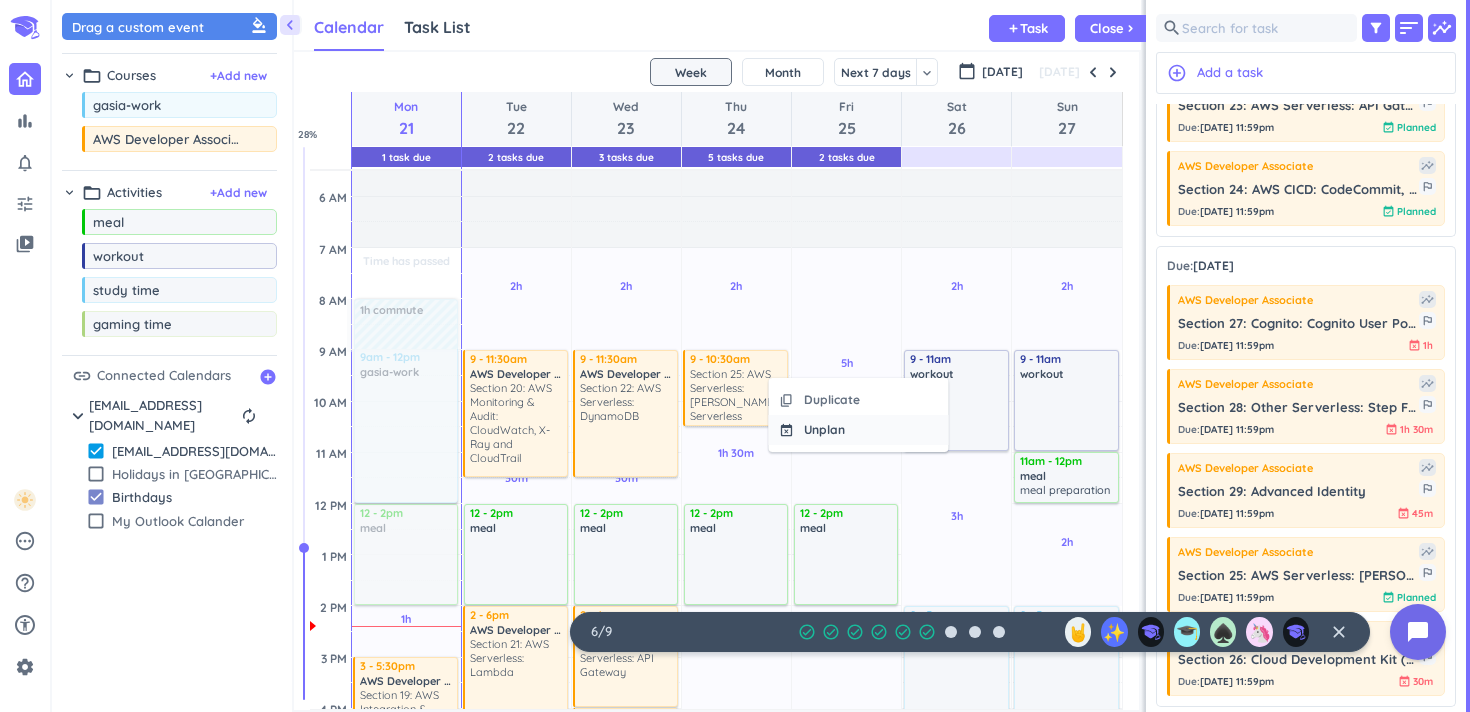 click on "Unplan" at bounding box center [824, 430] 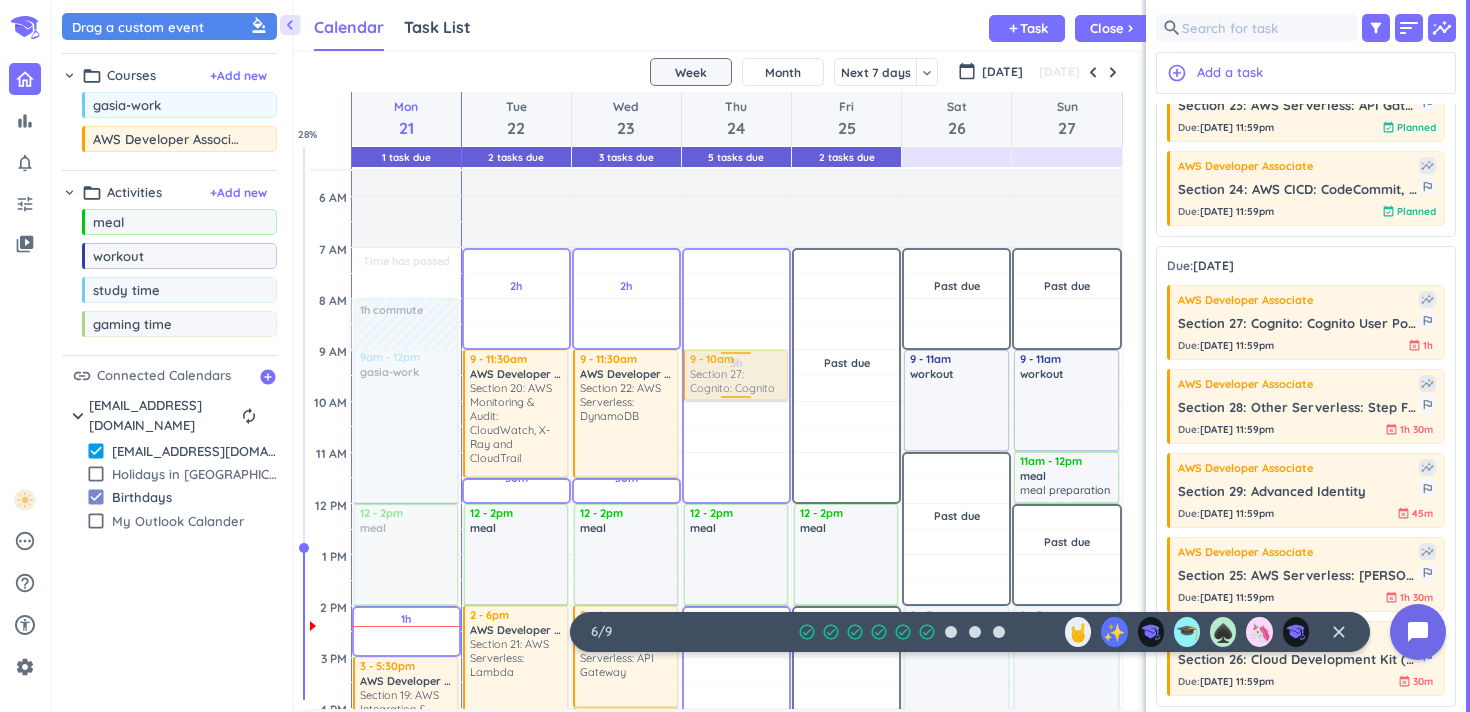 drag, startPoint x: 1317, startPoint y: 335, endPoint x: 722, endPoint y: 352, distance: 595.2428 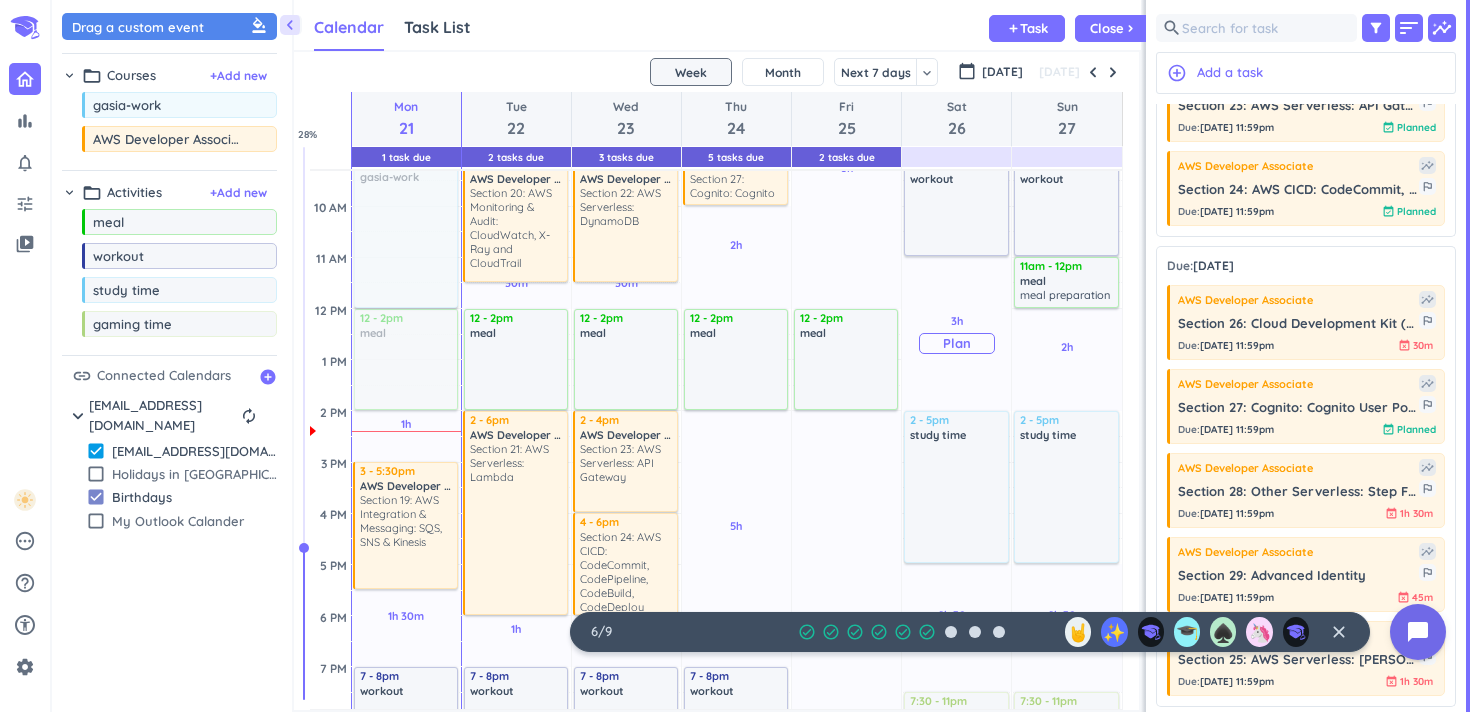 scroll, scrollTop: 256, scrollLeft: 0, axis: vertical 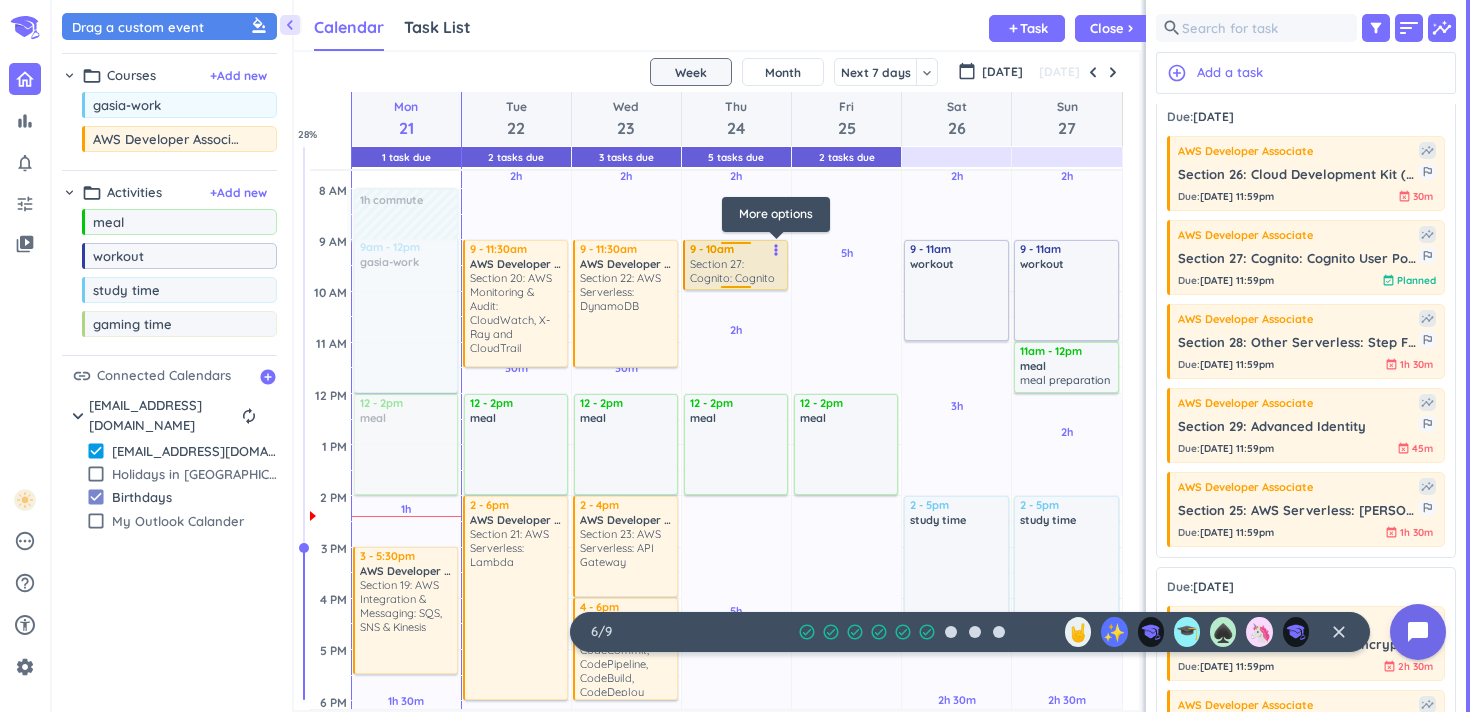 click on "more_vert" at bounding box center (776, 250) 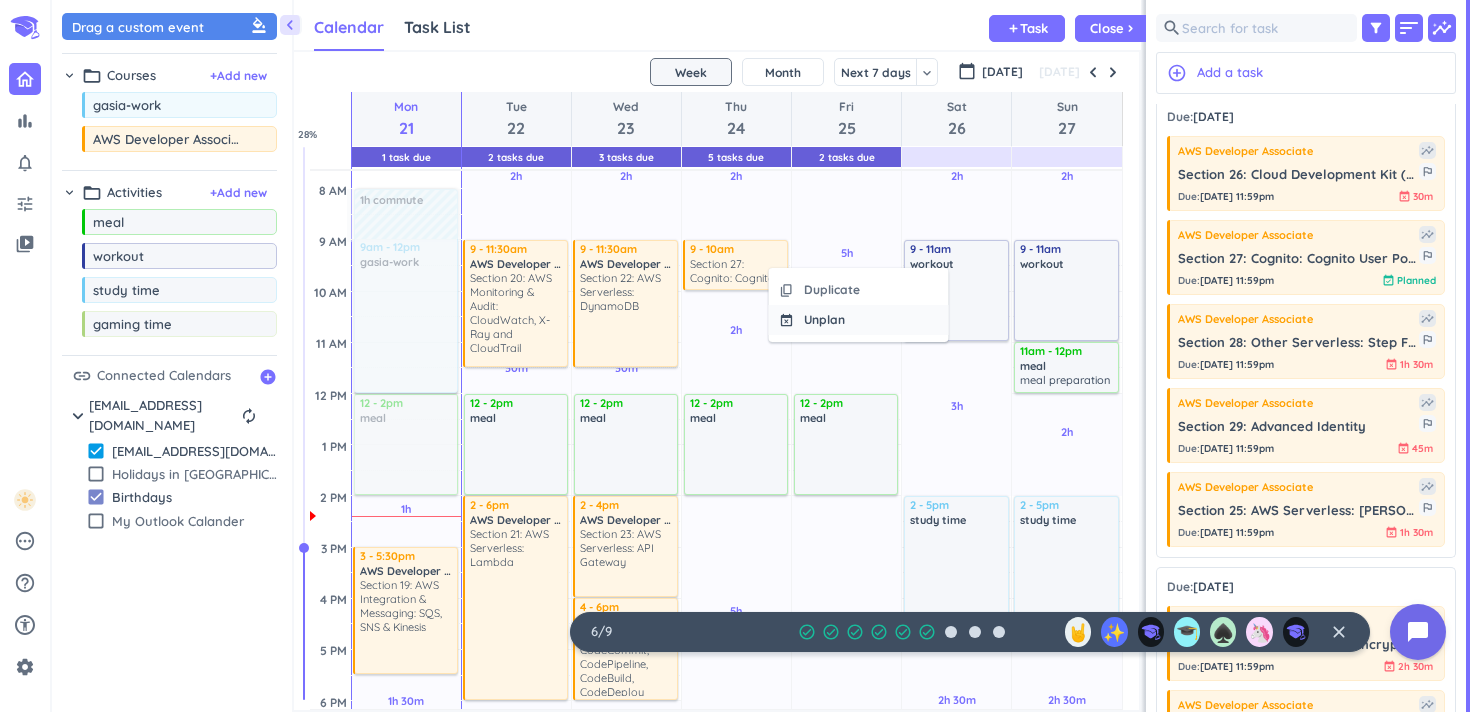 click on "Unplan" at bounding box center (824, 320) 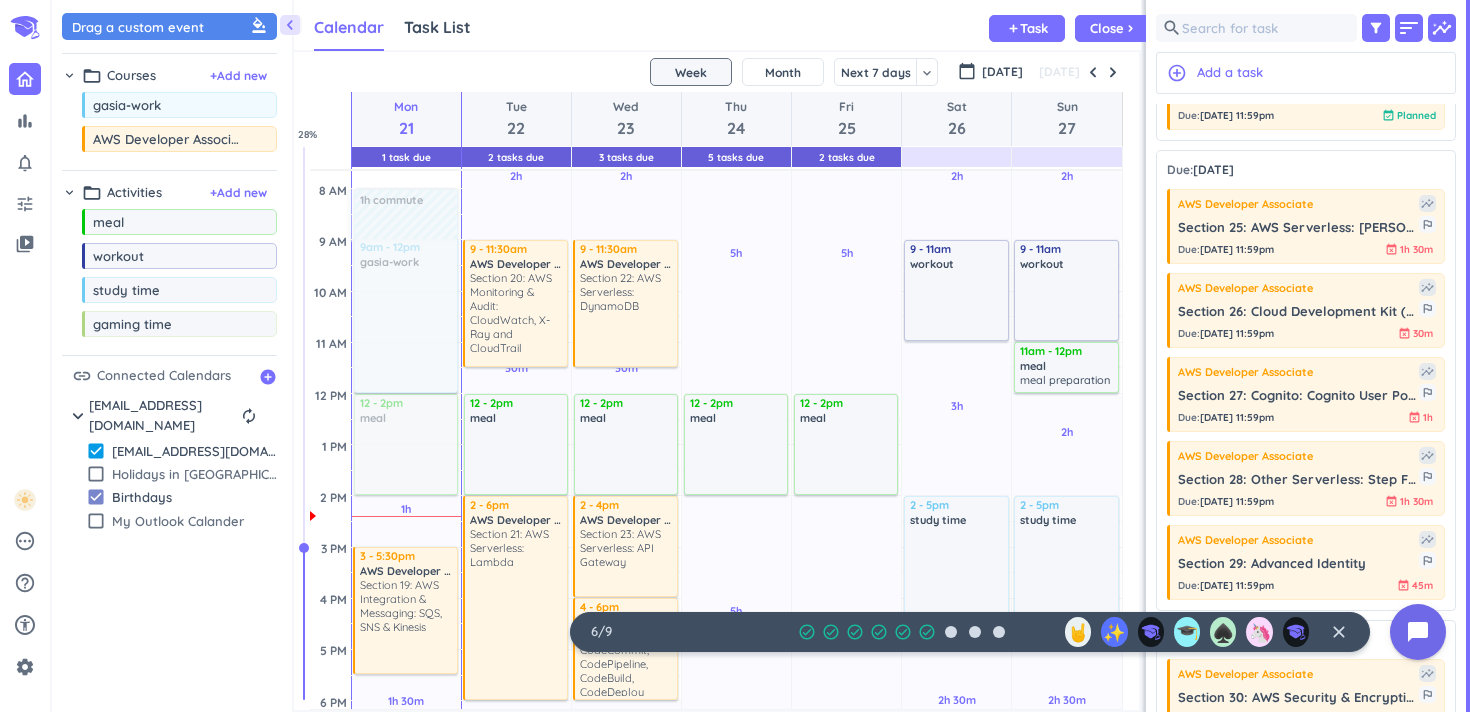 scroll, scrollTop: 607, scrollLeft: 0, axis: vertical 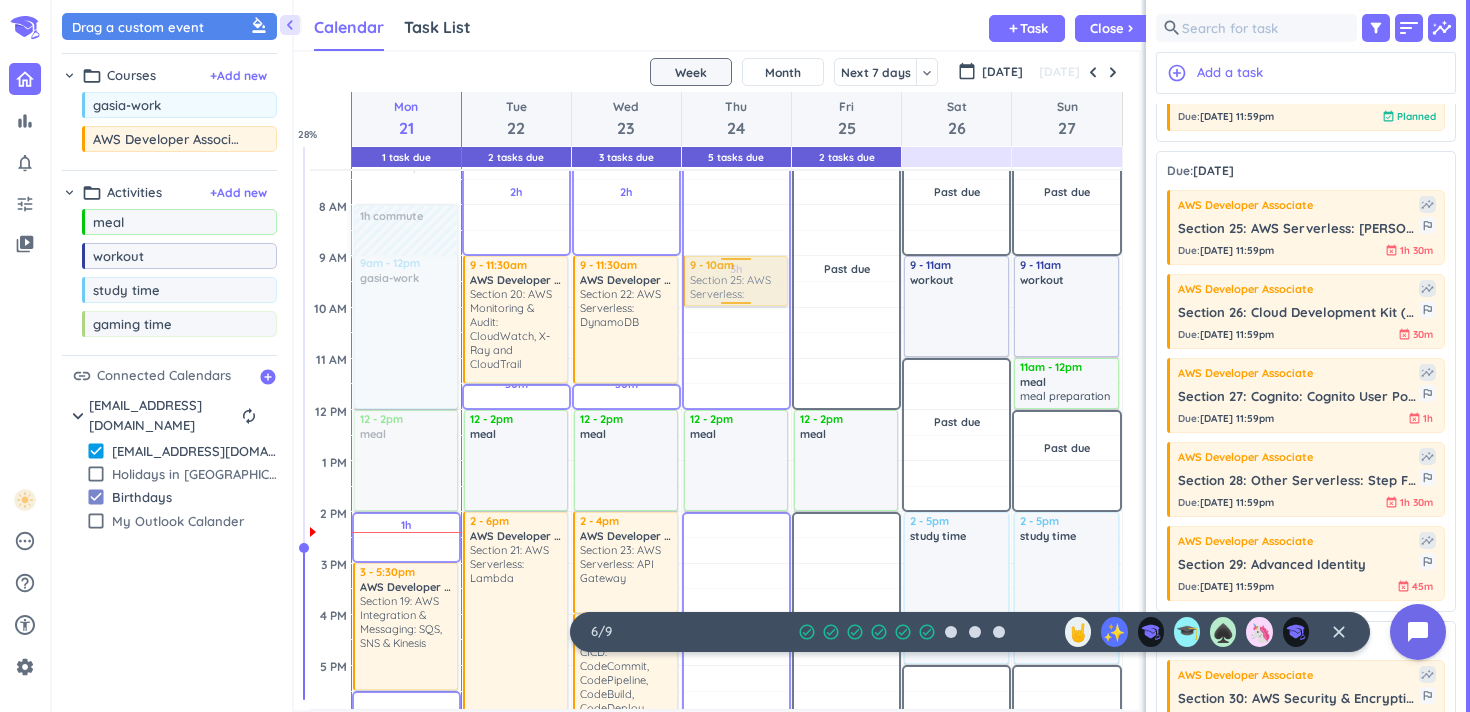 drag, startPoint x: 1279, startPoint y: 232, endPoint x: 735, endPoint y: 259, distance: 544.6696 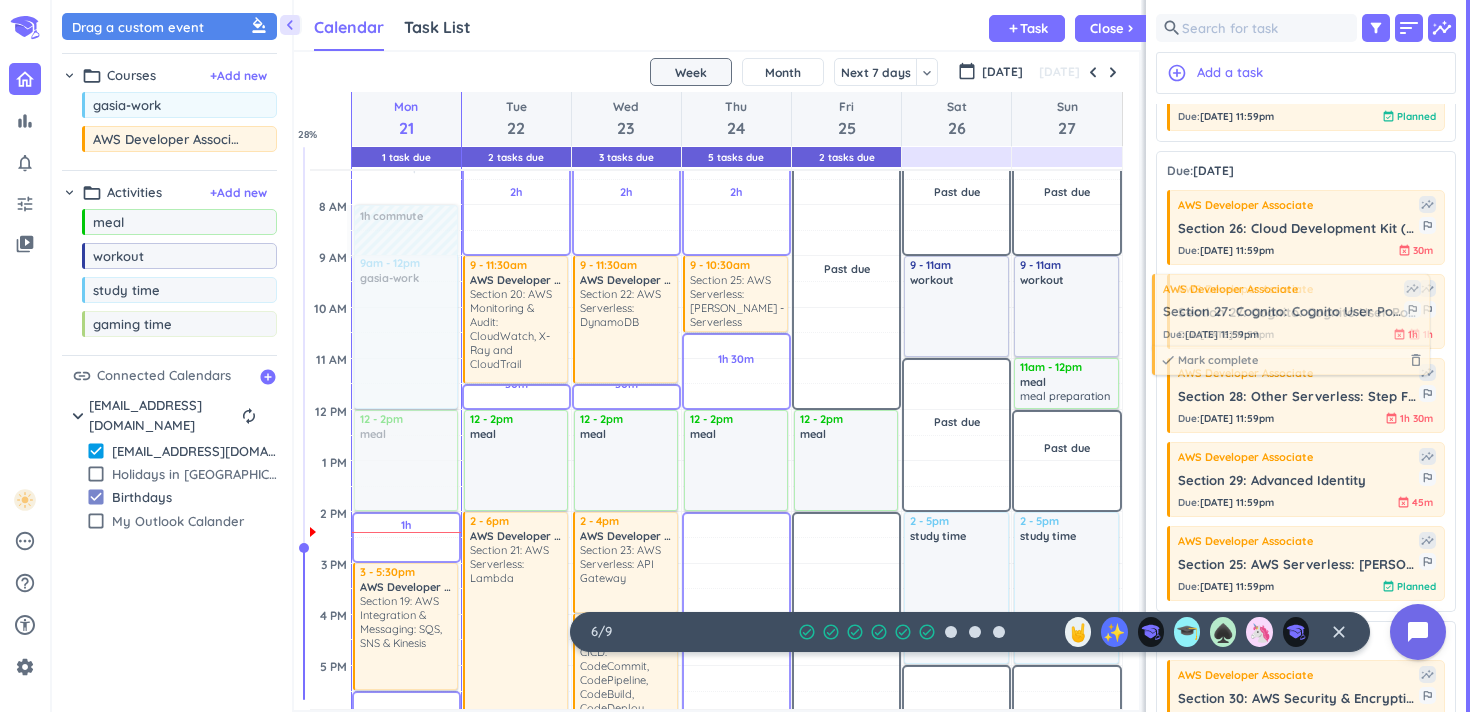 drag, startPoint x: 1290, startPoint y: 324, endPoint x: 1276, endPoint y: 323, distance: 14.035668 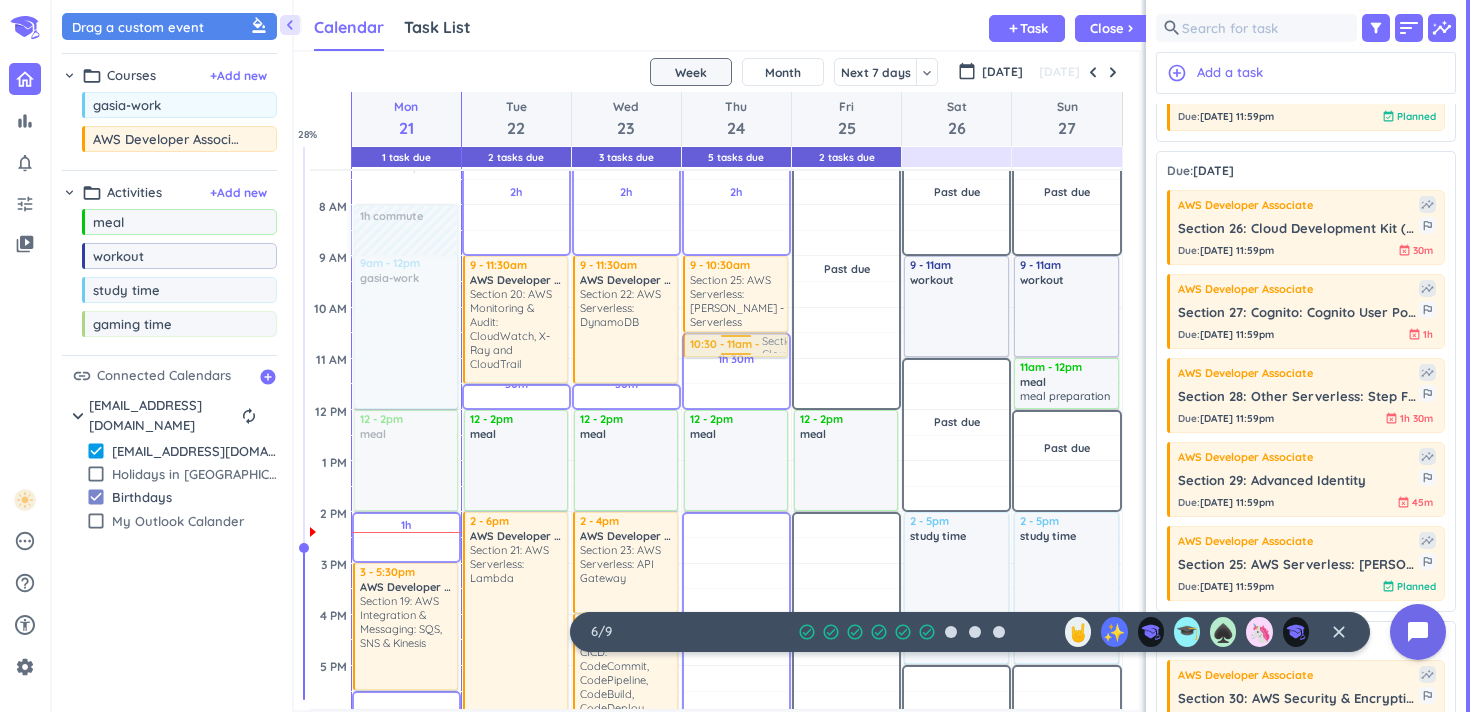 drag, startPoint x: 1282, startPoint y: 237, endPoint x: 751, endPoint y: 335, distance: 539.9676 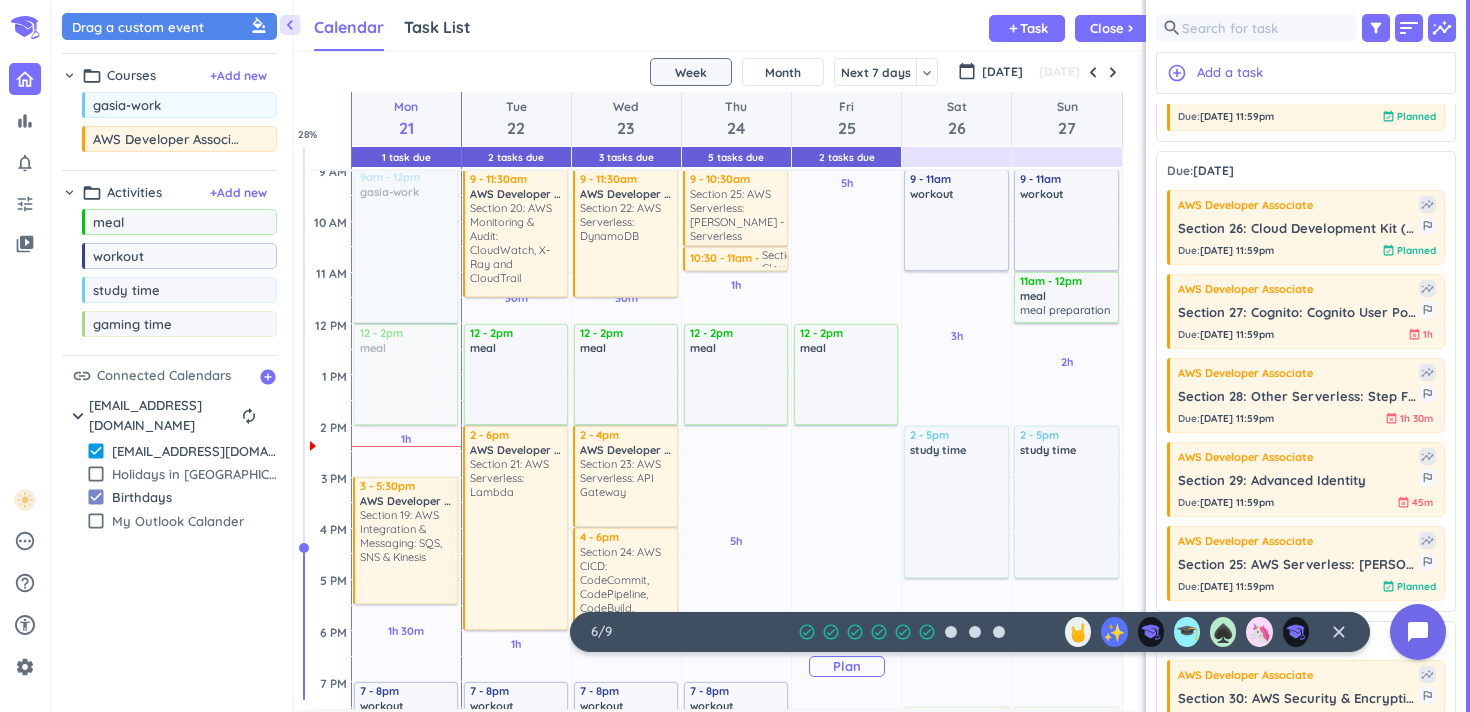 scroll, scrollTop: 300, scrollLeft: 0, axis: vertical 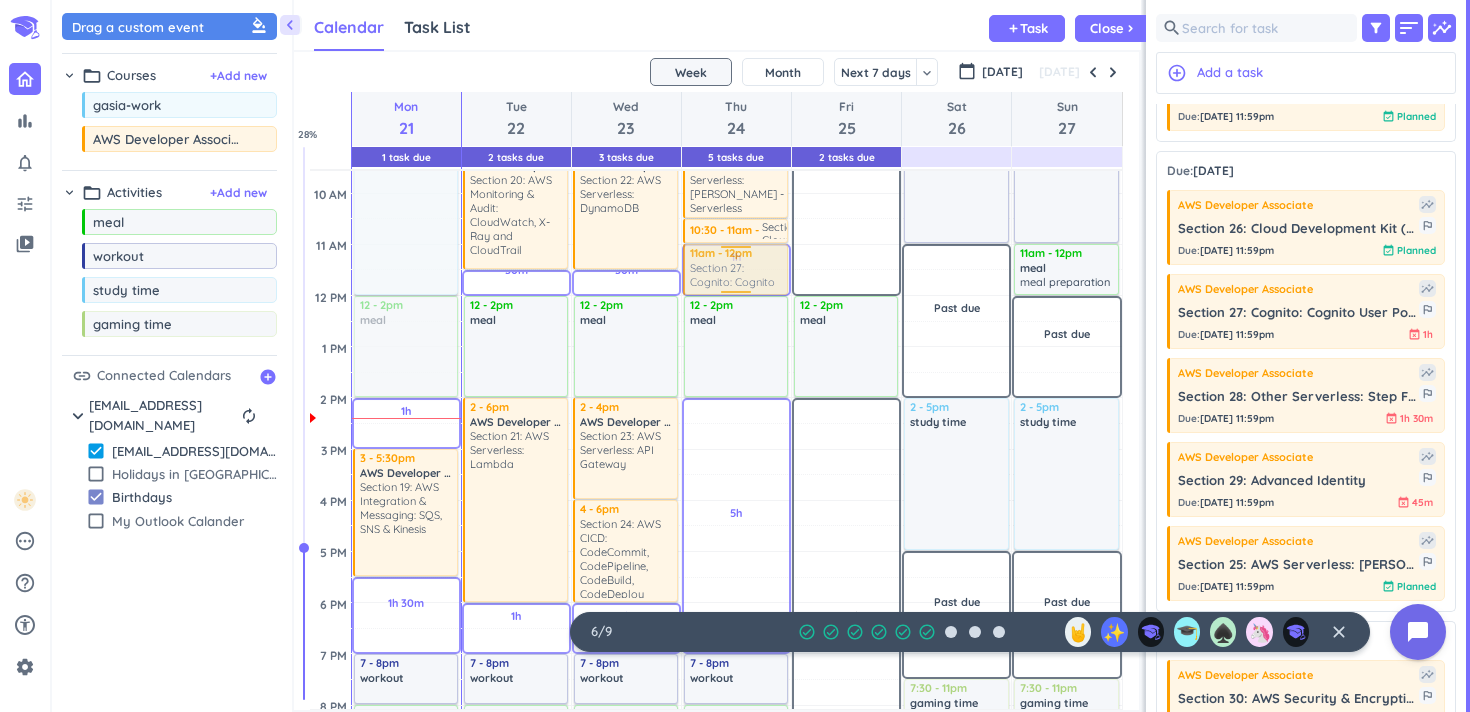 drag, startPoint x: 1317, startPoint y: 318, endPoint x: 766, endPoint y: 246, distance: 555.68427 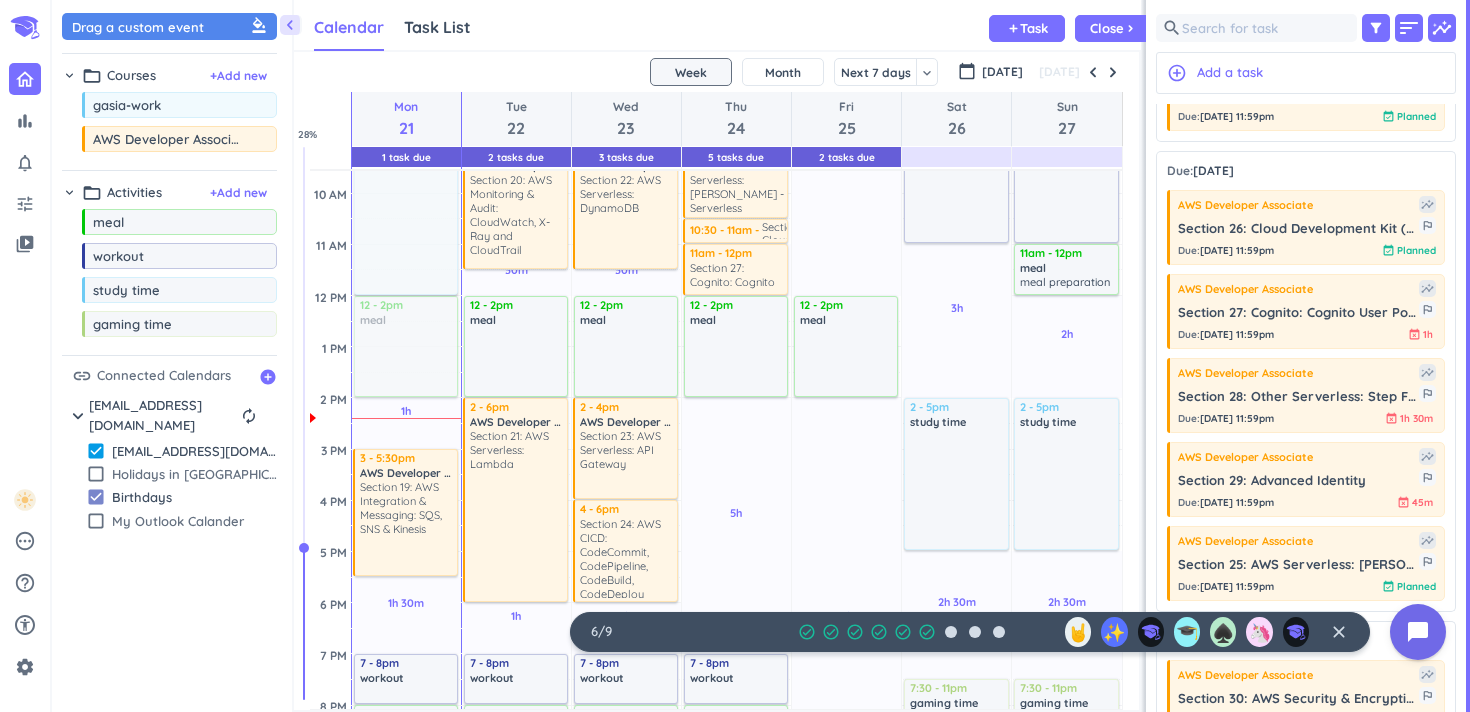 scroll, scrollTop: 285, scrollLeft: 0, axis: vertical 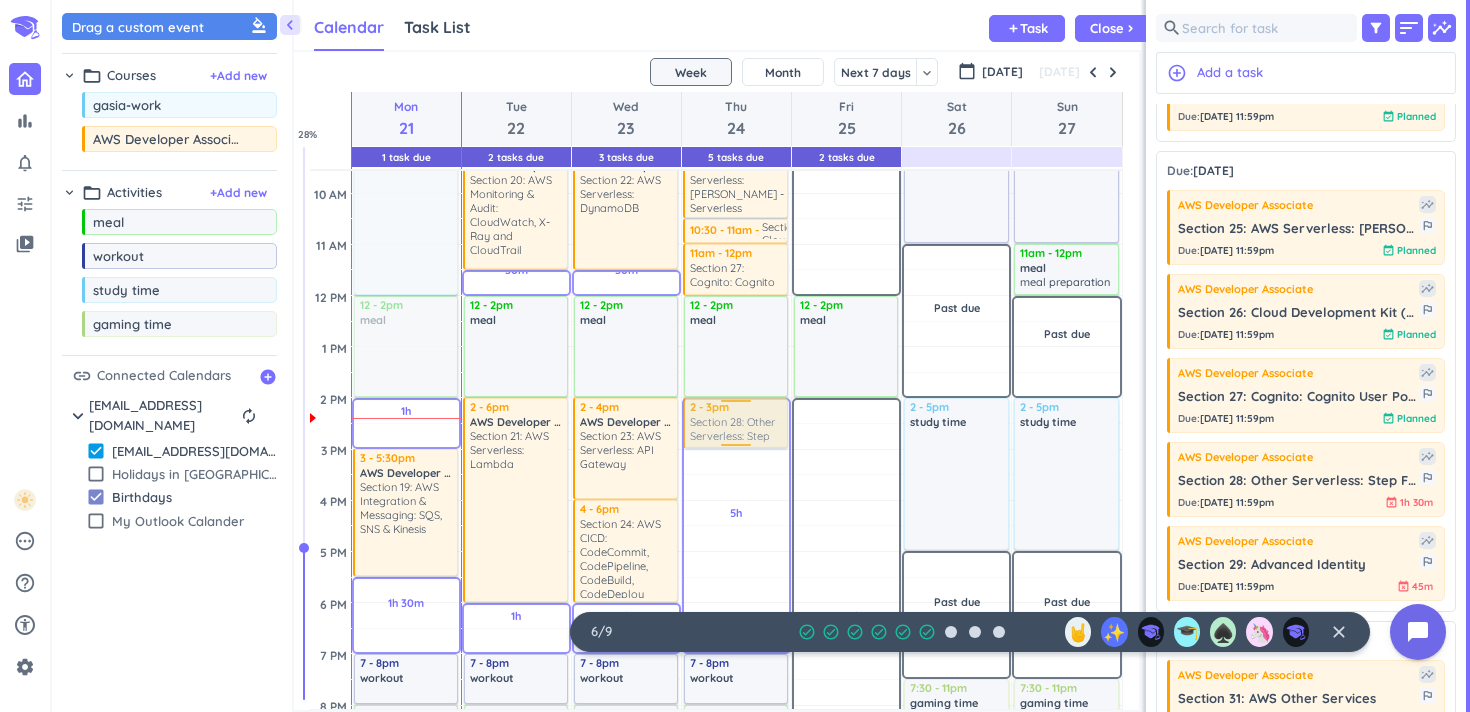 drag, startPoint x: 1340, startPoint y: 411, endPoint x: 721, endPoint y: 401, distance: 619.08075 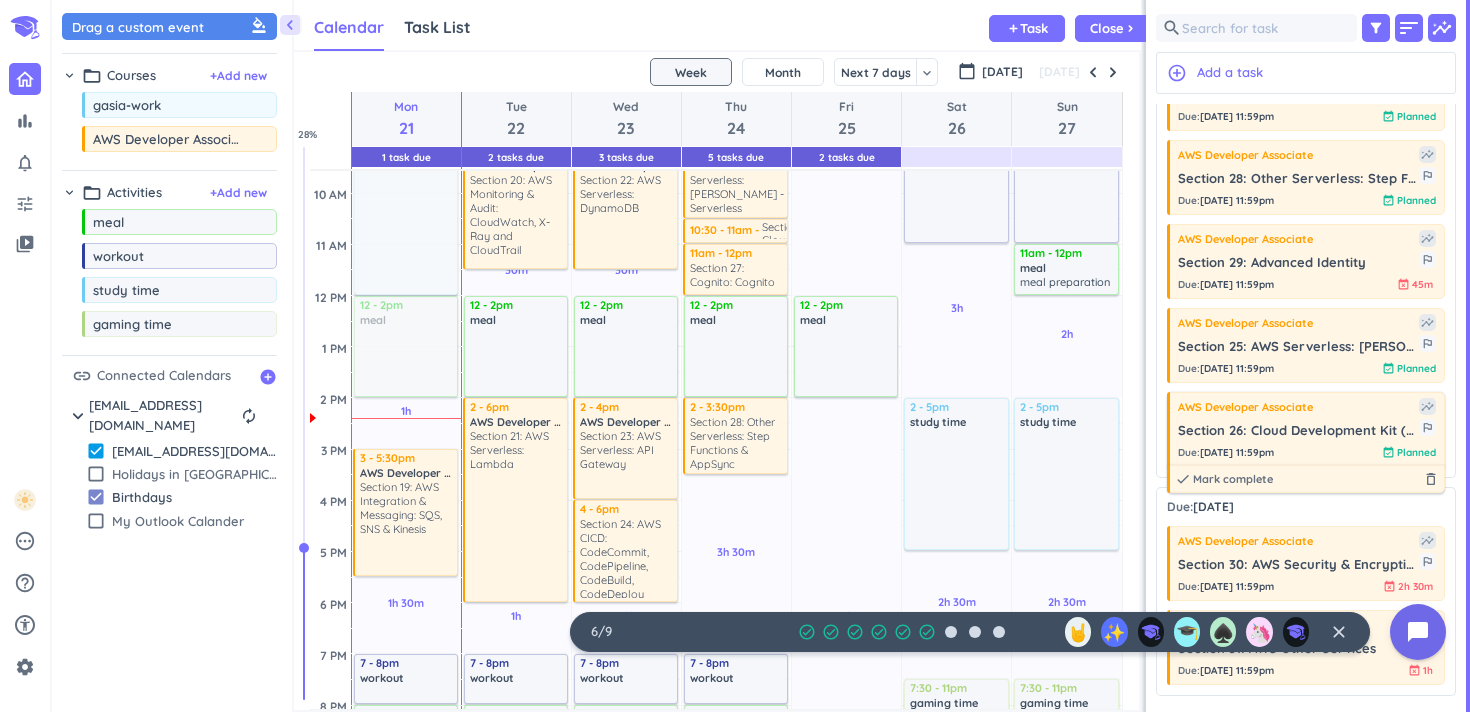 scroll, scrollTop: 715, scrollLeft: 0, axis: vertical 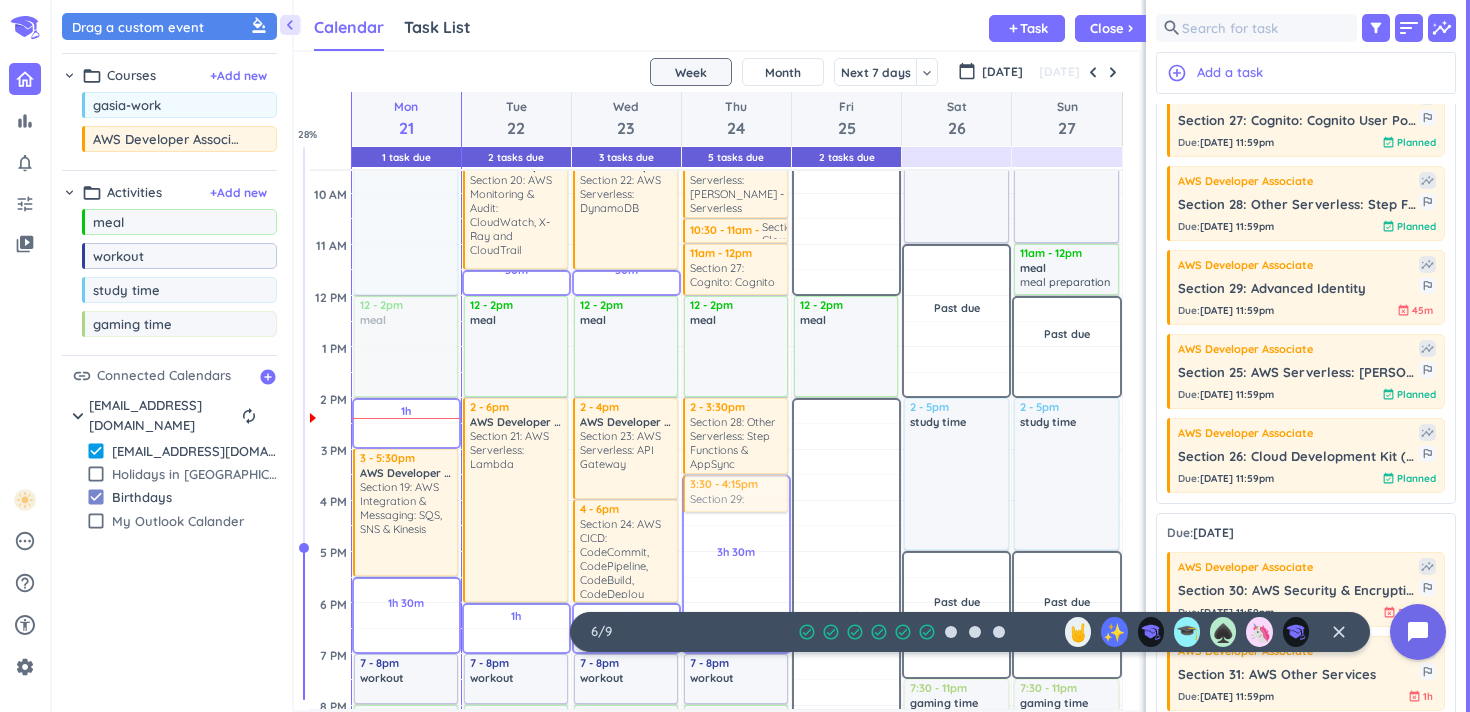 drag, startPoint x: 1316, startPoint y: 298, endPoint x: 722, endPoint y: 478, distance: 620.6738 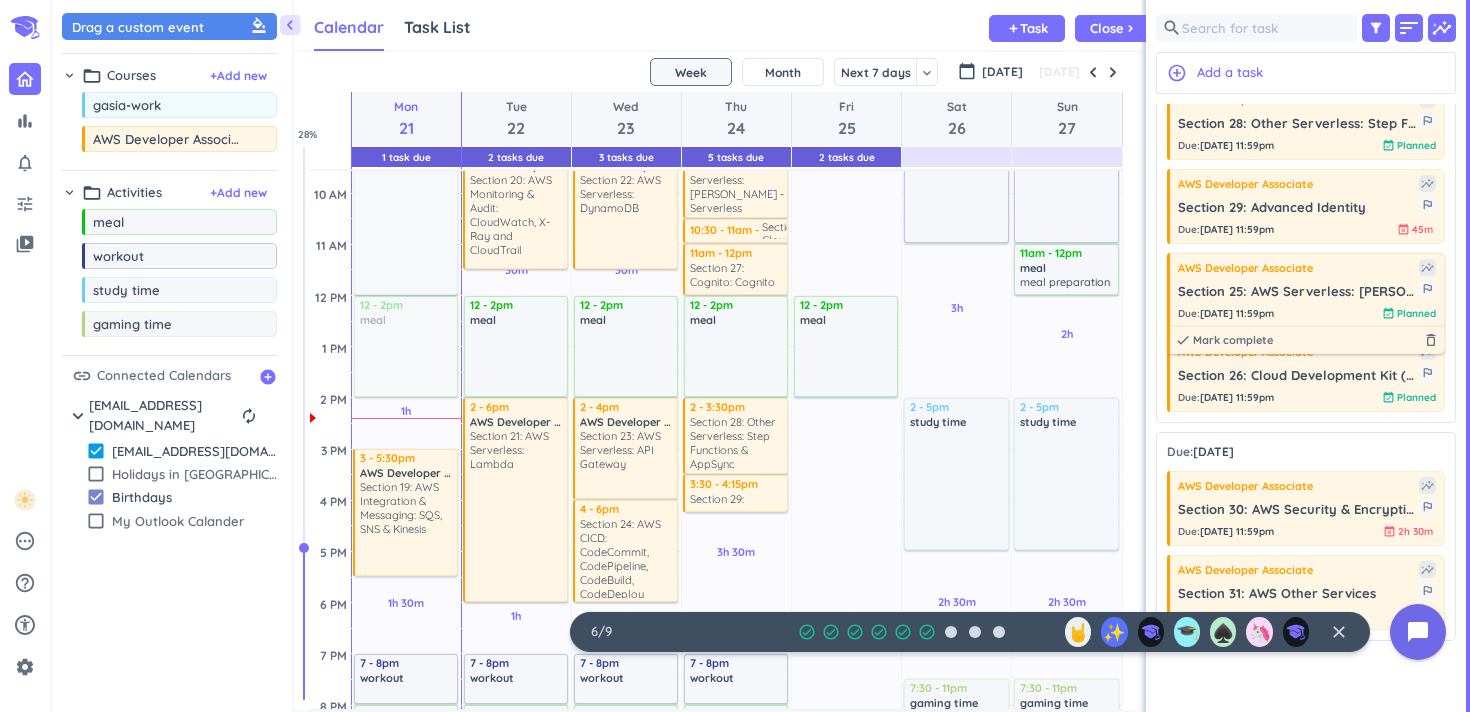 scroll, scrollTop: 804, scrollLeft: 0, axis: vertical 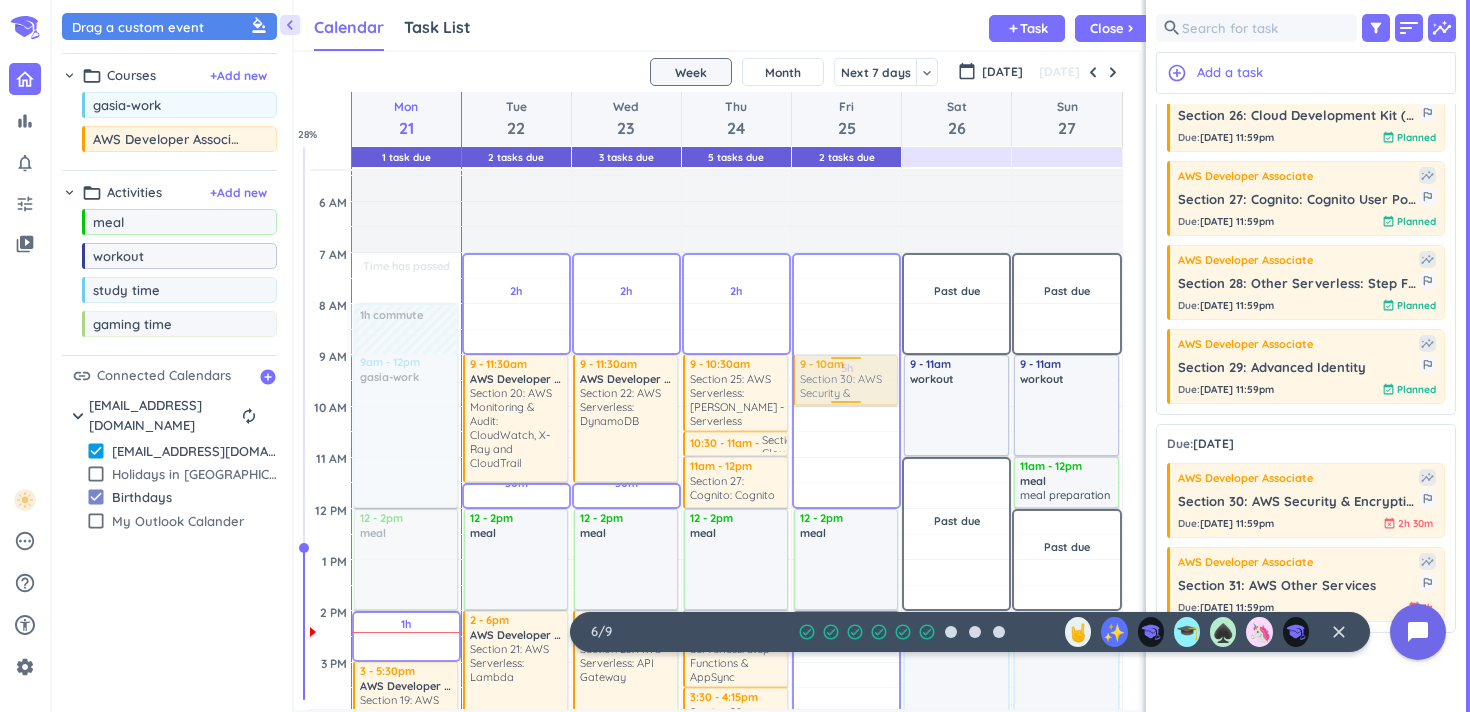drag, startPoint x: 1313, startPoint y: 520, endPoint x: 833, endPoint y: 358, distance: 506.60043 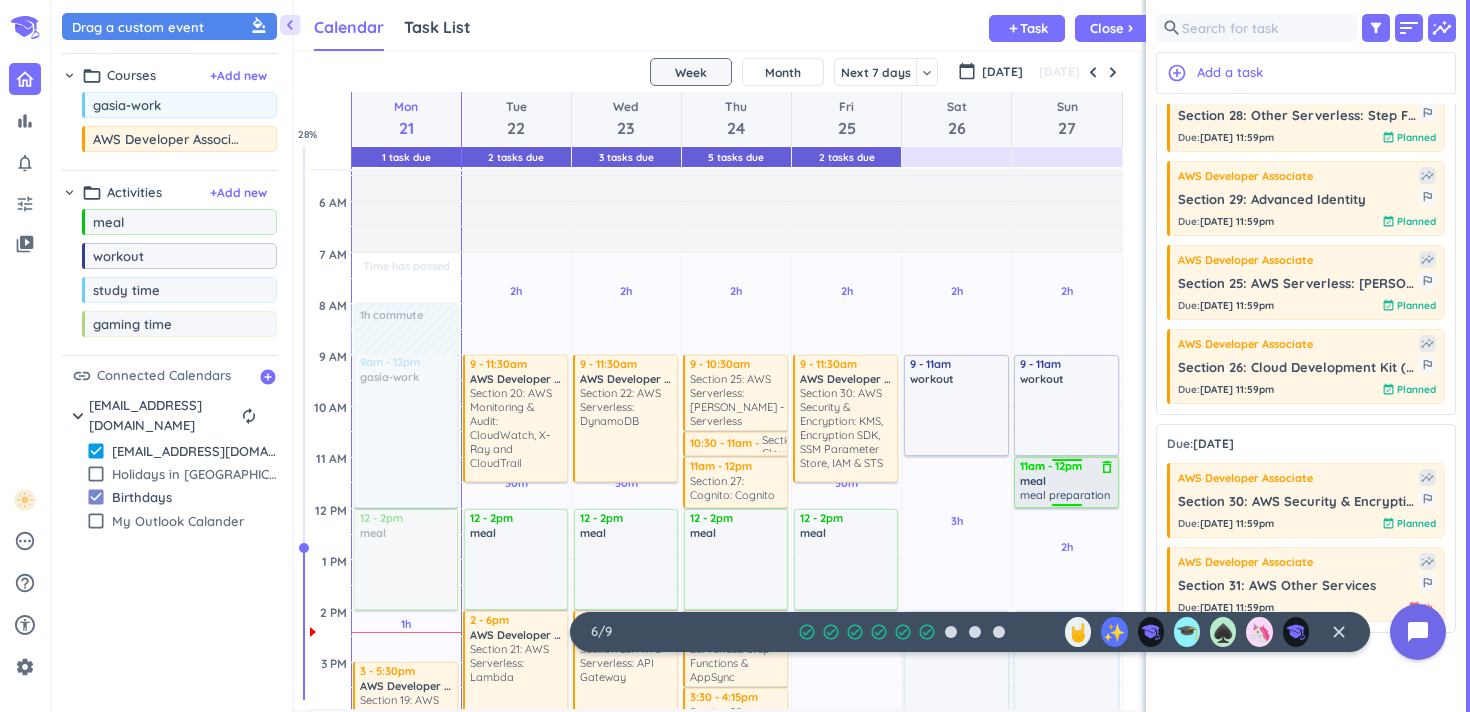 scroll, scrollTop: 357, scrollLeft: 0, axis: vertical 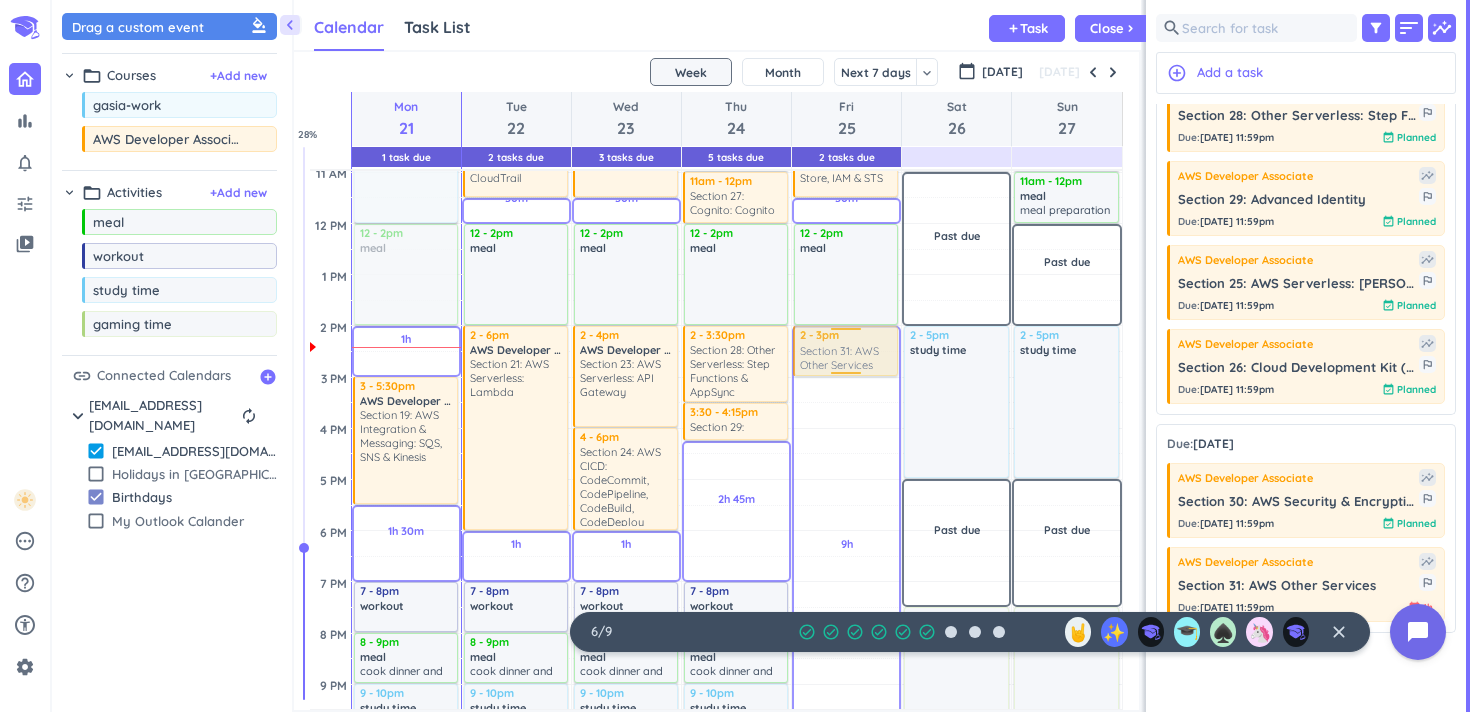 drag, startPoint x: 1291, startPoint y: 580, endPoint x: 835, endPoint y: 330, distance: 520.0346 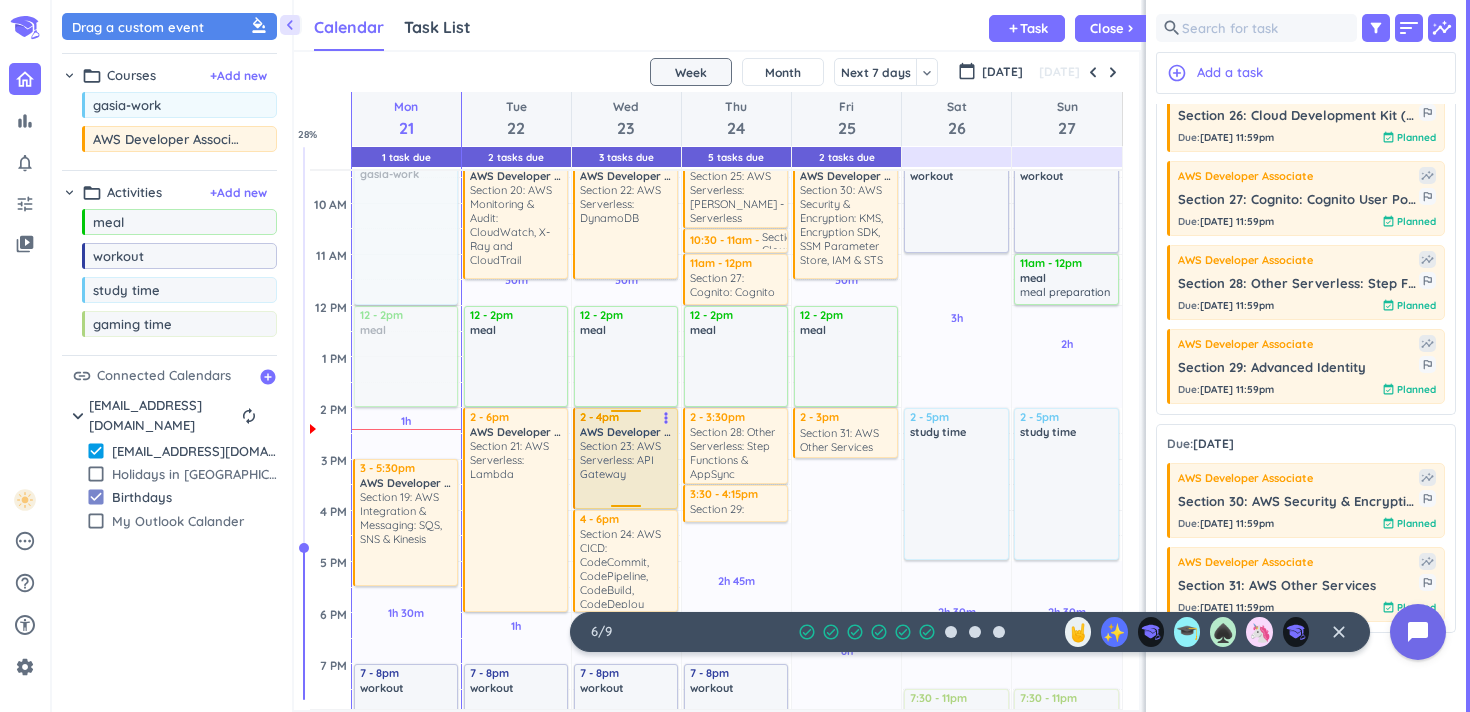 scroll, scrollTop: 272, scrollLeft: 0, axis: vertical 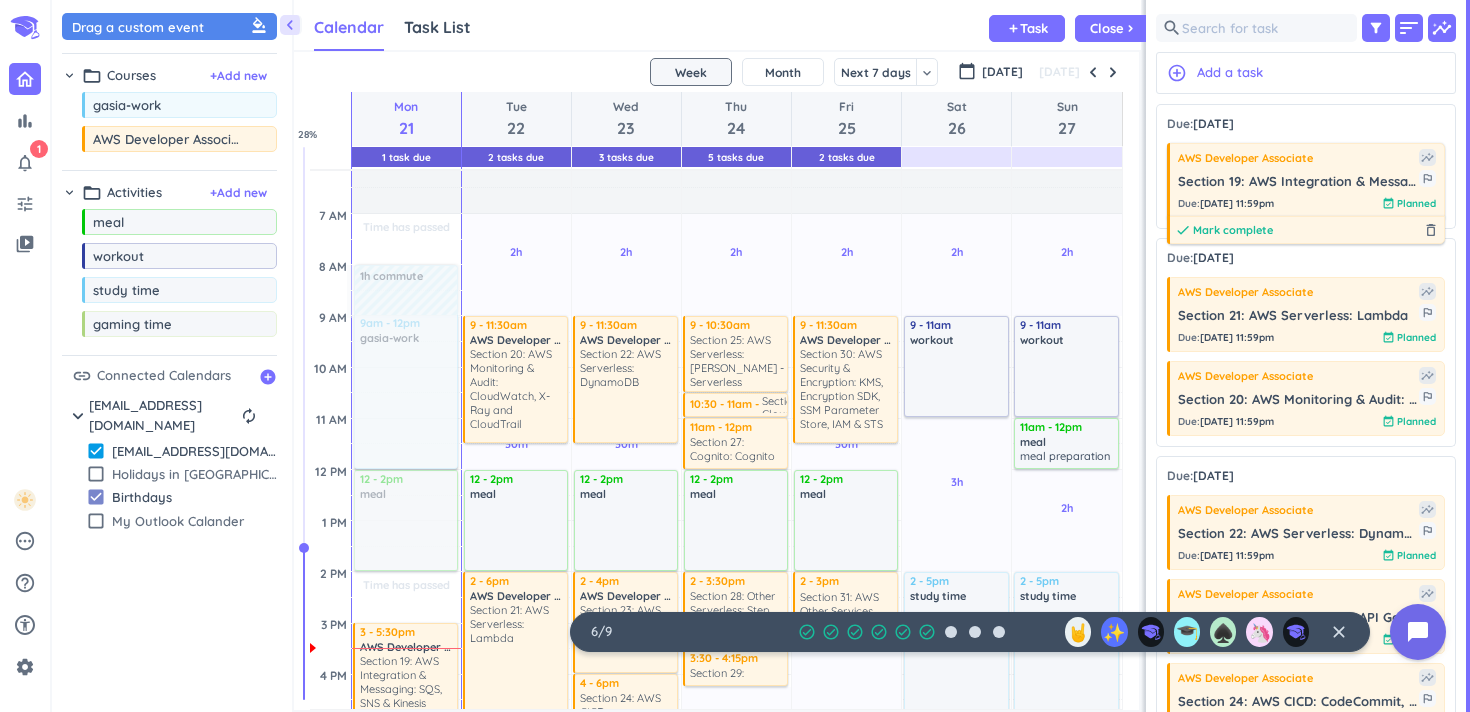 click on "Mark complete" at bounding box center (1233, 230) 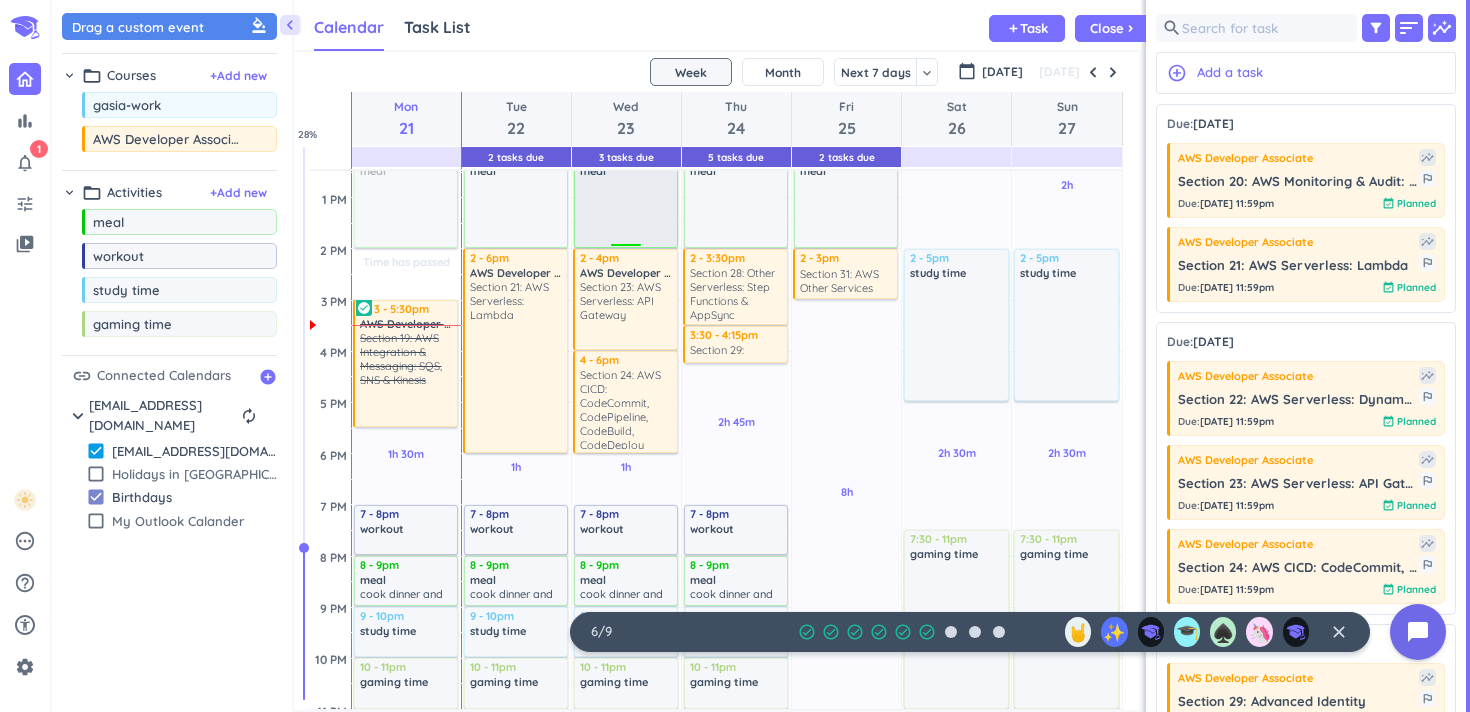 scroll, scrollTop: 457, scrollLeft: 0, axis: vertical 